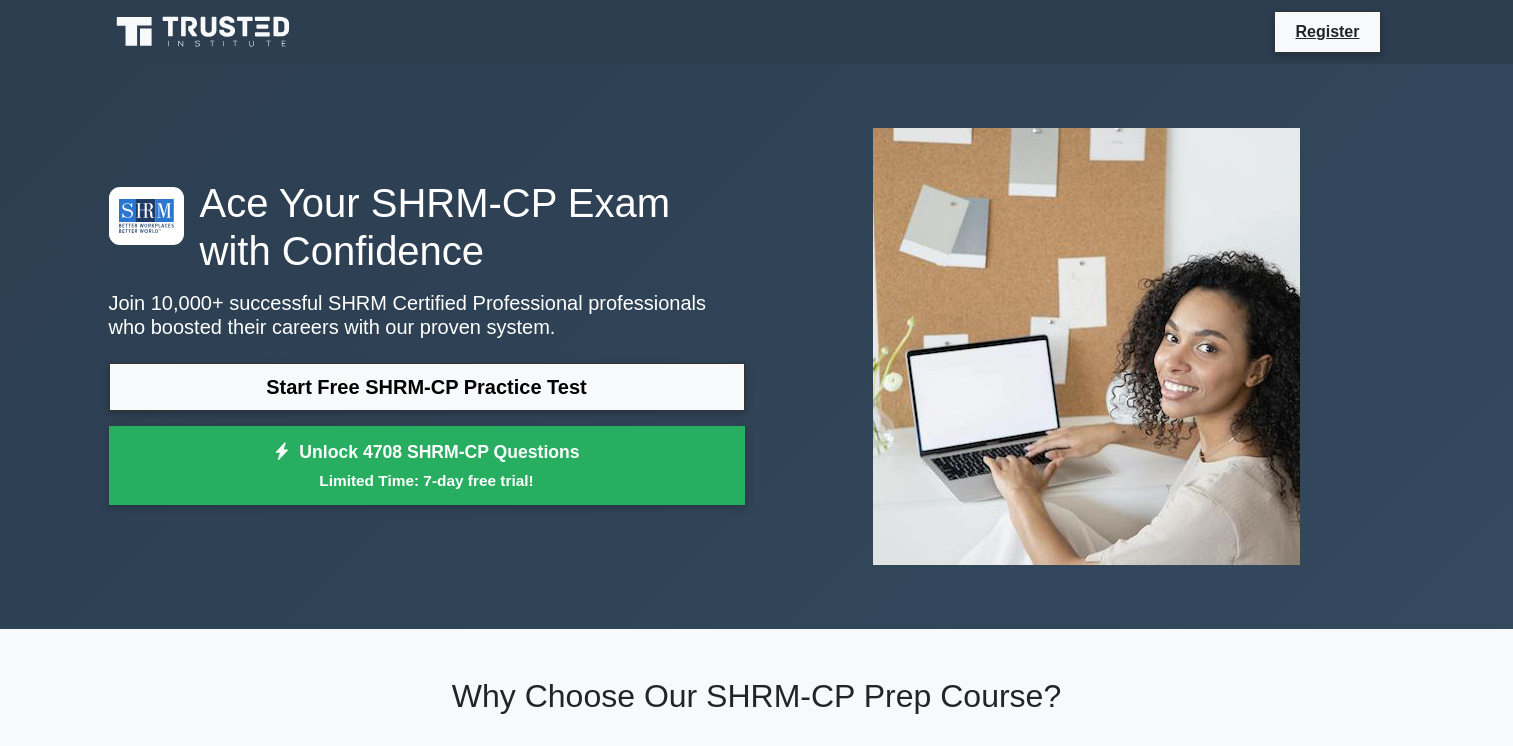 scroll, scrollTop: 0, scrollLeft: 0, axis: both 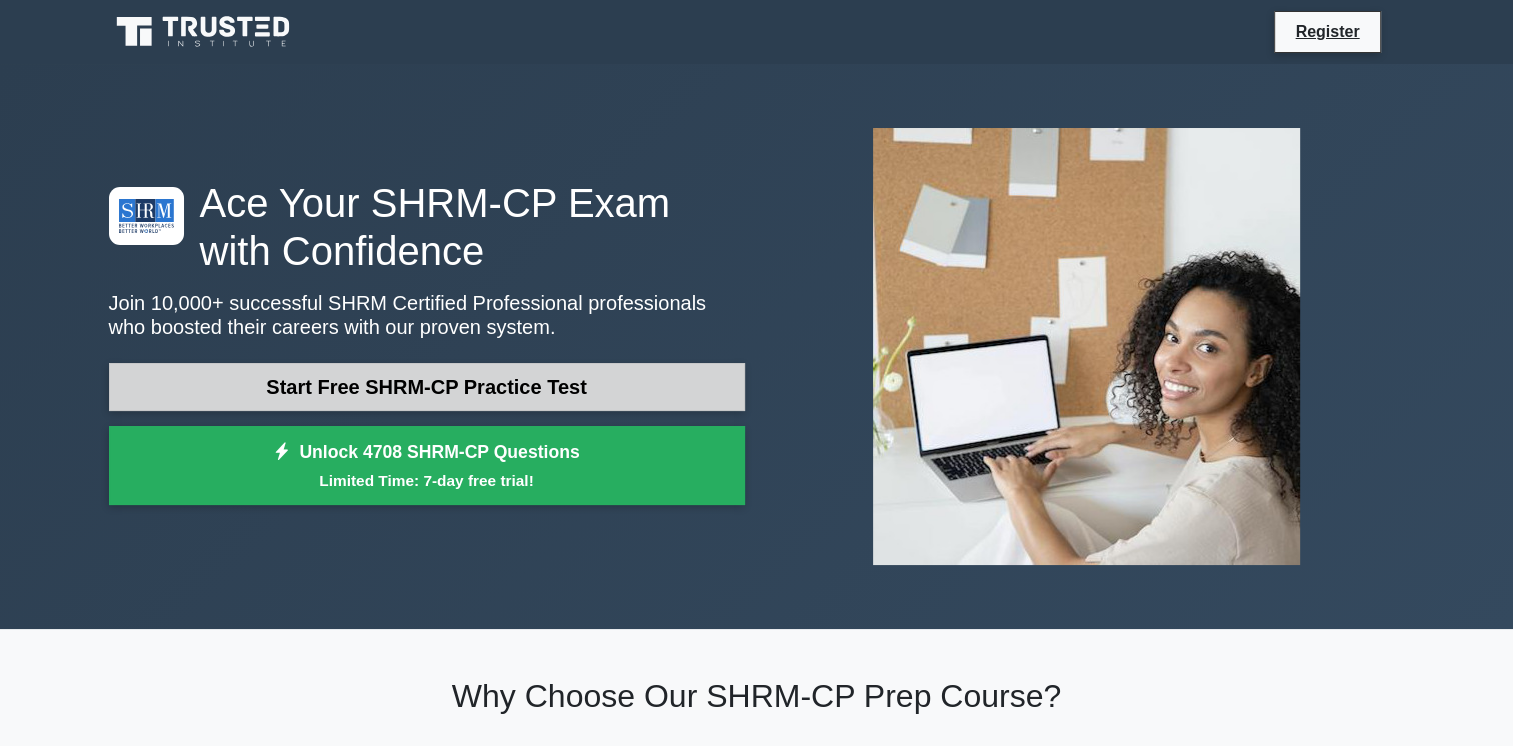 click on "Start Free SHRM-CP Practice Test" at bounding box center (427, 387) 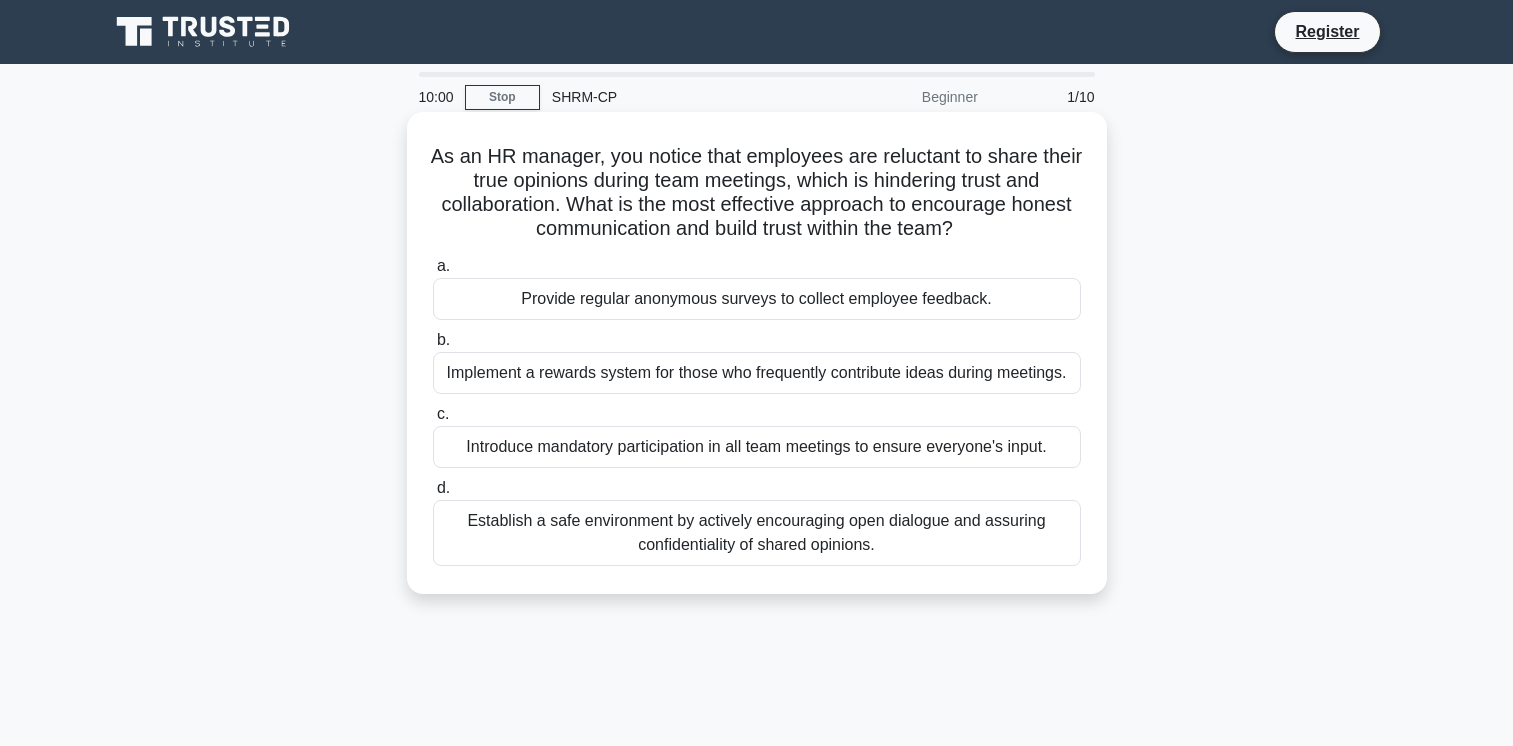 scroll, scrollTop: 0, scrollLeft: 0, axis: both 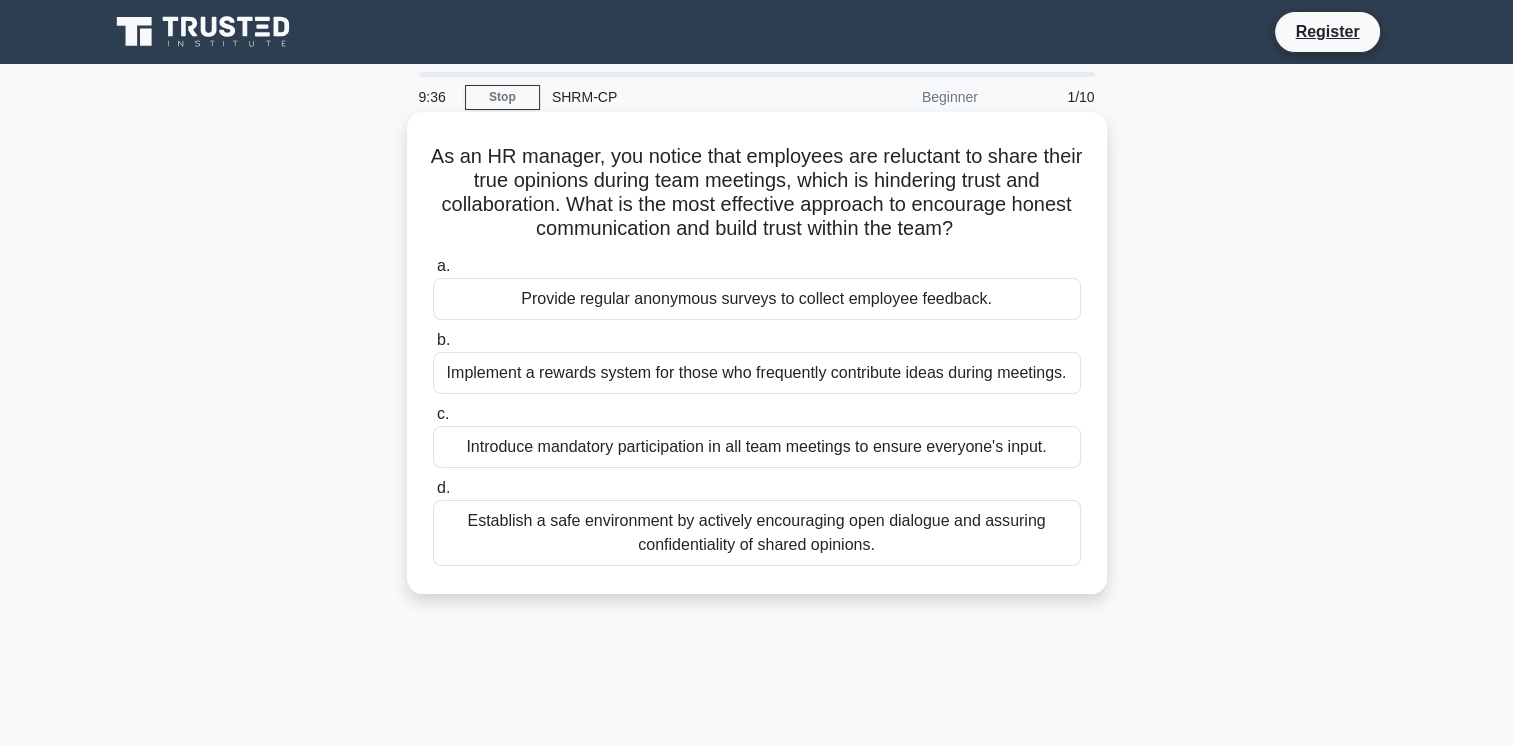 click on "Establish a safe environment by actively encouraging open dialogue and assuring confidentiality of shared opinions." at bounding box center [757, 533] 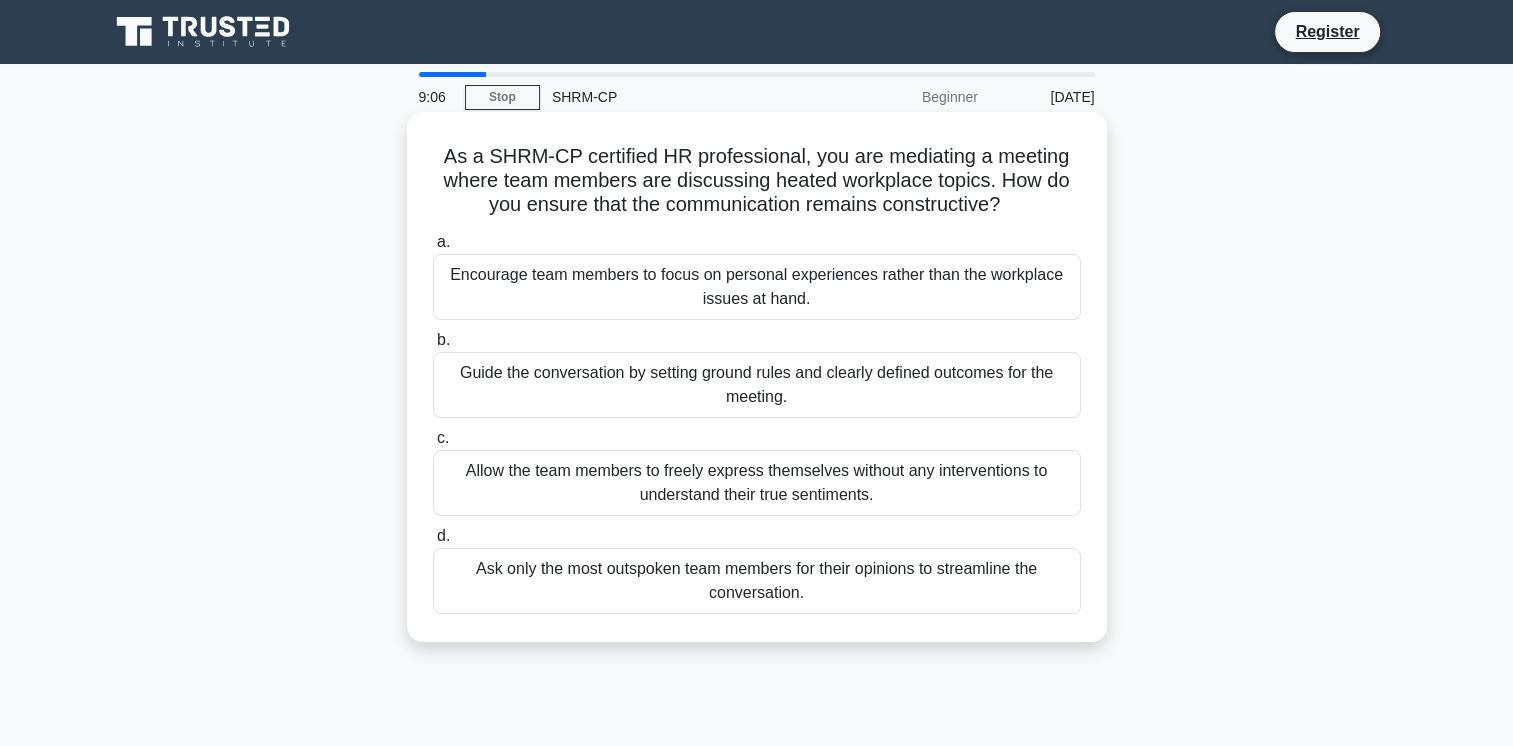 click on "Guide the conversation by setting ground rules and clearly defined outcomes for the meeting." at bounding box center (757, 385) 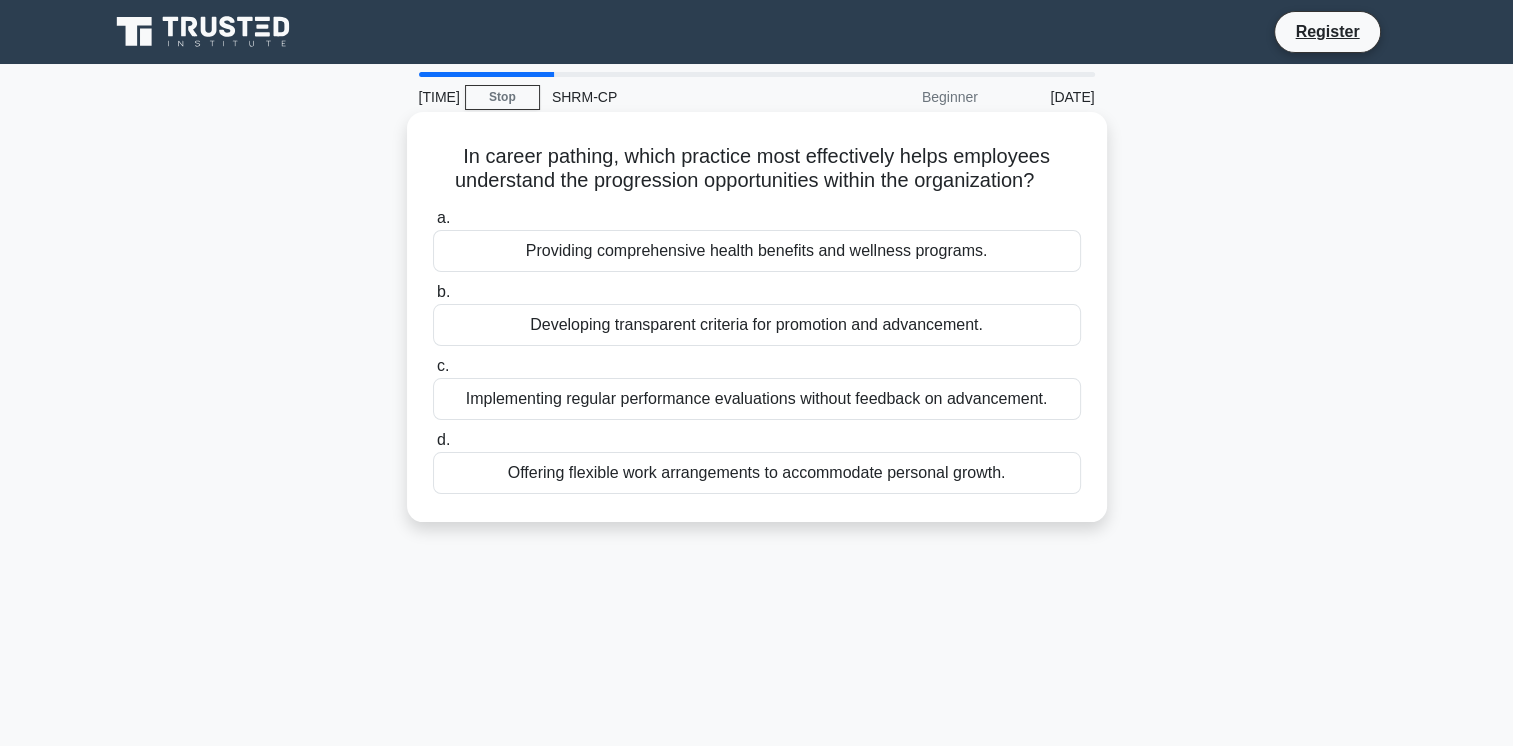 click on "Developing transparent criteria for promotion and advancement." at bounding box center [757, 325] 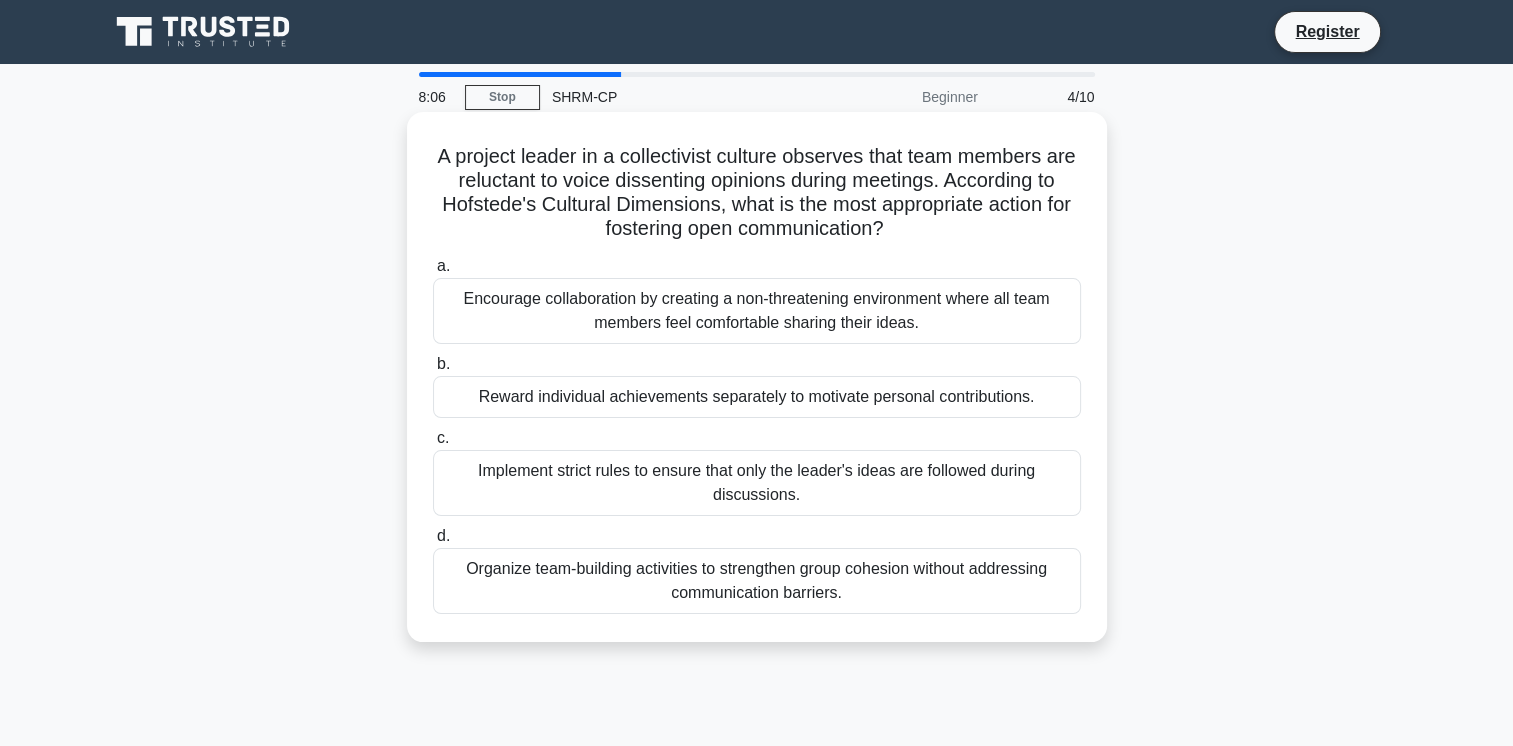 click on "Encourage collaboration by creating a non-threatening environment where all team members feel comfortable sharing their ideas." at bounding box center [757, 311] 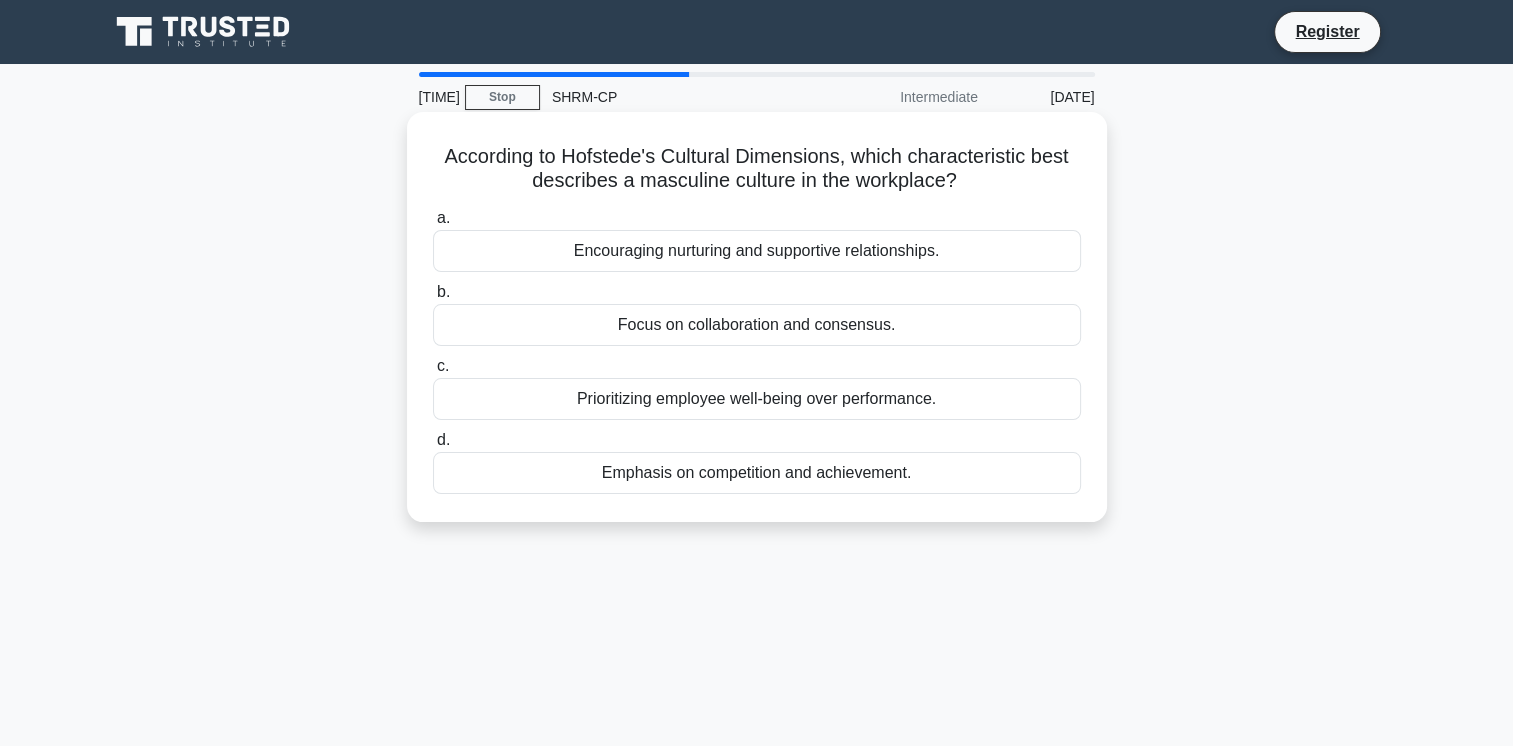 click on "Emphasis on competition and achievement." at bounding box center (757, 473) 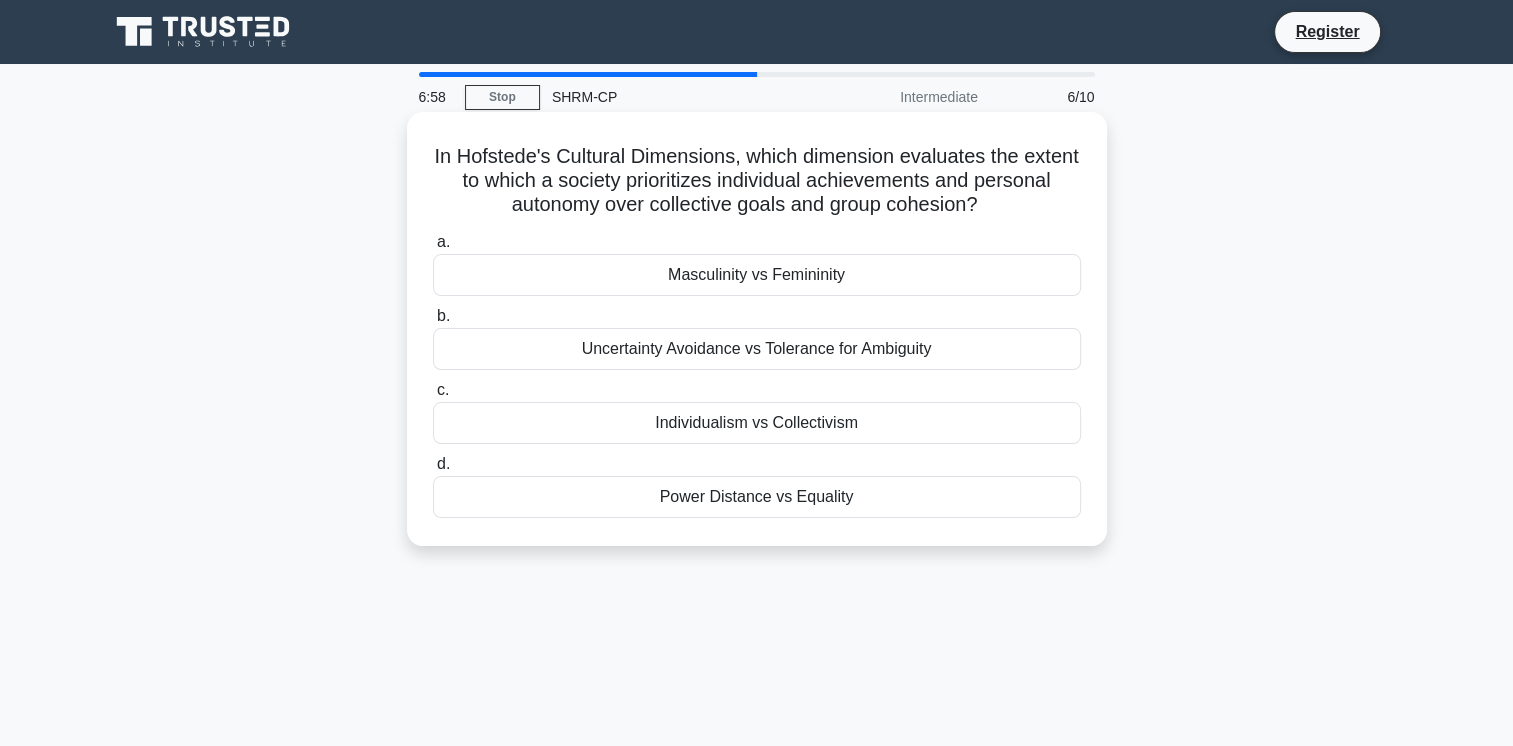 click on "Individualism vs Collectivism" at bounding box center (757, 423) 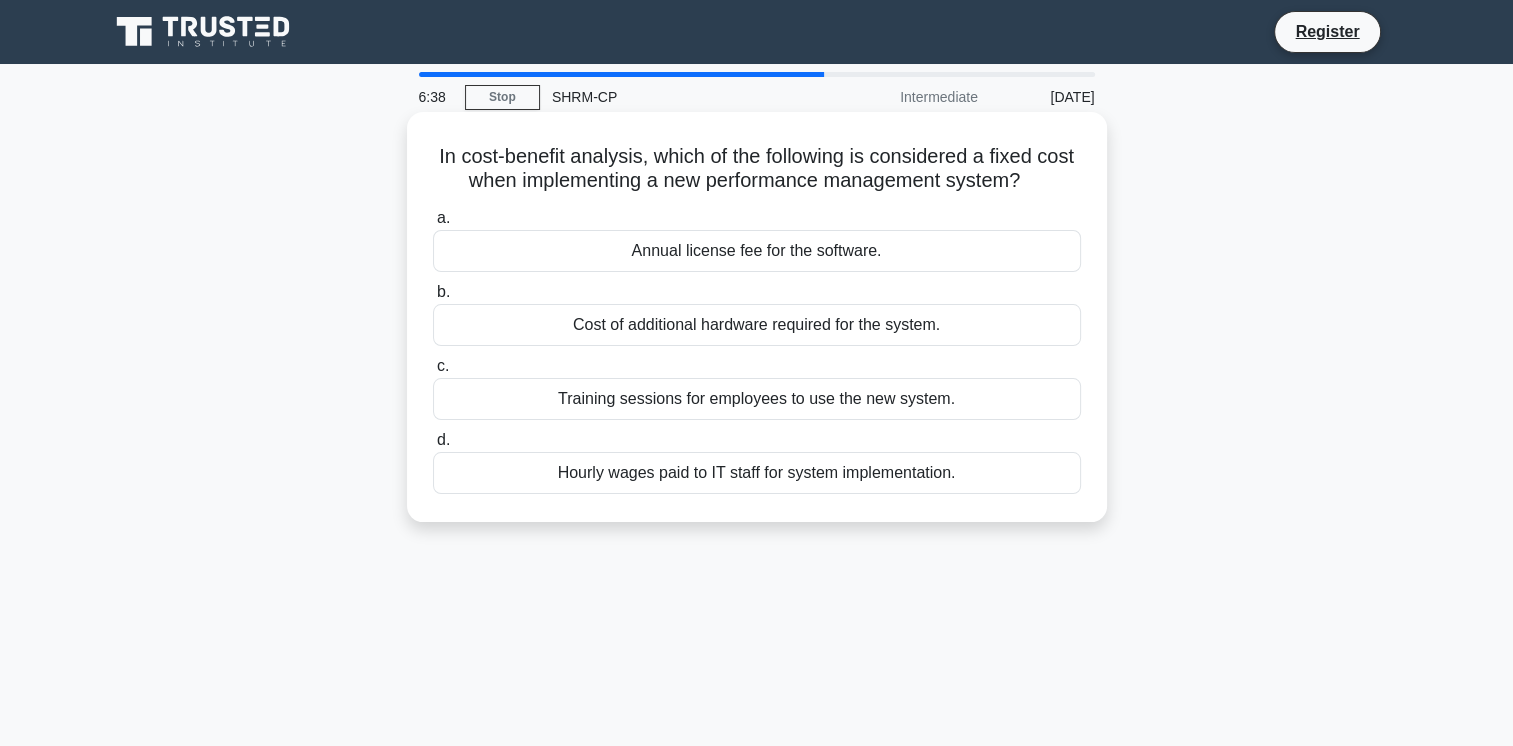 click on "Annual license fee for the software." at bounding box center (757, 251) 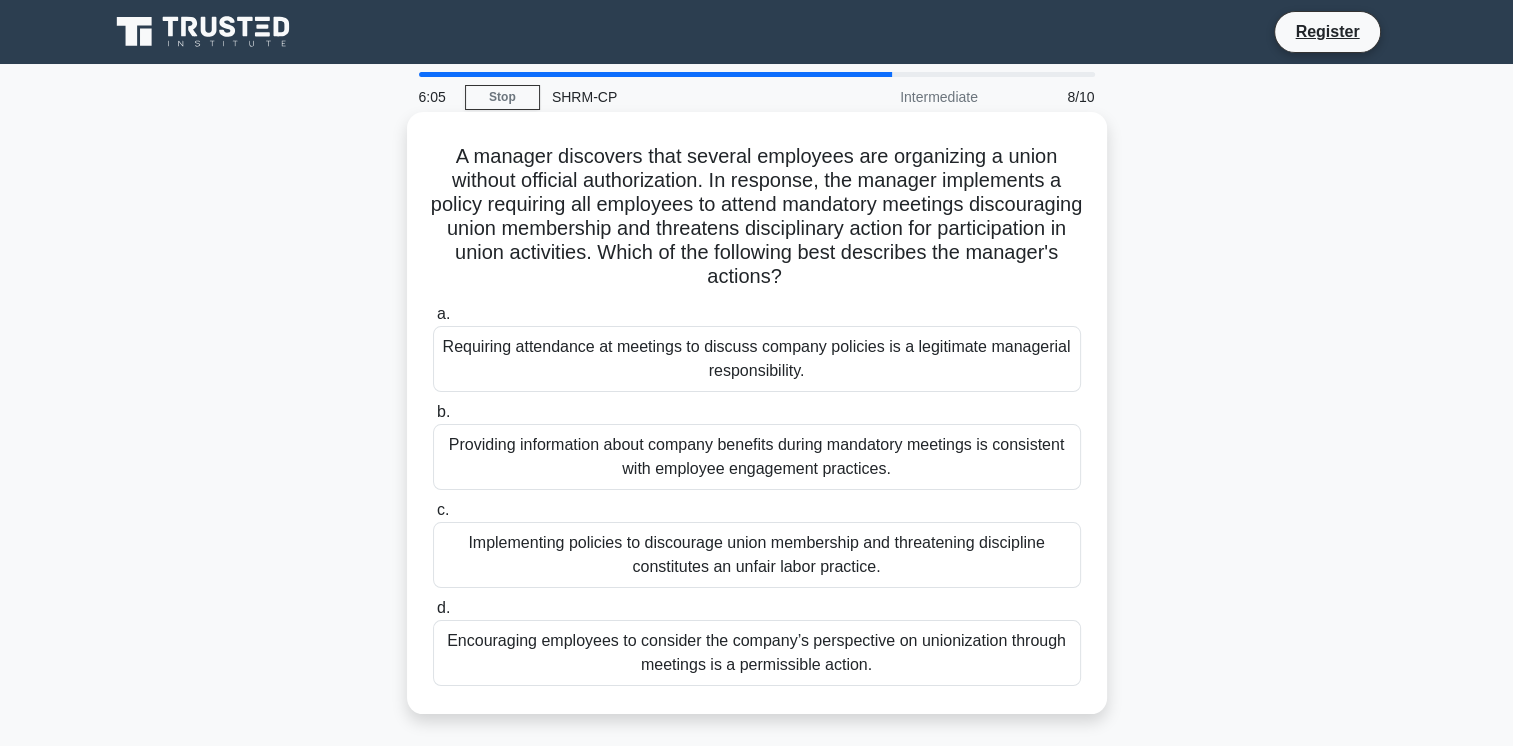 scroll, scrollTop: 100, scrollLeft: 0, axis: vertical 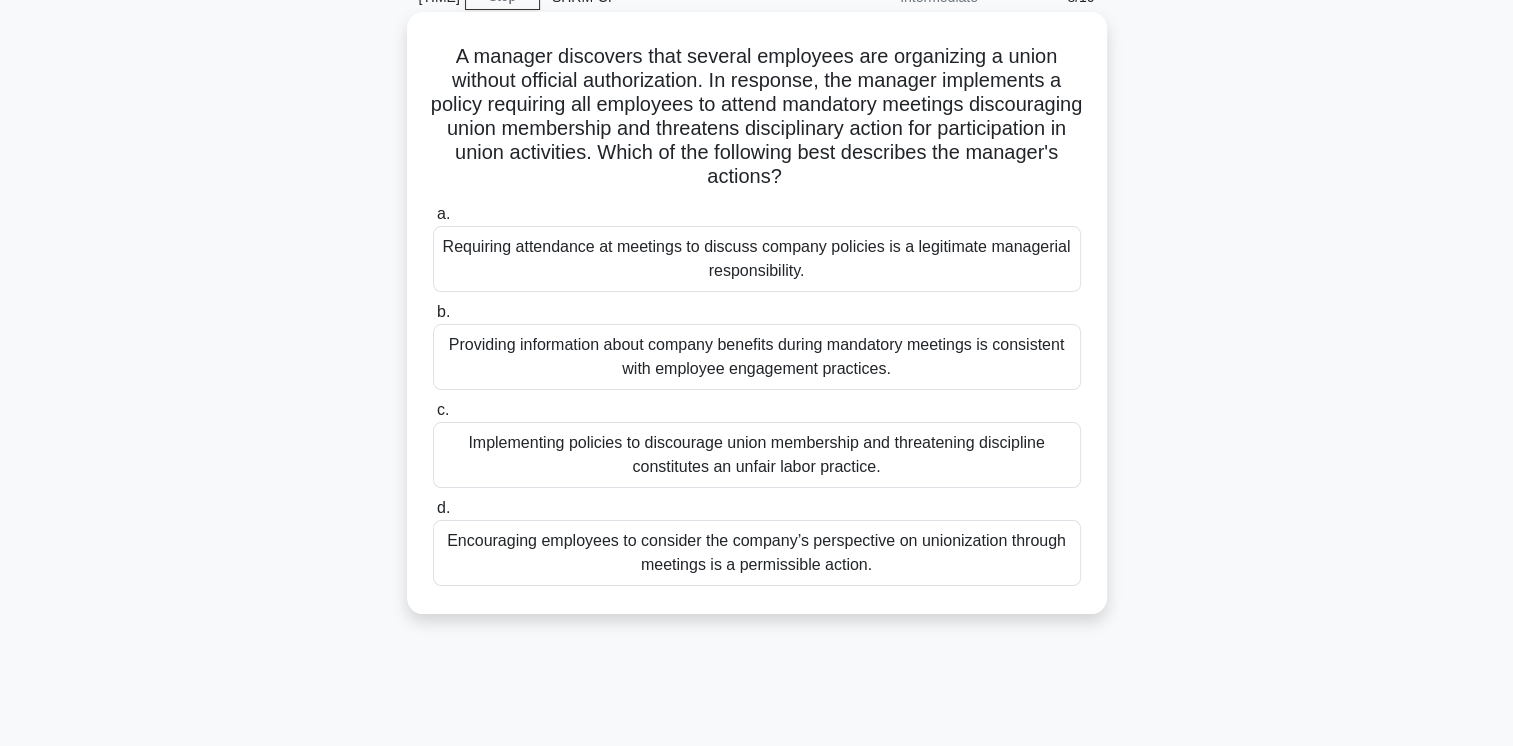 click on "Implementing policies to discourage union membership and threatening discipline constitutes an unfair labor practice." at bounding box center [757, 455] 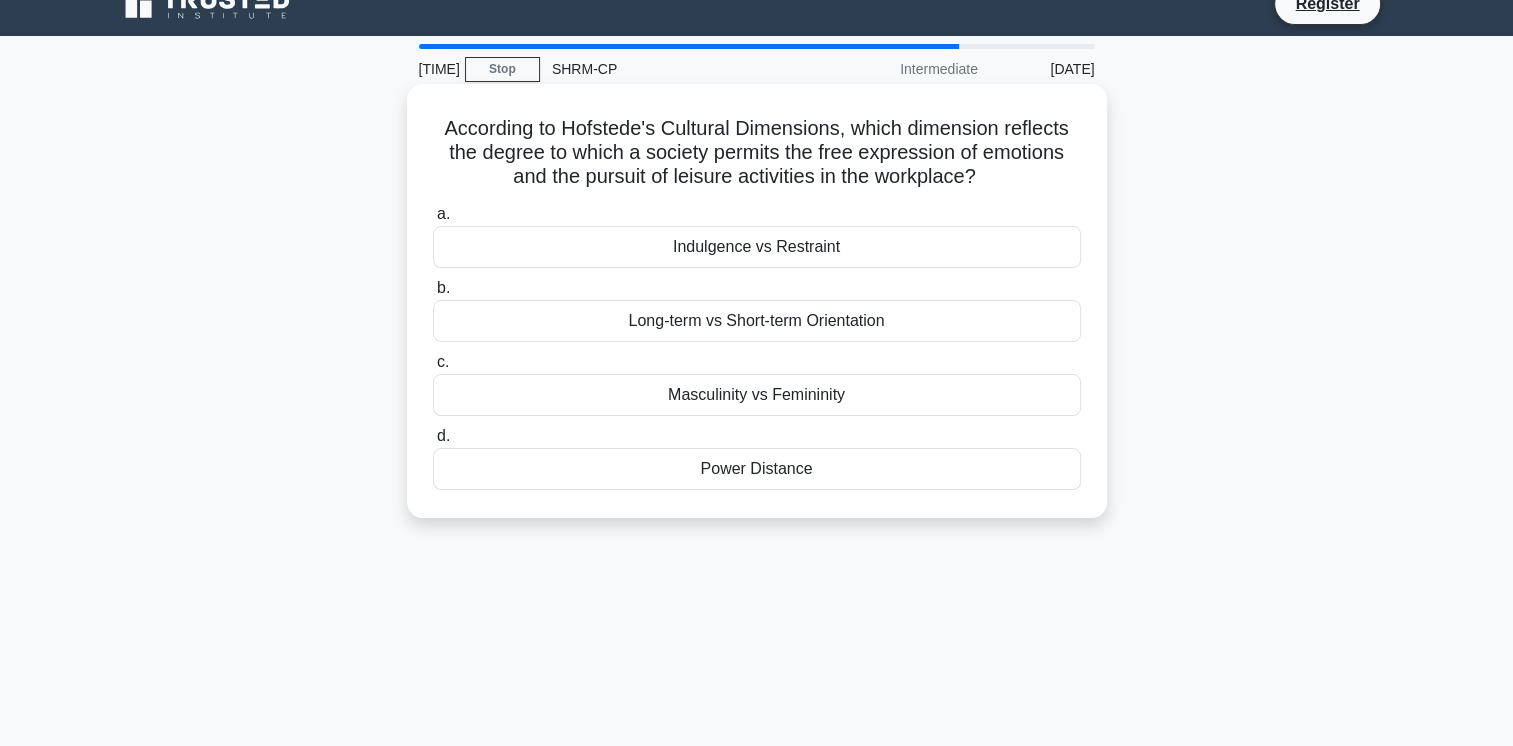 scroll, scrollTop: 0, scrollLeft: 0, axis: both 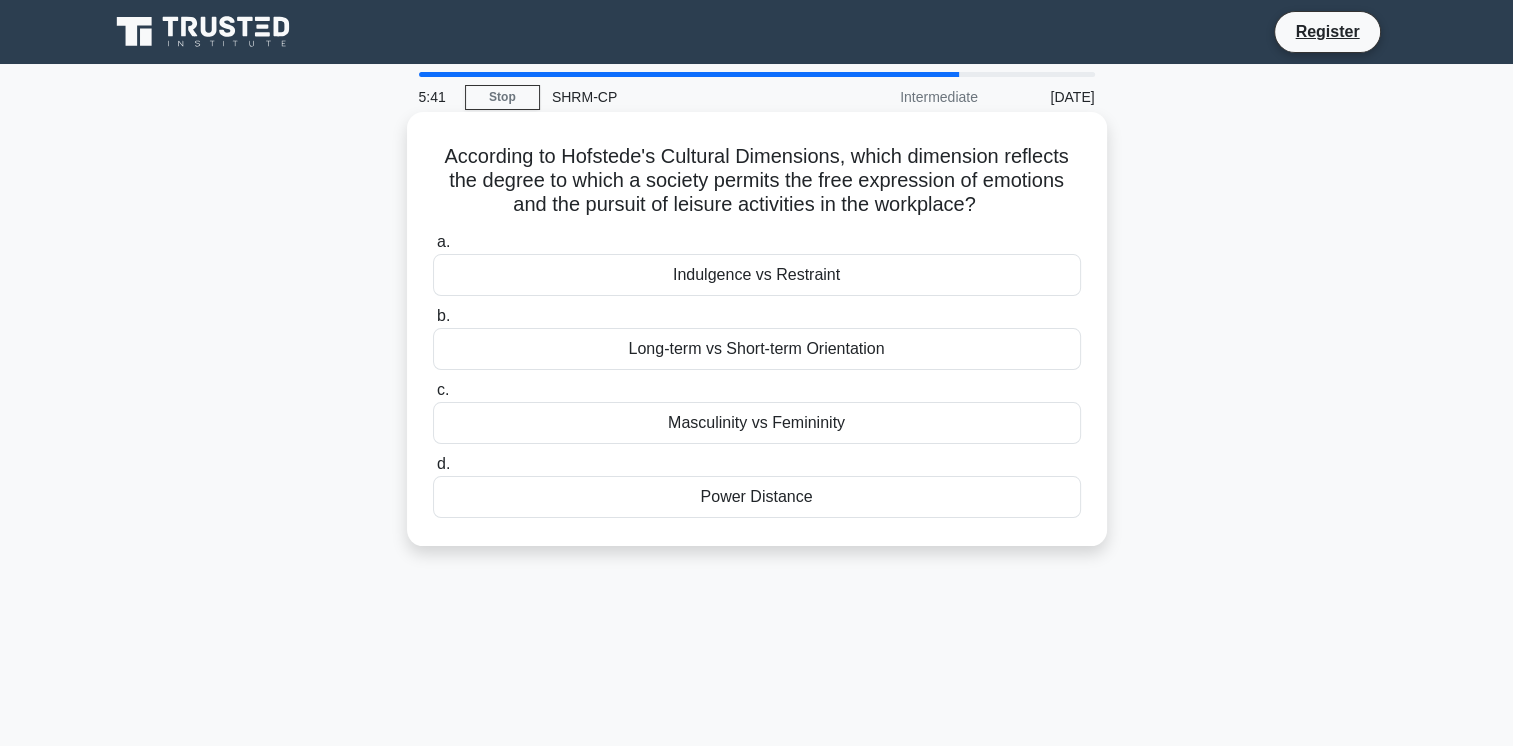 click on "Masculinity vs Femininity" at bounding box center [757, 423] 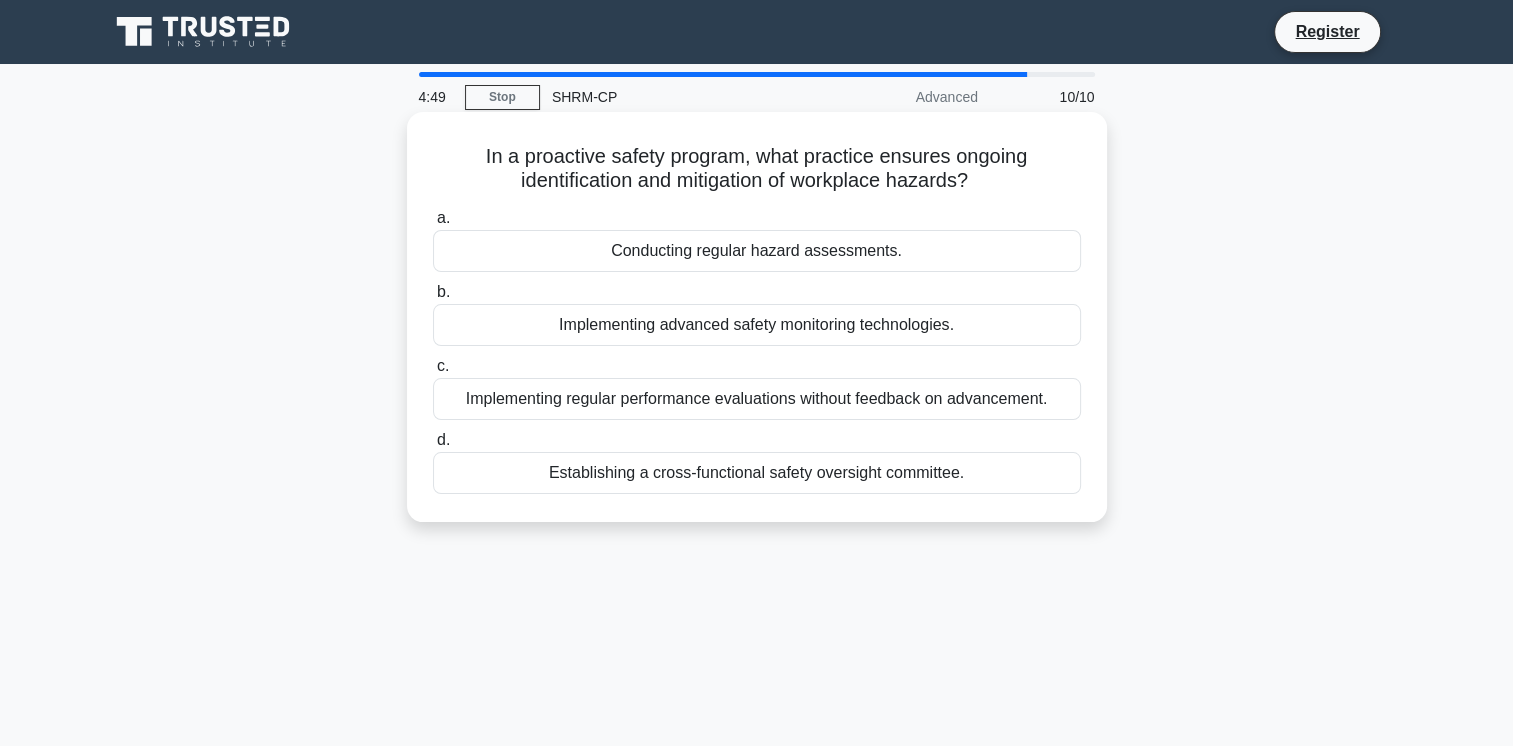 click on "Establishing a cross-functional safety oversight committee." at bounding box center (757, 473) 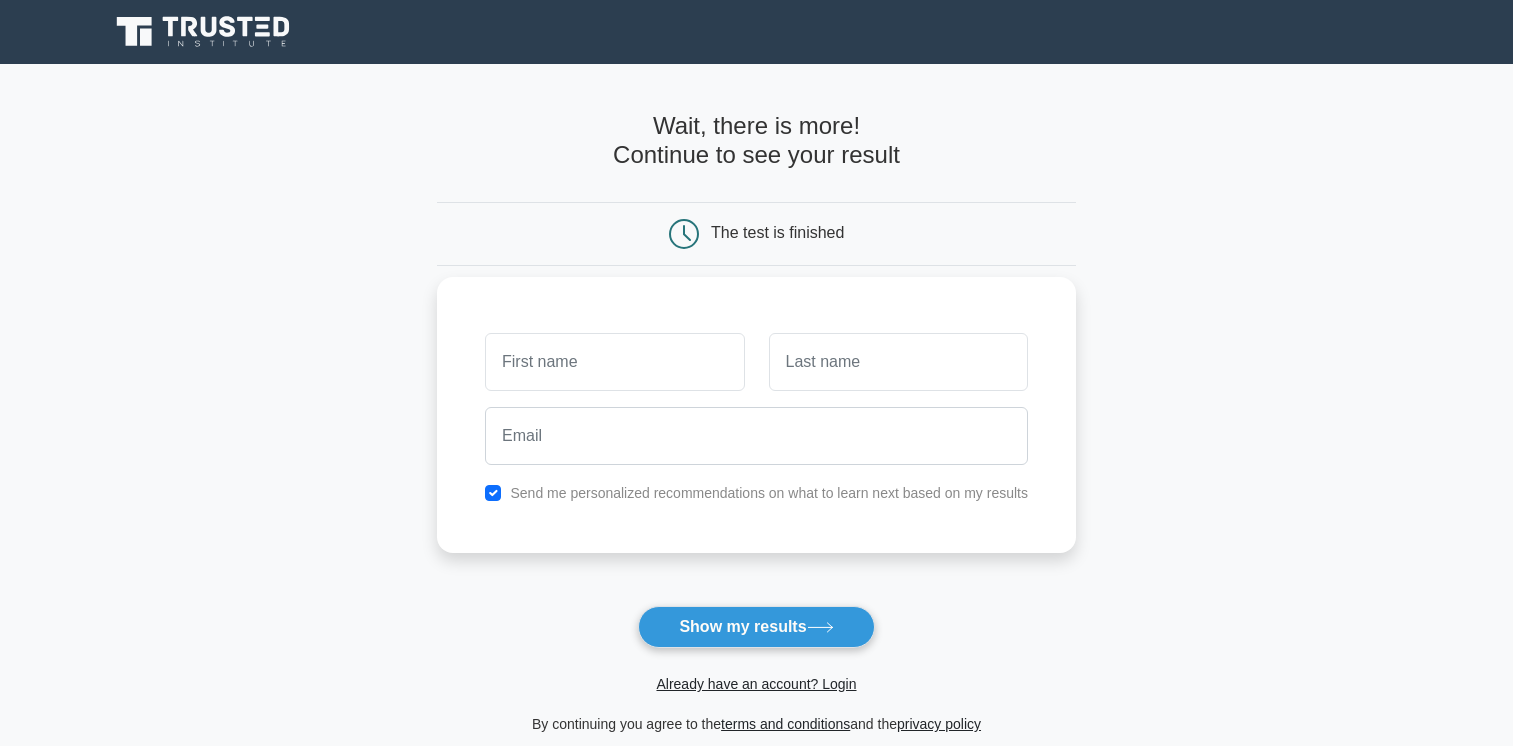 scroll, scrollTop: 0, scrollLeft: 0, axis: both 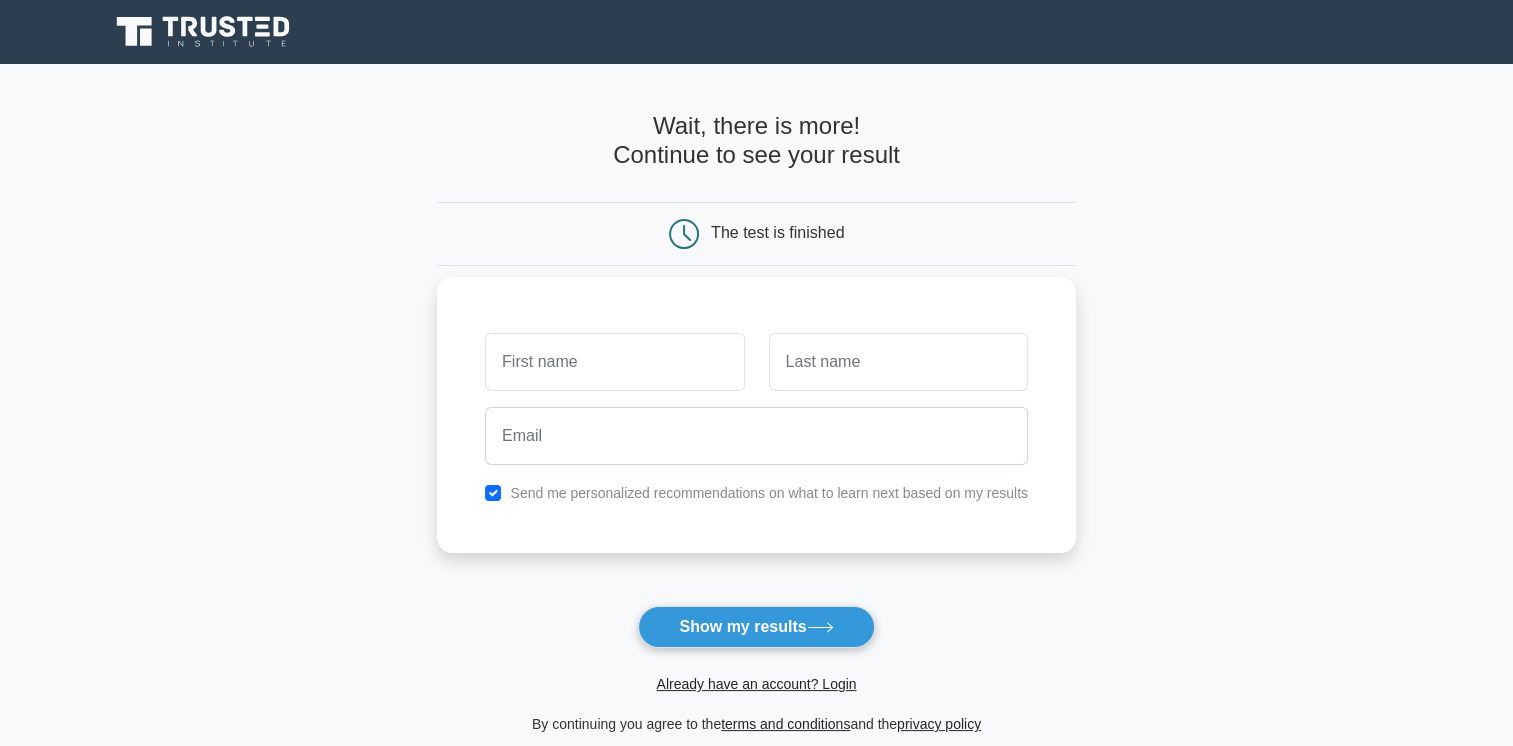 click at bounding box center [614, 362] 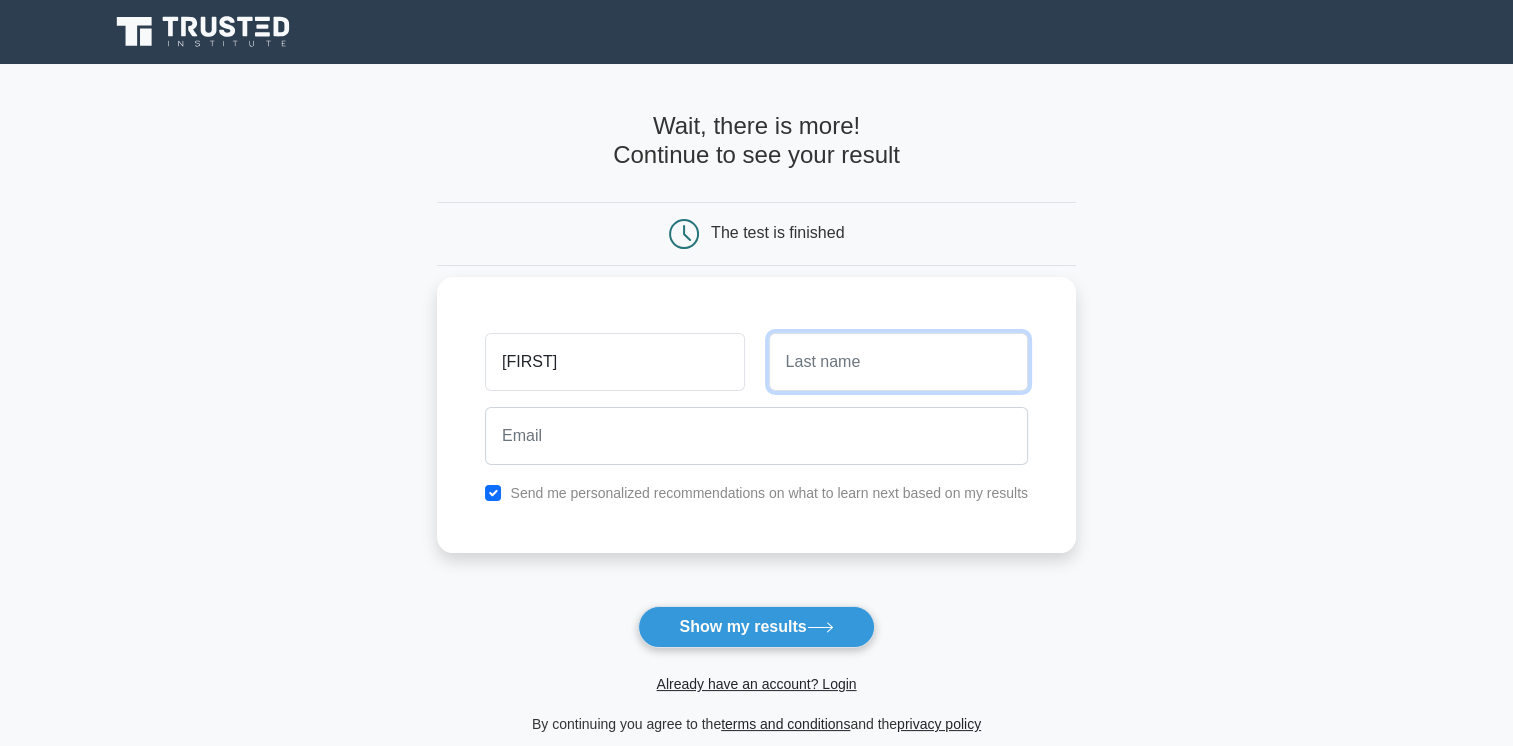 click at bounding box center [898, 362] 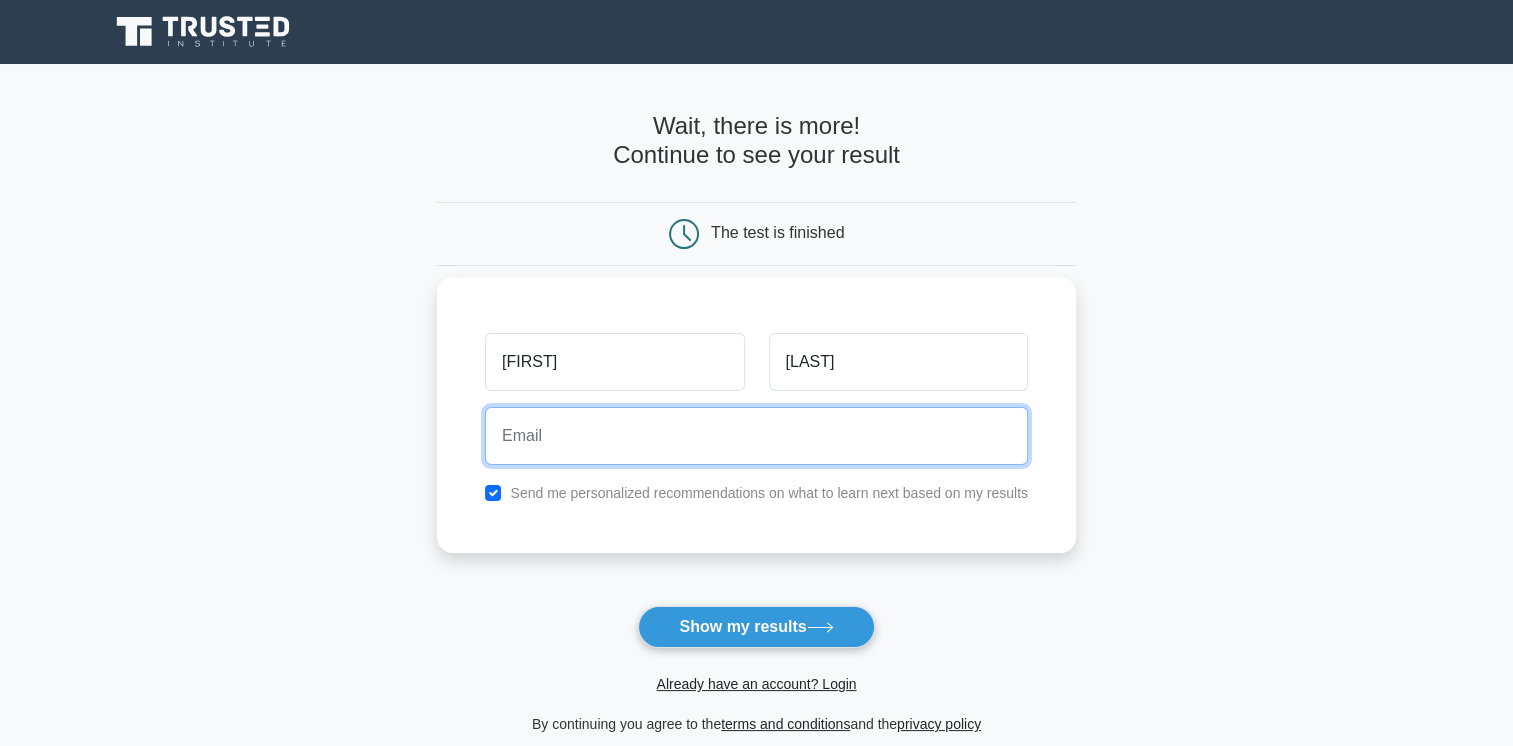 click at bounding box center (756, 436) 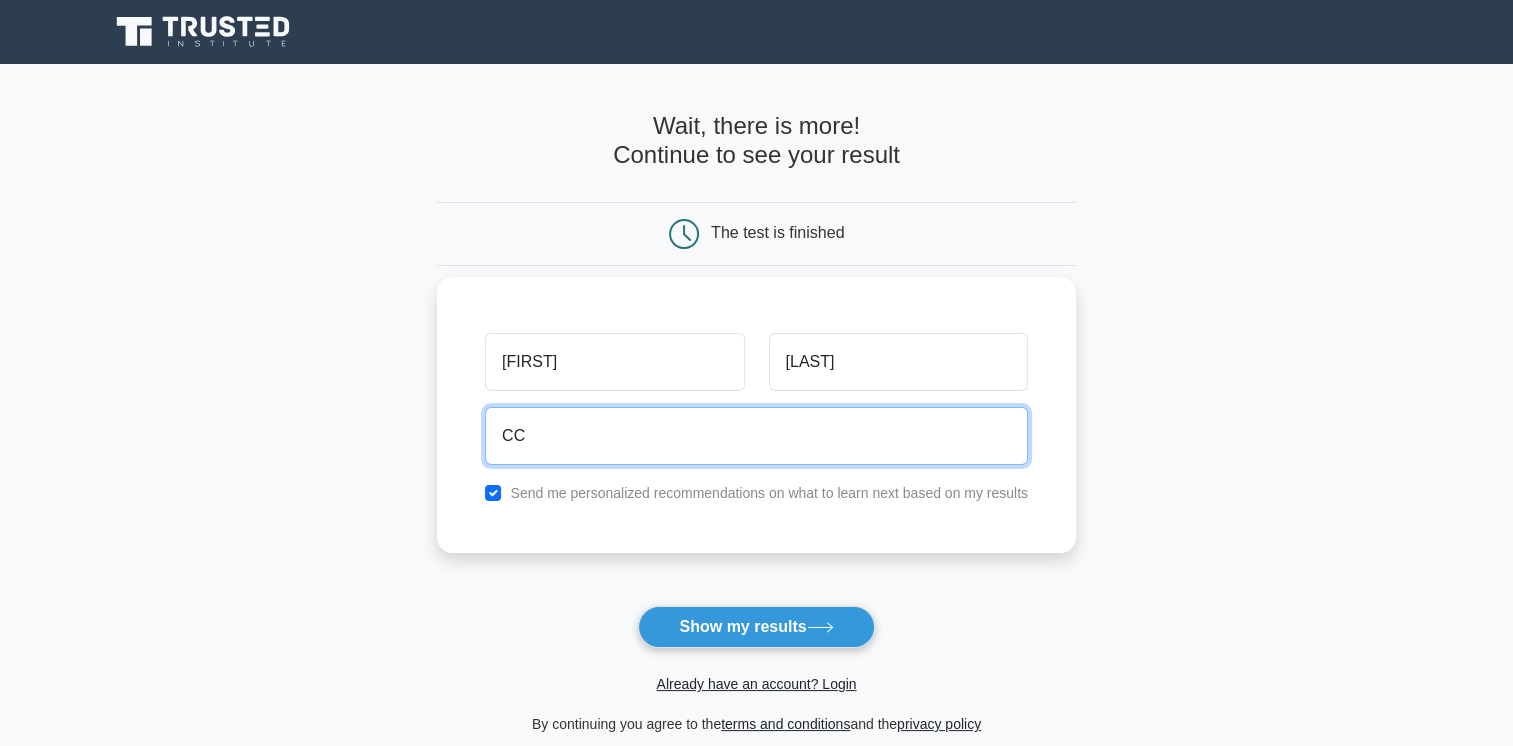 type on "ccharbel84@hotmail.com" 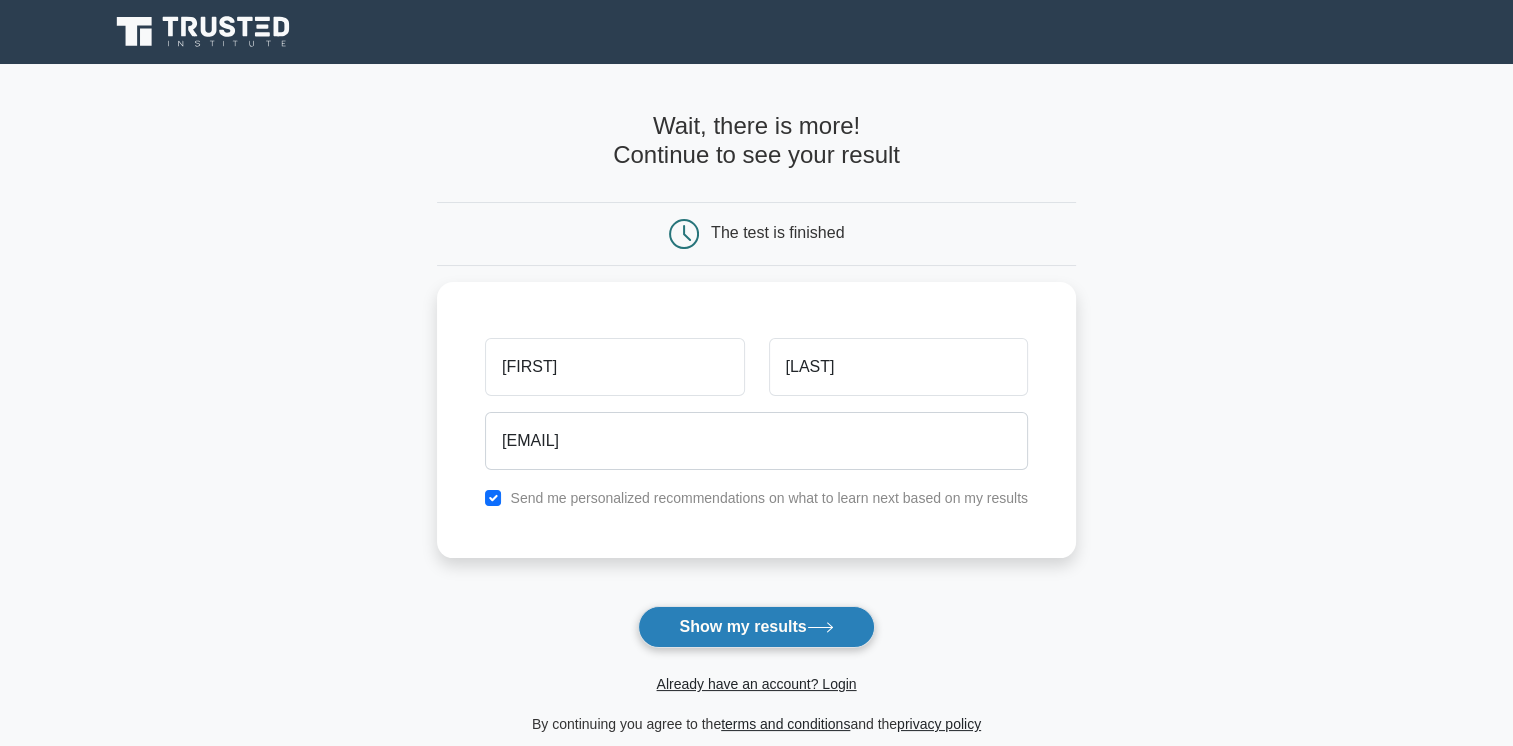 click on "Show my results" at bounding box center [756, 627] 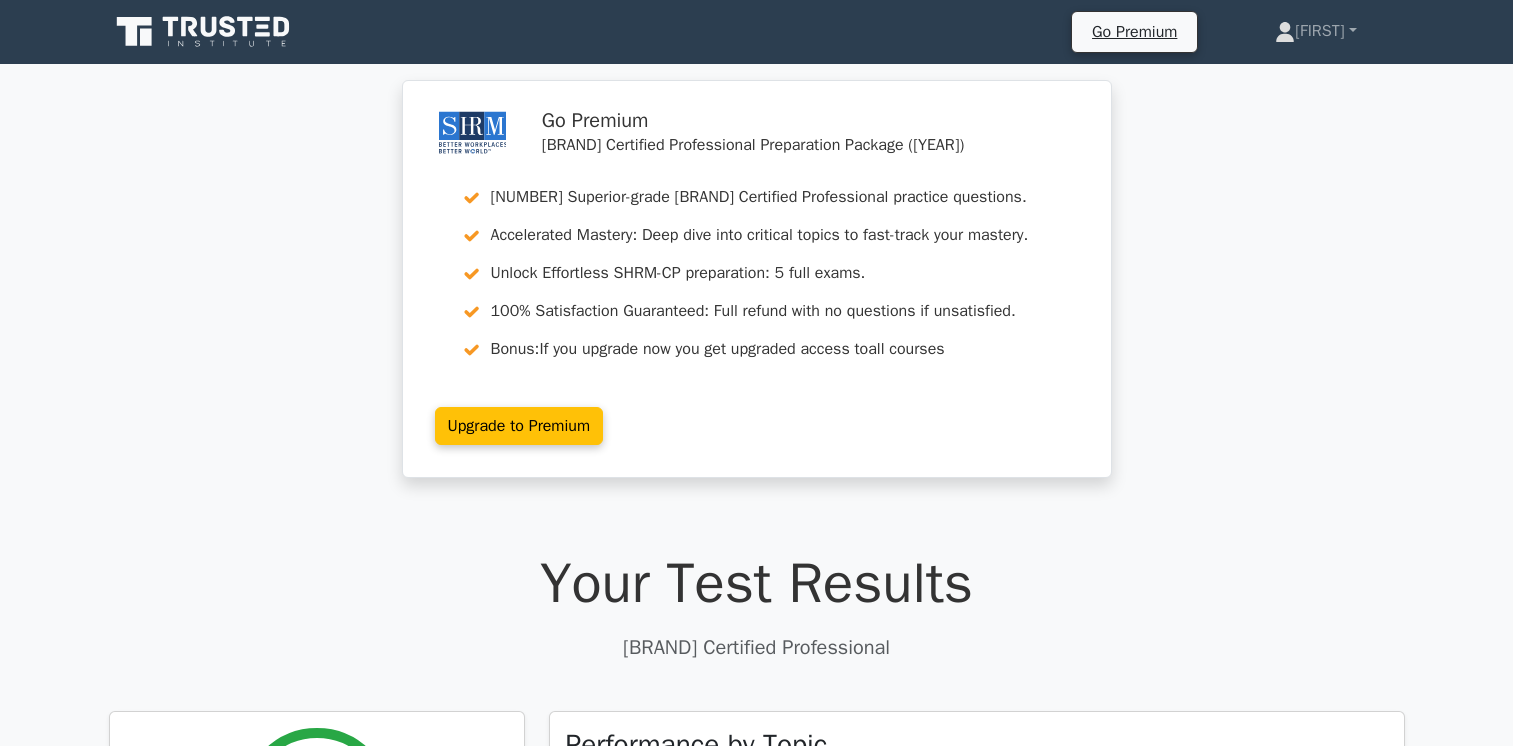 scroll, scrollTop: 0, scrollLeft: 0, axis: both 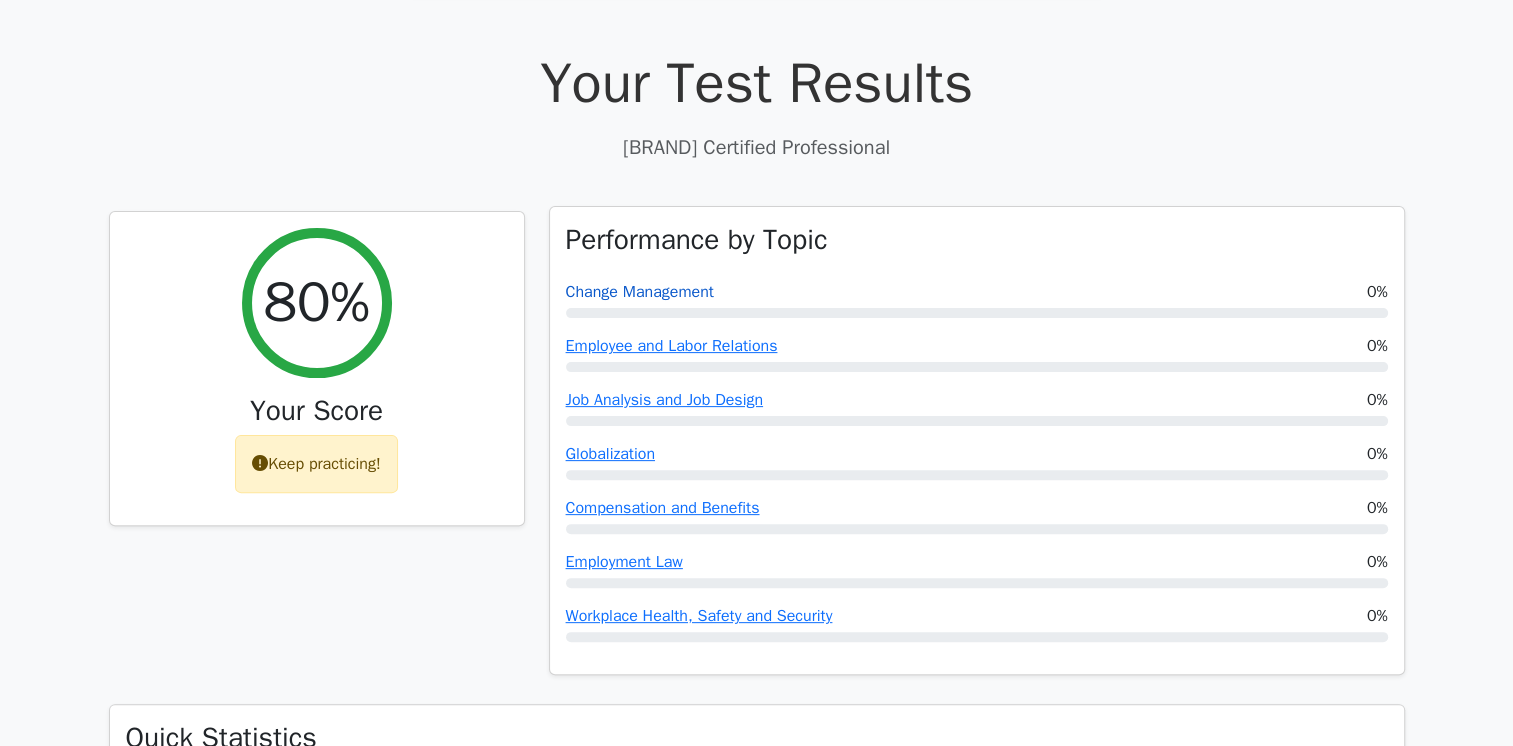 click on "Change Management" at bounding box center (640, 292) 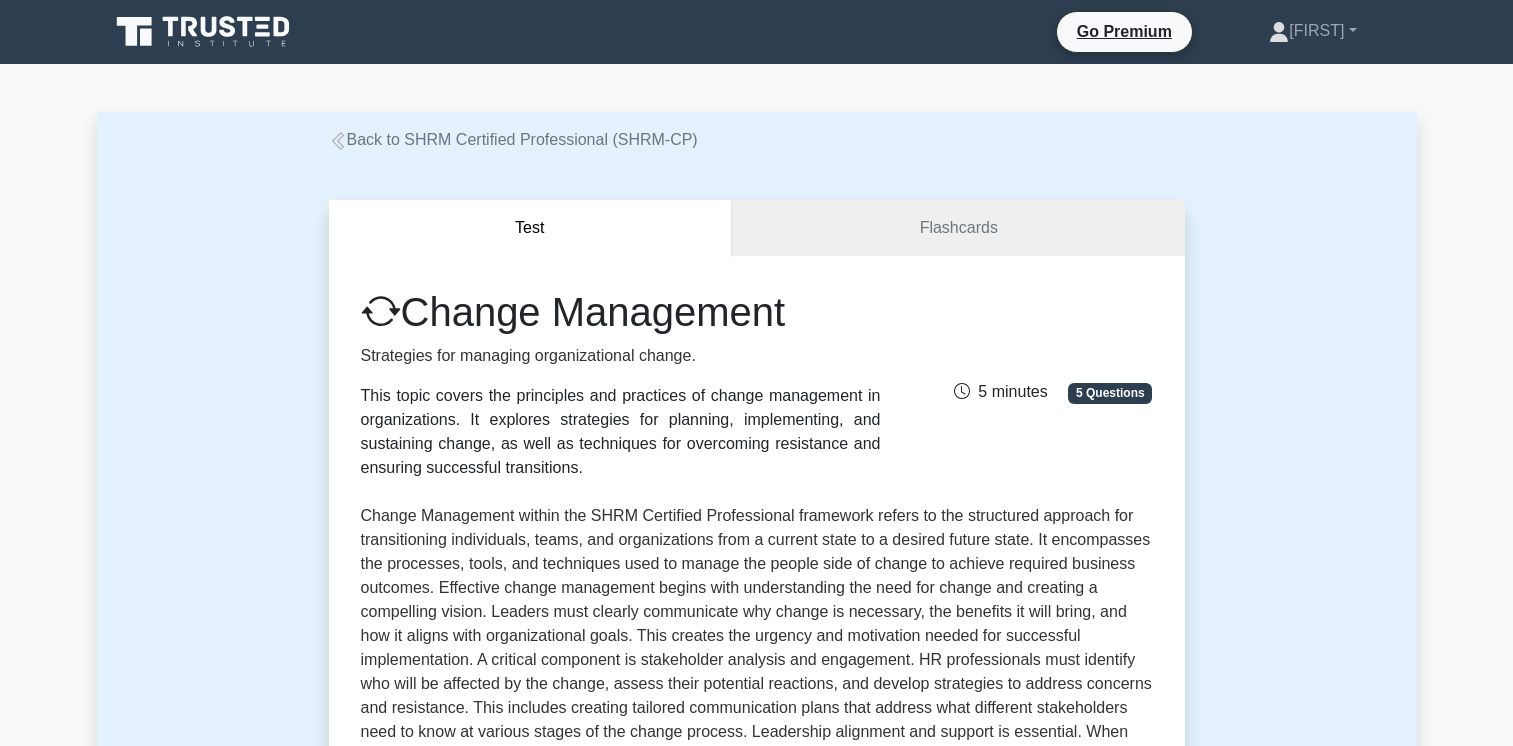 scroll, scrollTop: 0, scrollLeft: 0, axis: both 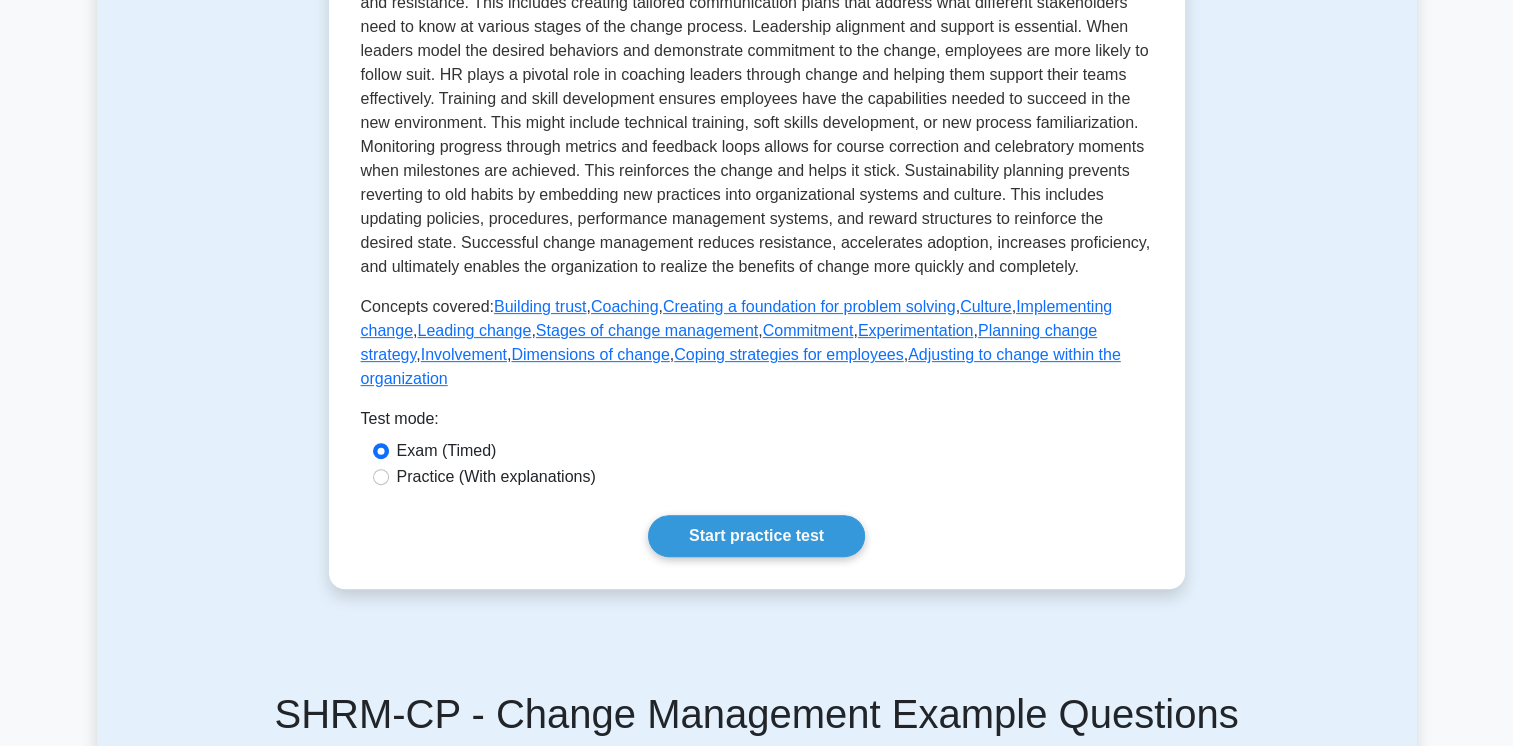 click on "Practice (With explanations)" at bounding box center [757, 477] 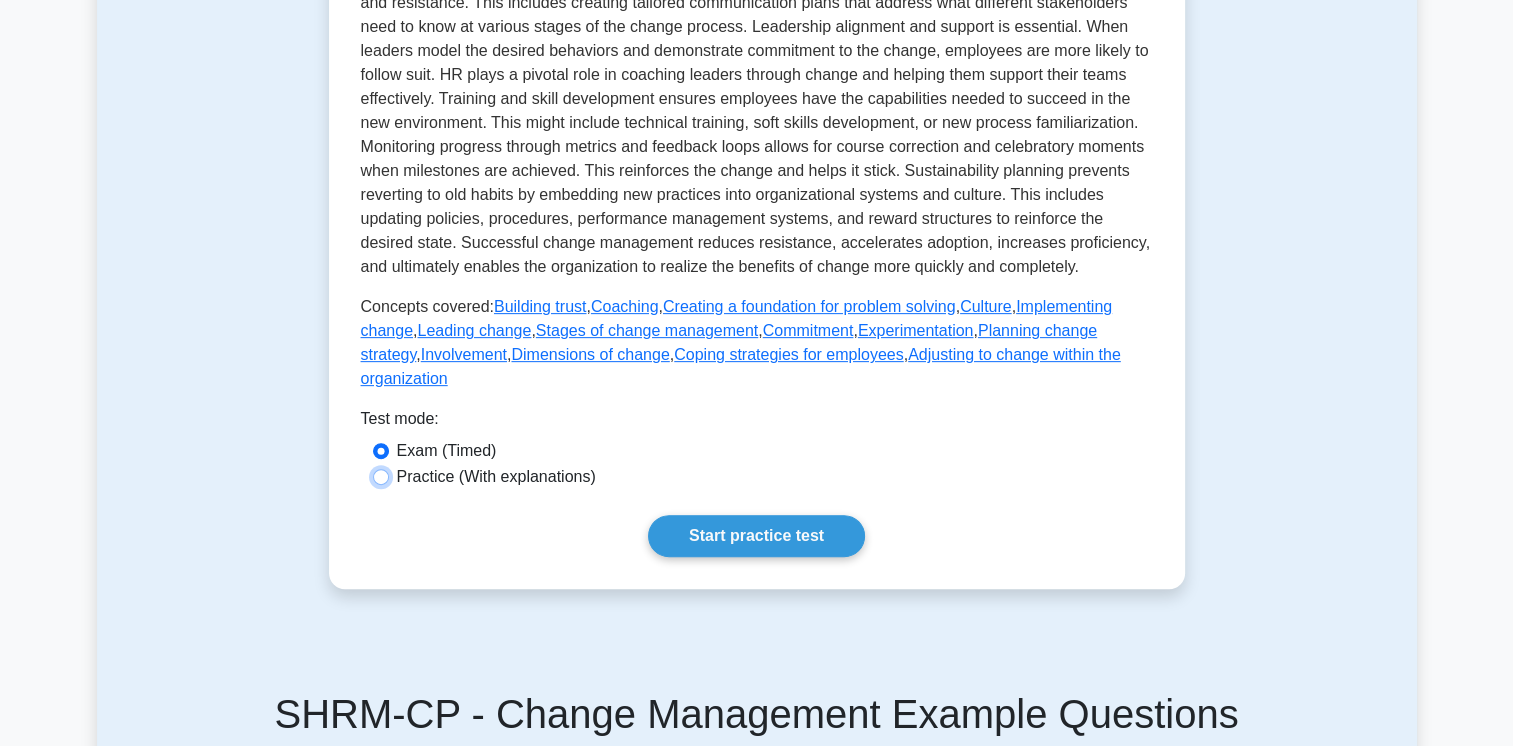 click on "Practice (With explanations)" at bounding box center [381, 477] 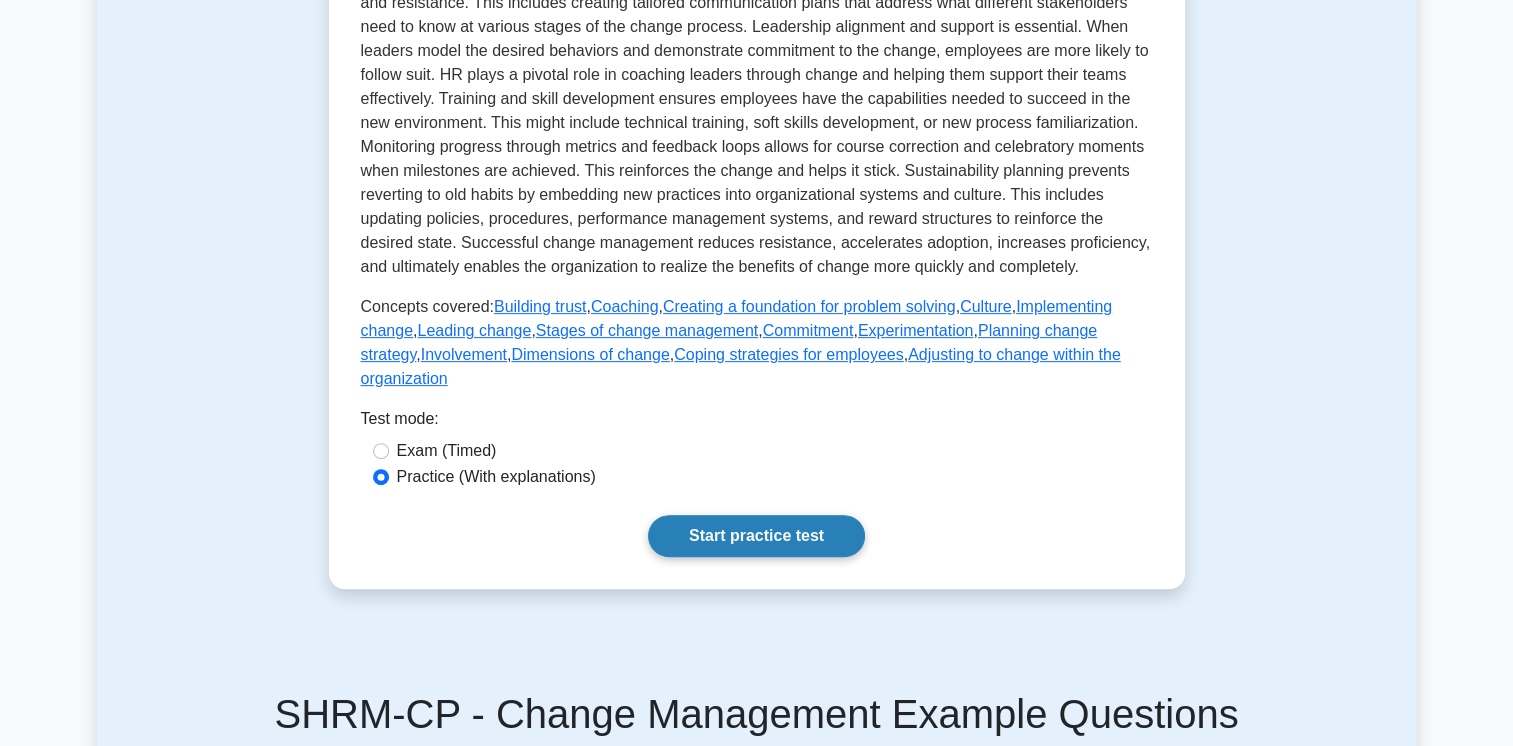 click on "Start practice test" at bounding box center (756, 536) 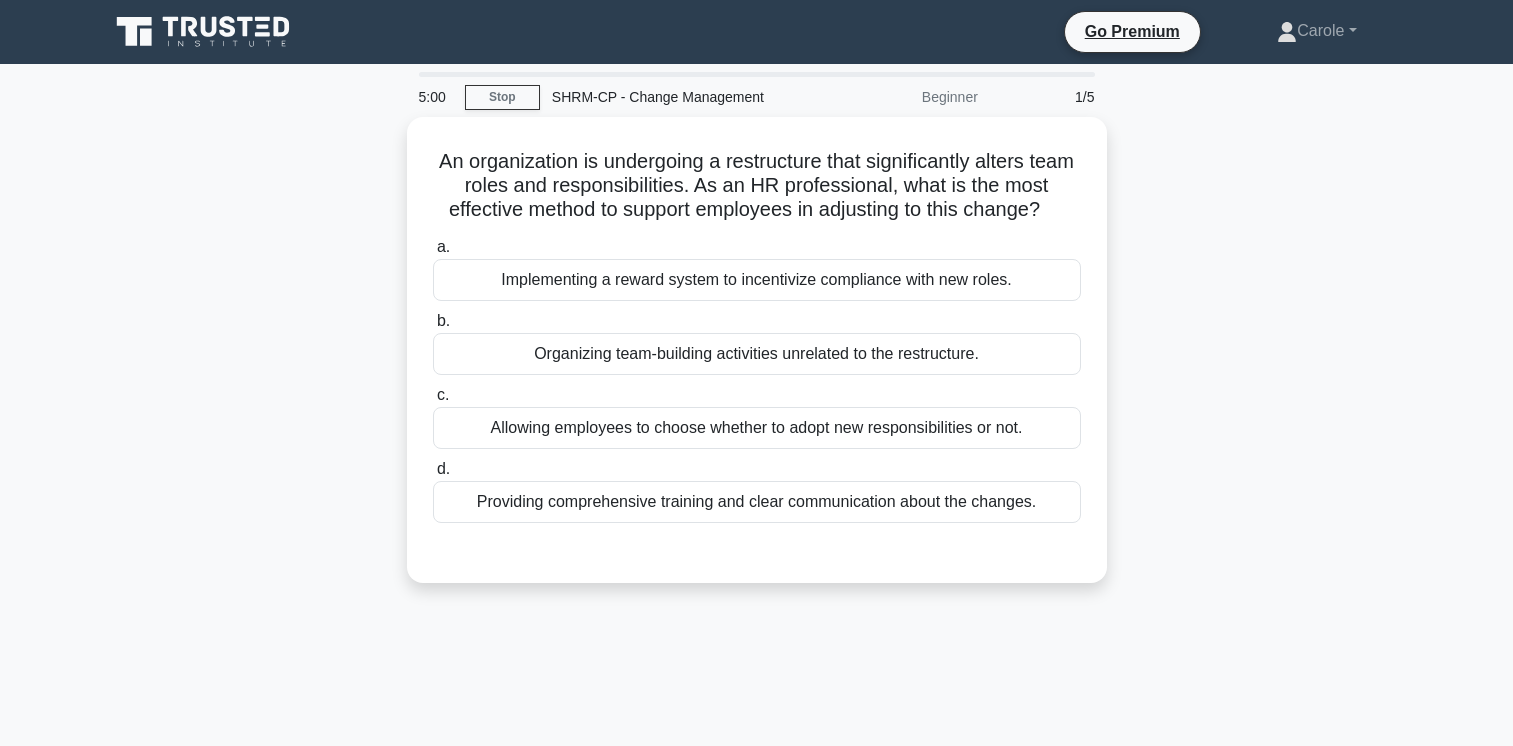 scroll, scrollTop: 0, scrollLeft: 0, axis: both 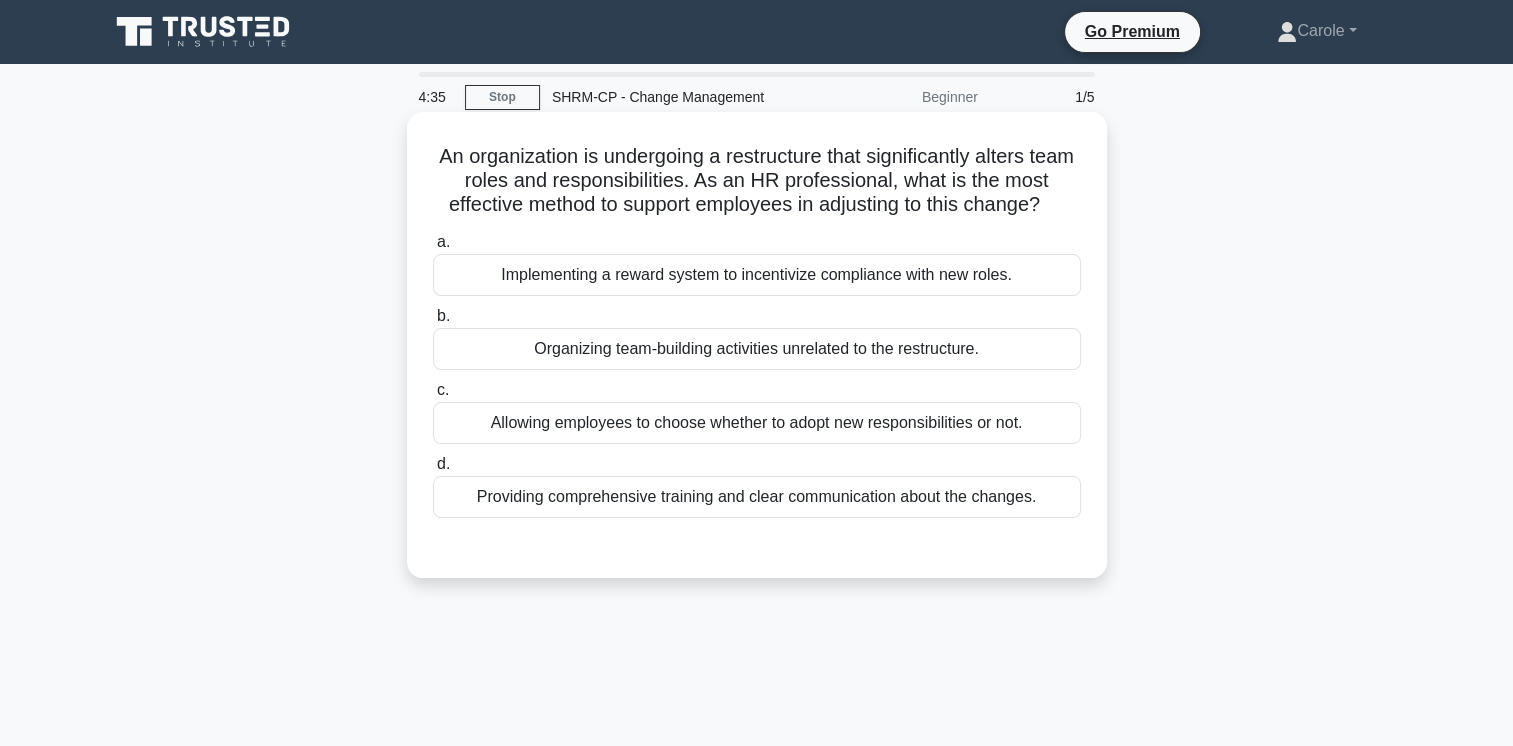 click on "Providing comprehensive training and clear communication about the changes." at bounding box center (757, 497) 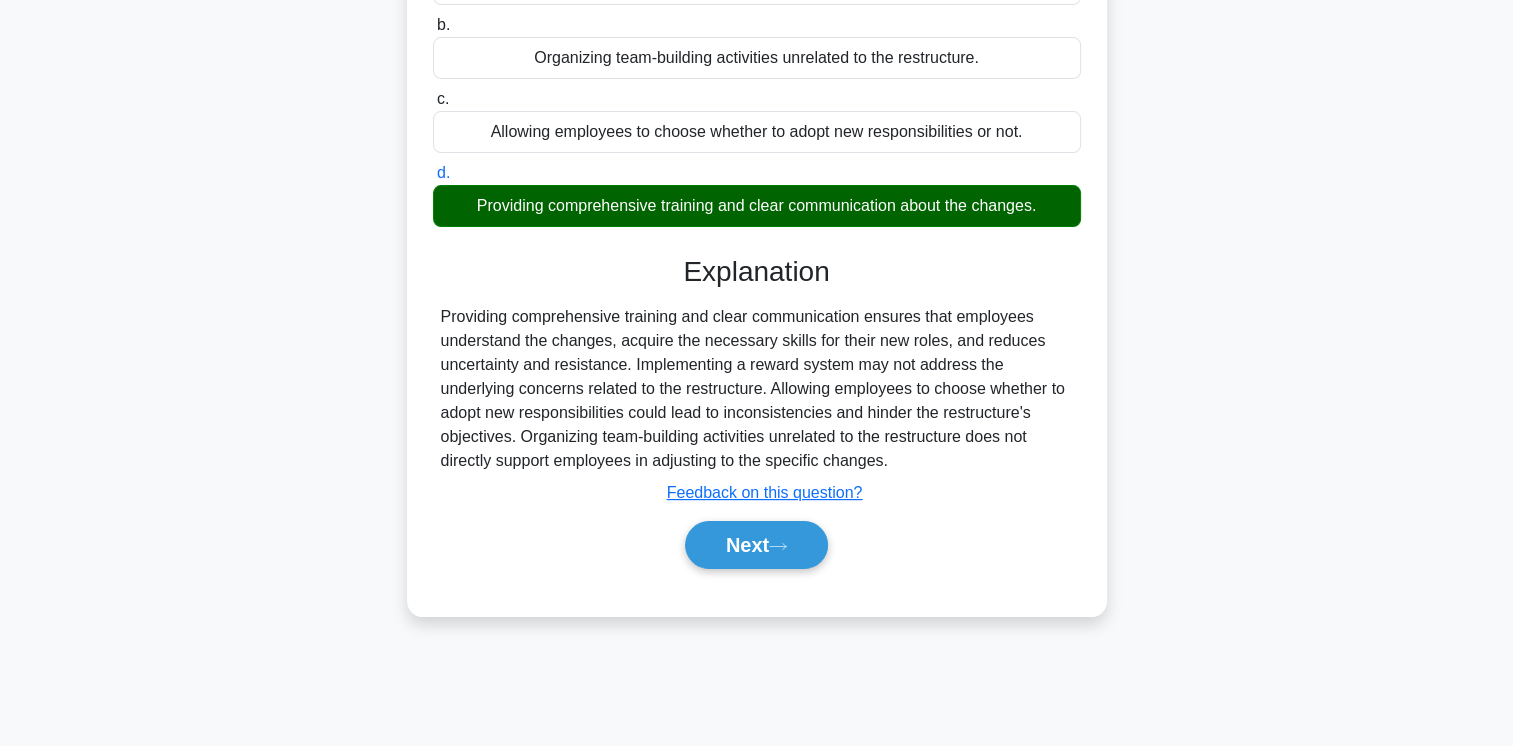 scroll, scrollTop: 300, scrollLeft: 0, axis: vertical 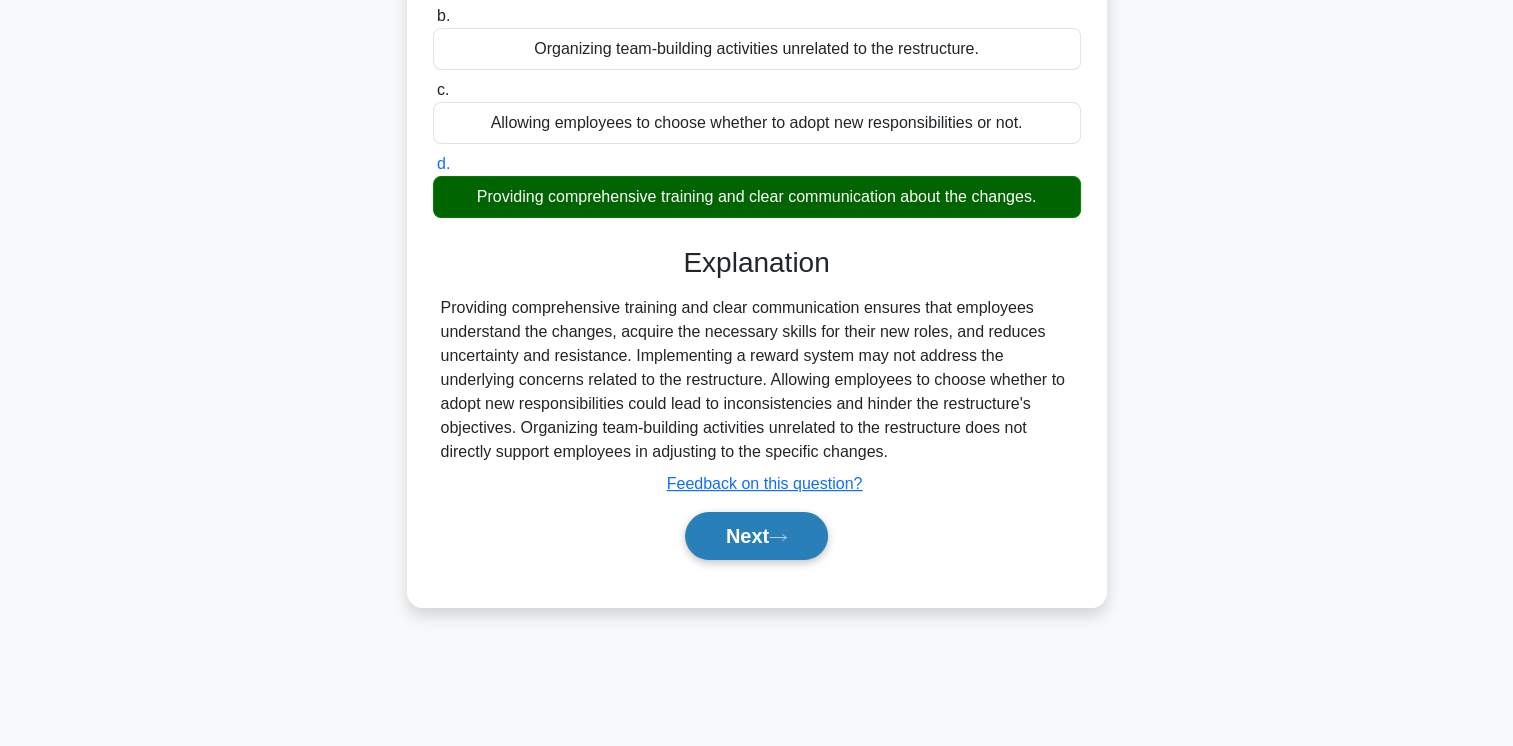 click on "Next" at bounding box center (756, 536) 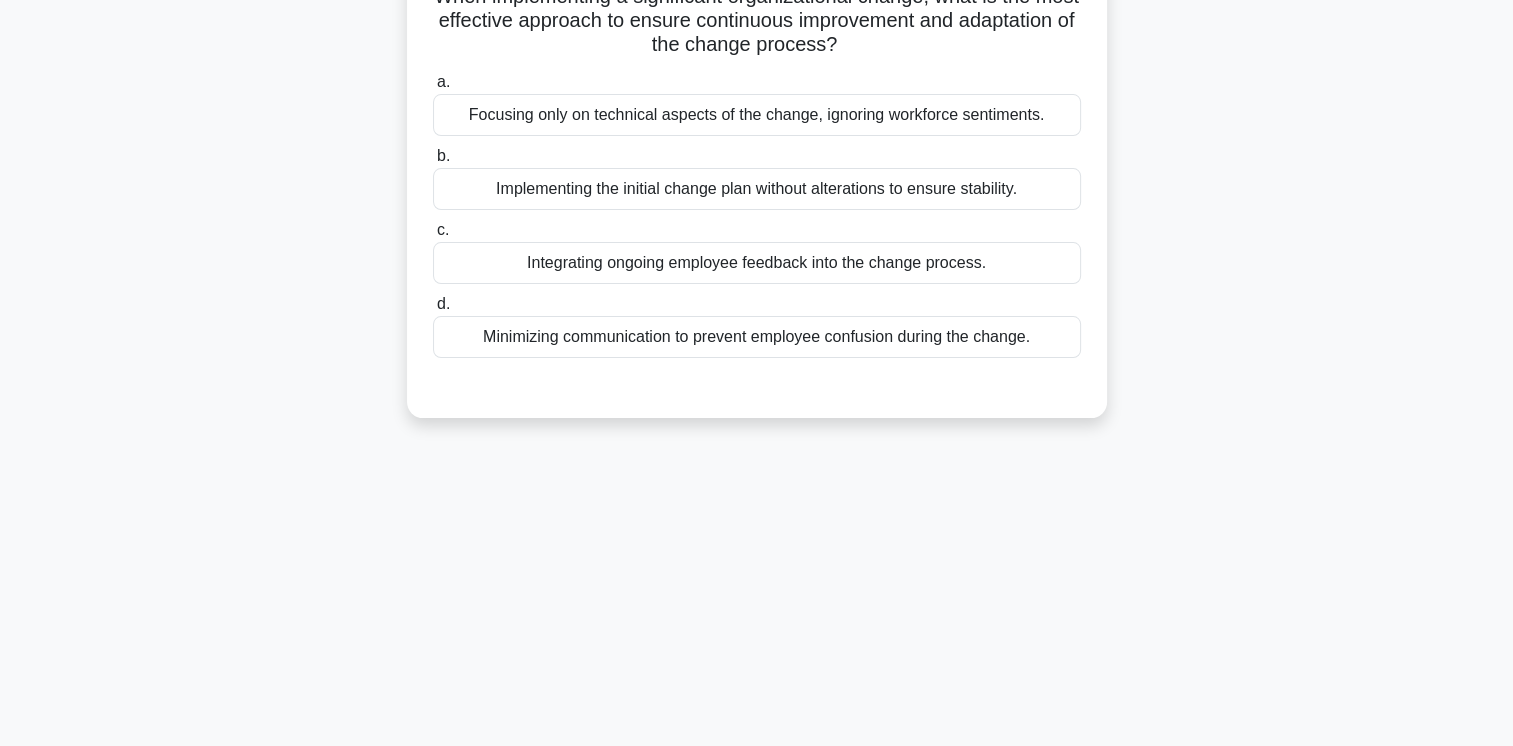 scroll, scrollTop: 0, scrollLeft: 0, axis: both 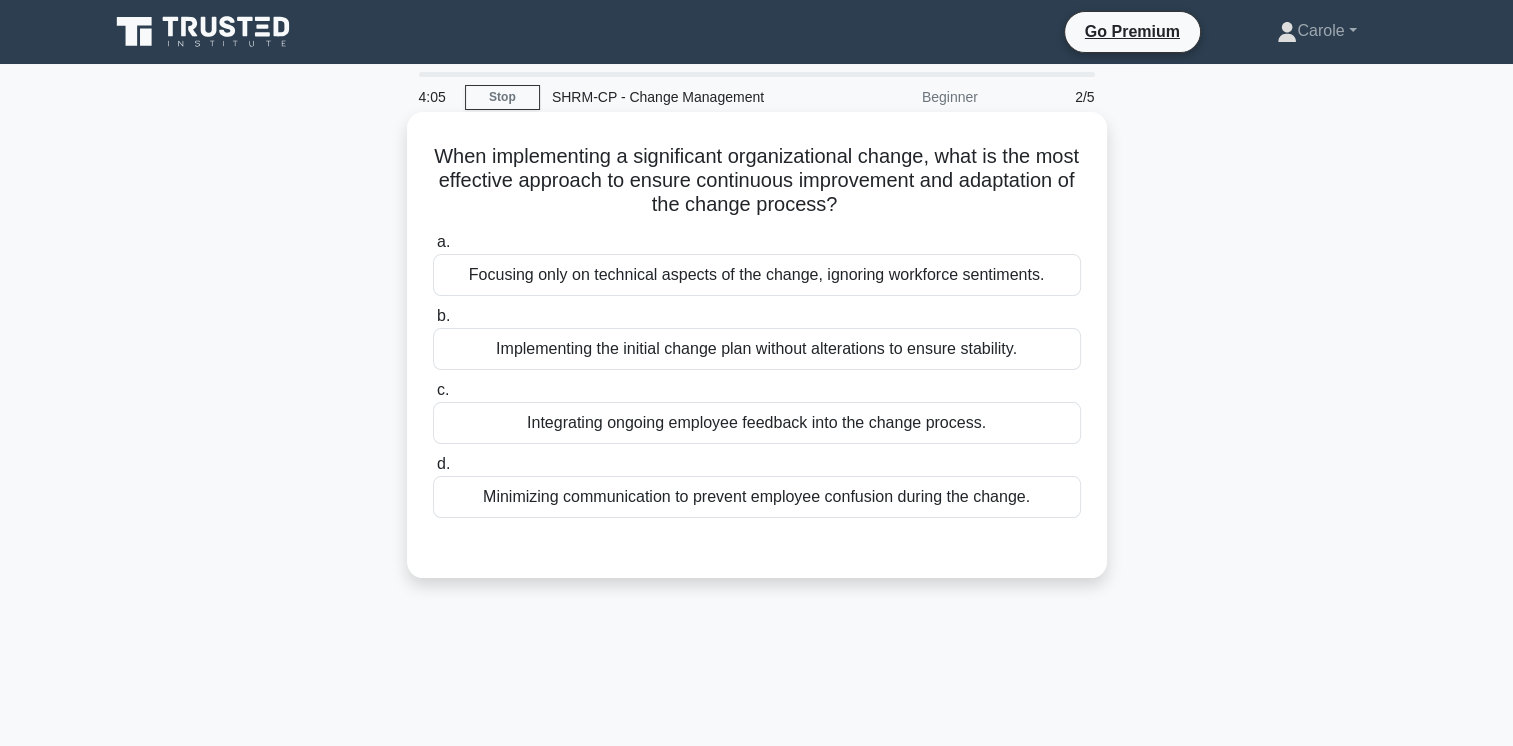 click on "Integrating ongoing employee feedback into the change process." at bounding box center (757, 423) 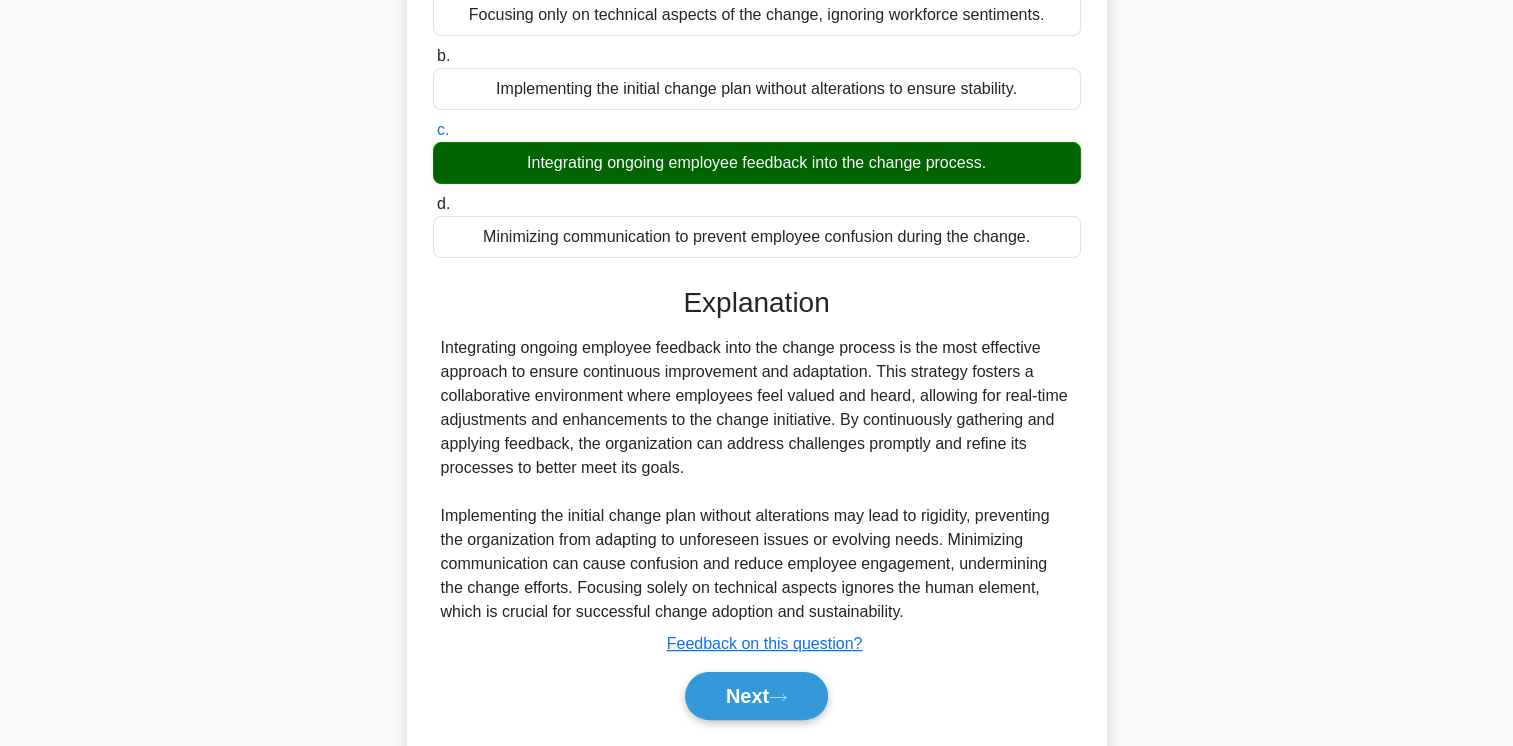 scroll, scrollTop: 300, scrollLeft: 0, axis: vertical 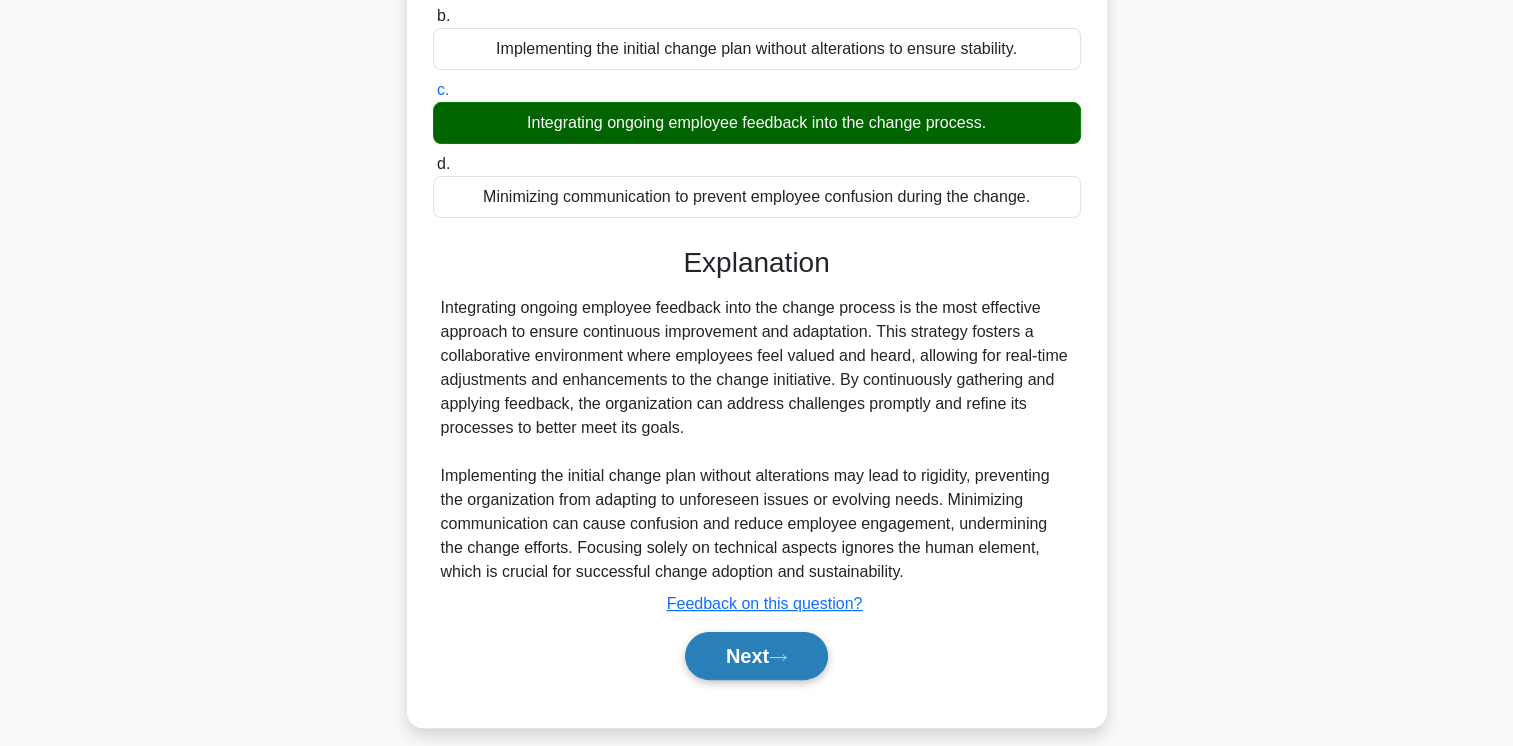 click on "Next" at bounding box center [756, 656] 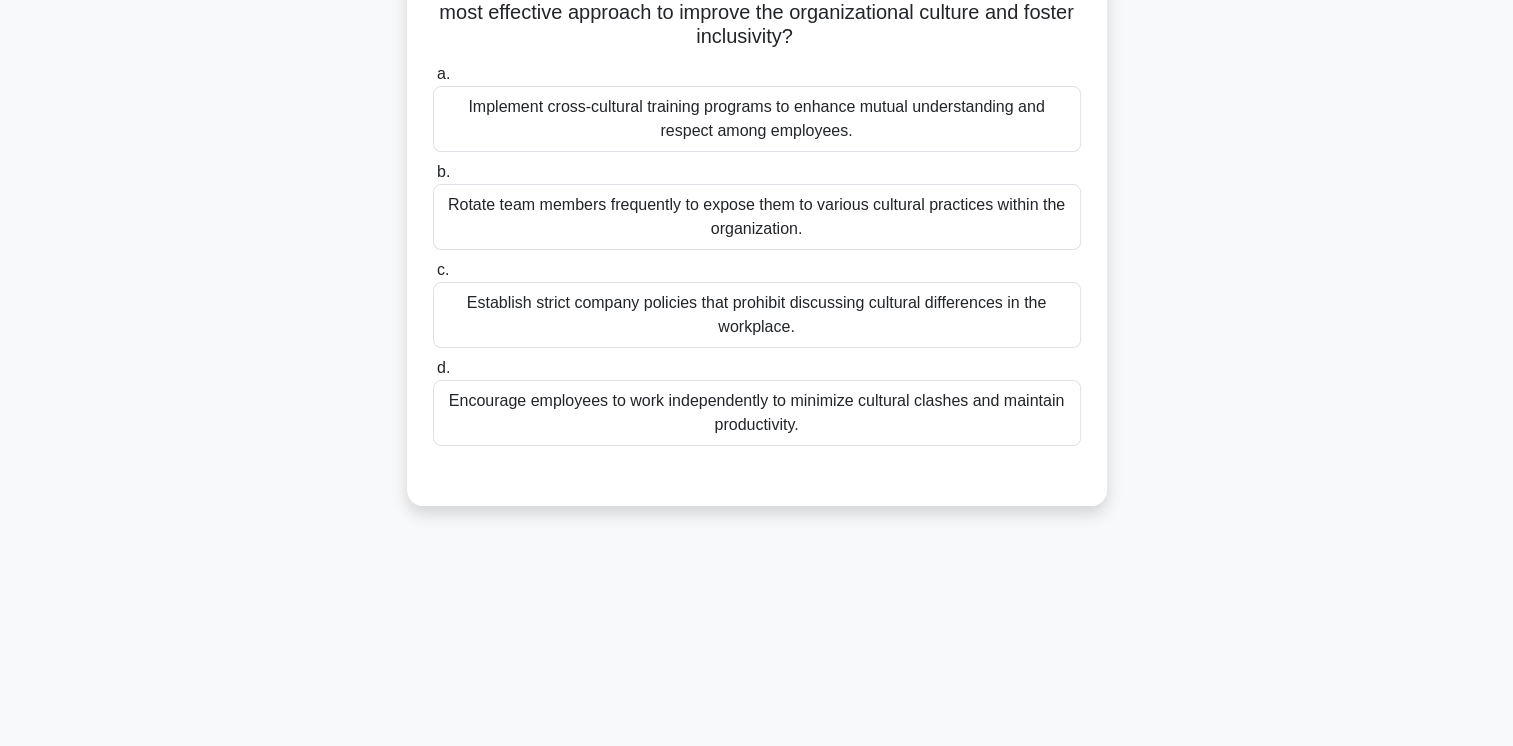 scroll, scrollTop: 0, scrollLeft: 0, axis: both 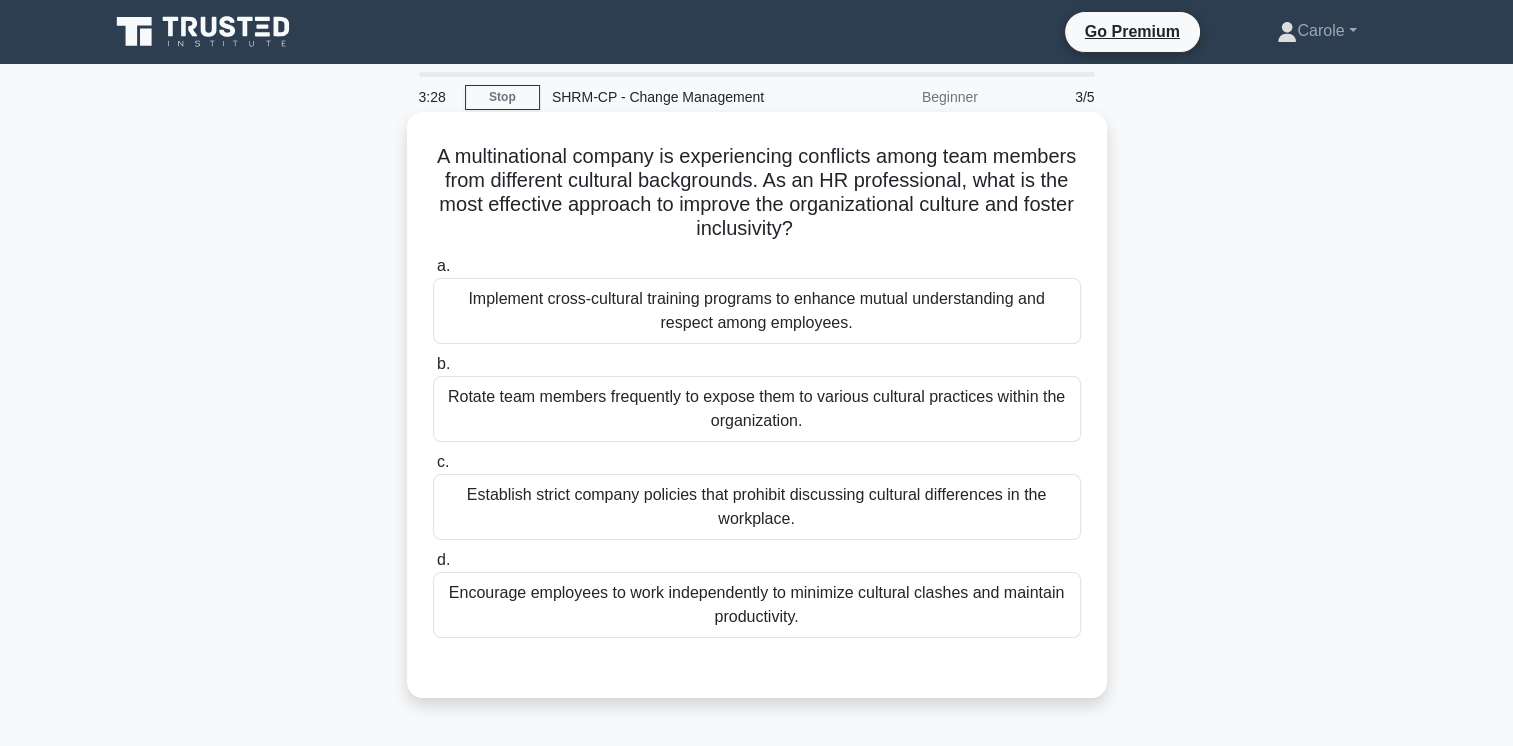 click on "Rotate team members frequently to expose them to various cultural practices within the organization." at bounding box center [757, 409] 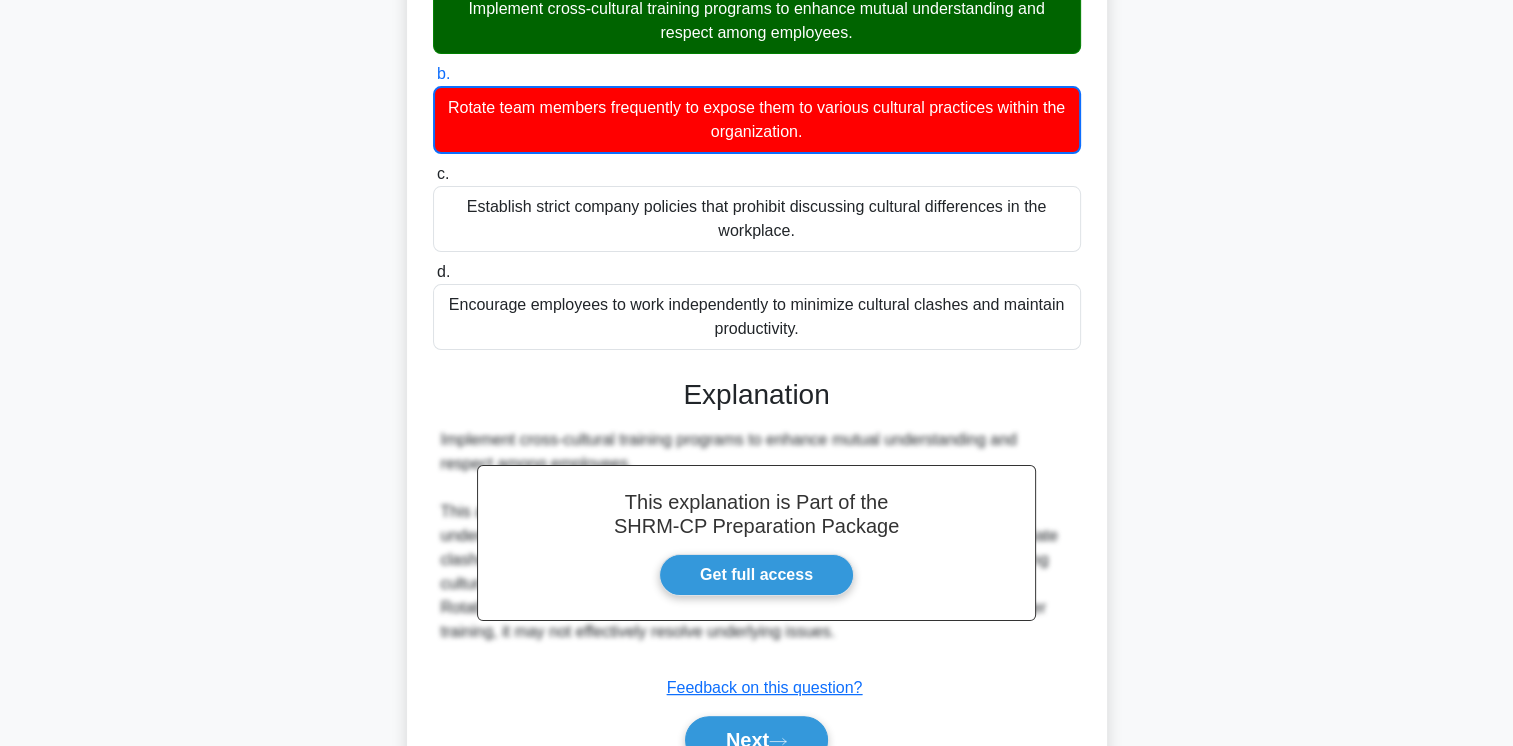 scroll, scrollTop: 391, scrollLeft: 0, axis: vertical 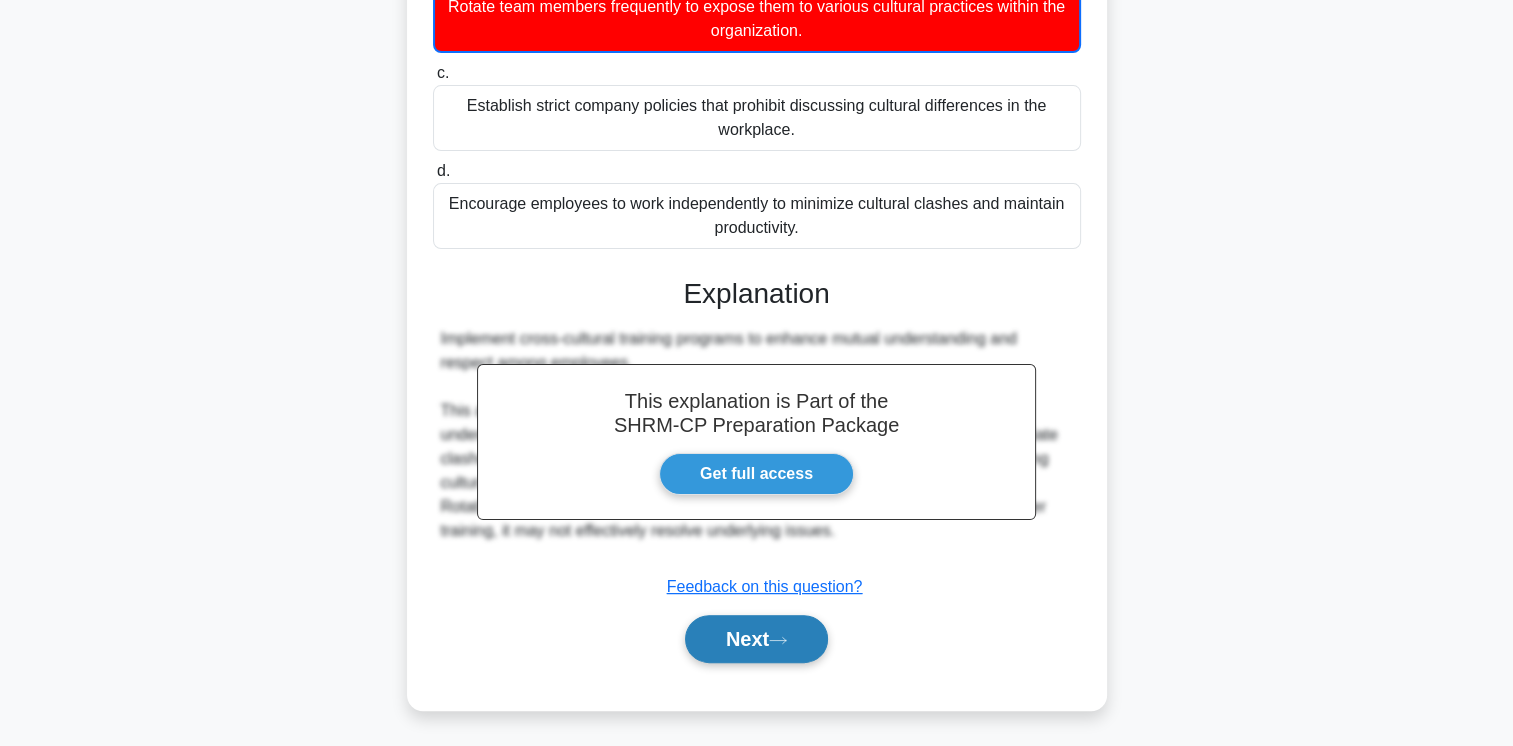 click on "Next" at bounding box center (756, 639) 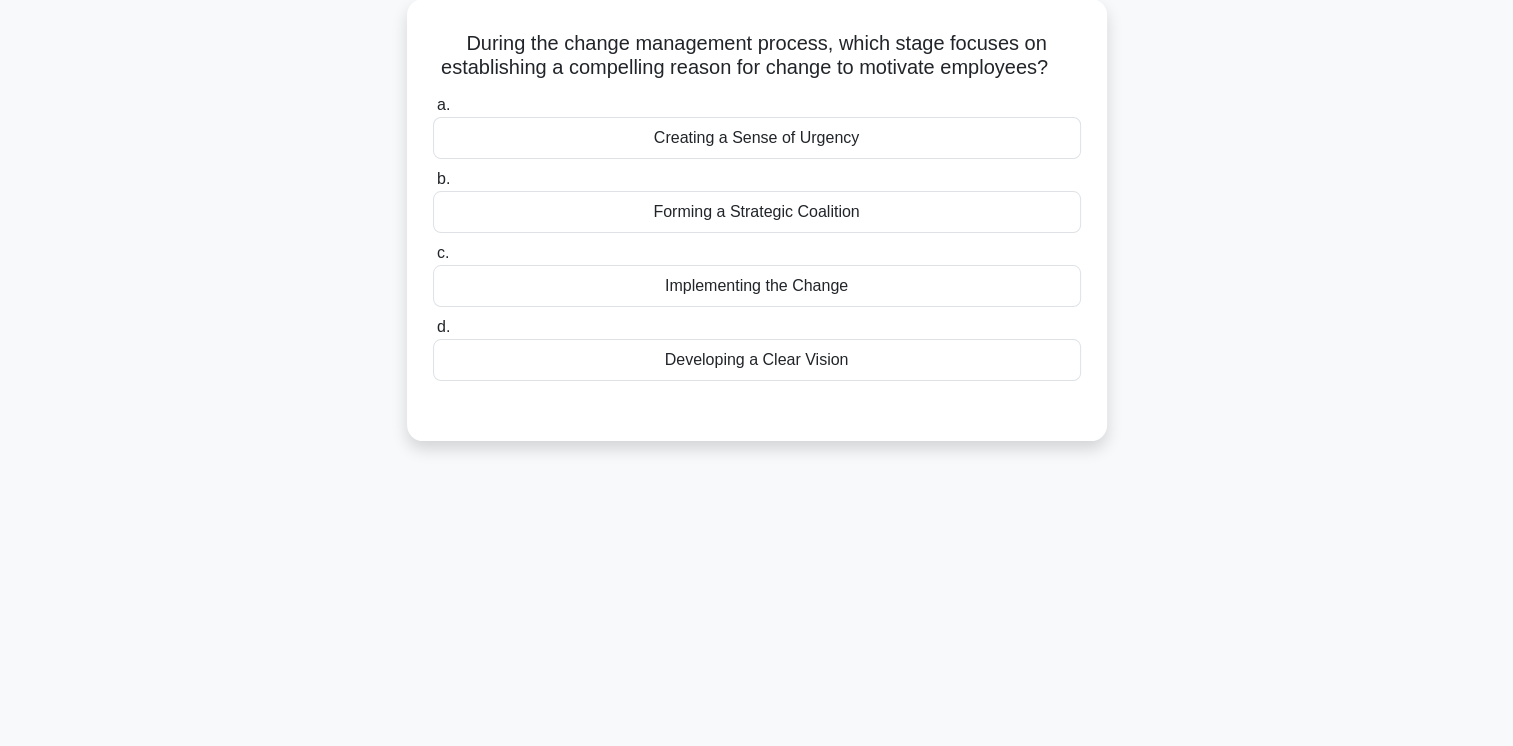 scroll, scrollTop: 0, scrollLeft: 0, axis: both 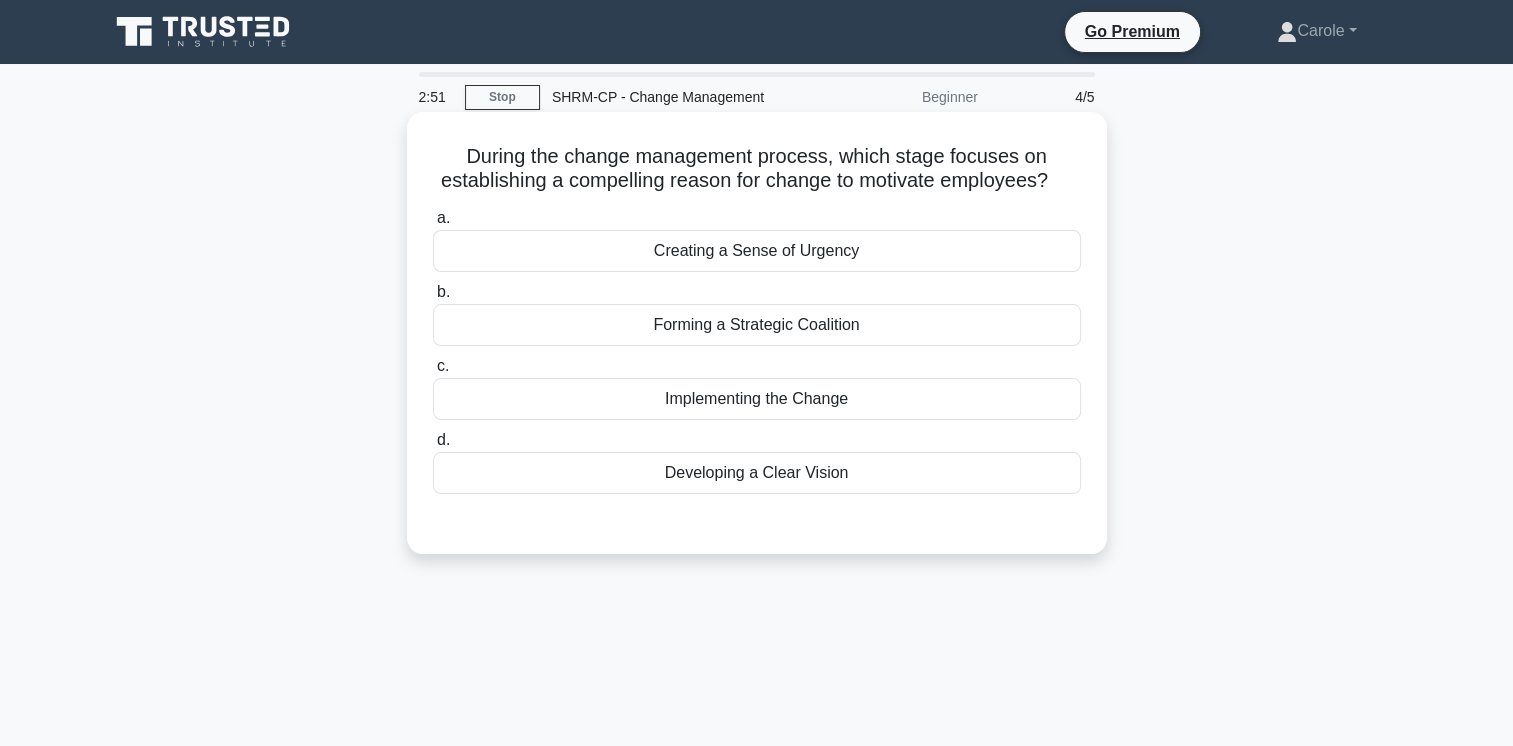 click on "Developing a Clear Vision" at bounding box center [757, 473] 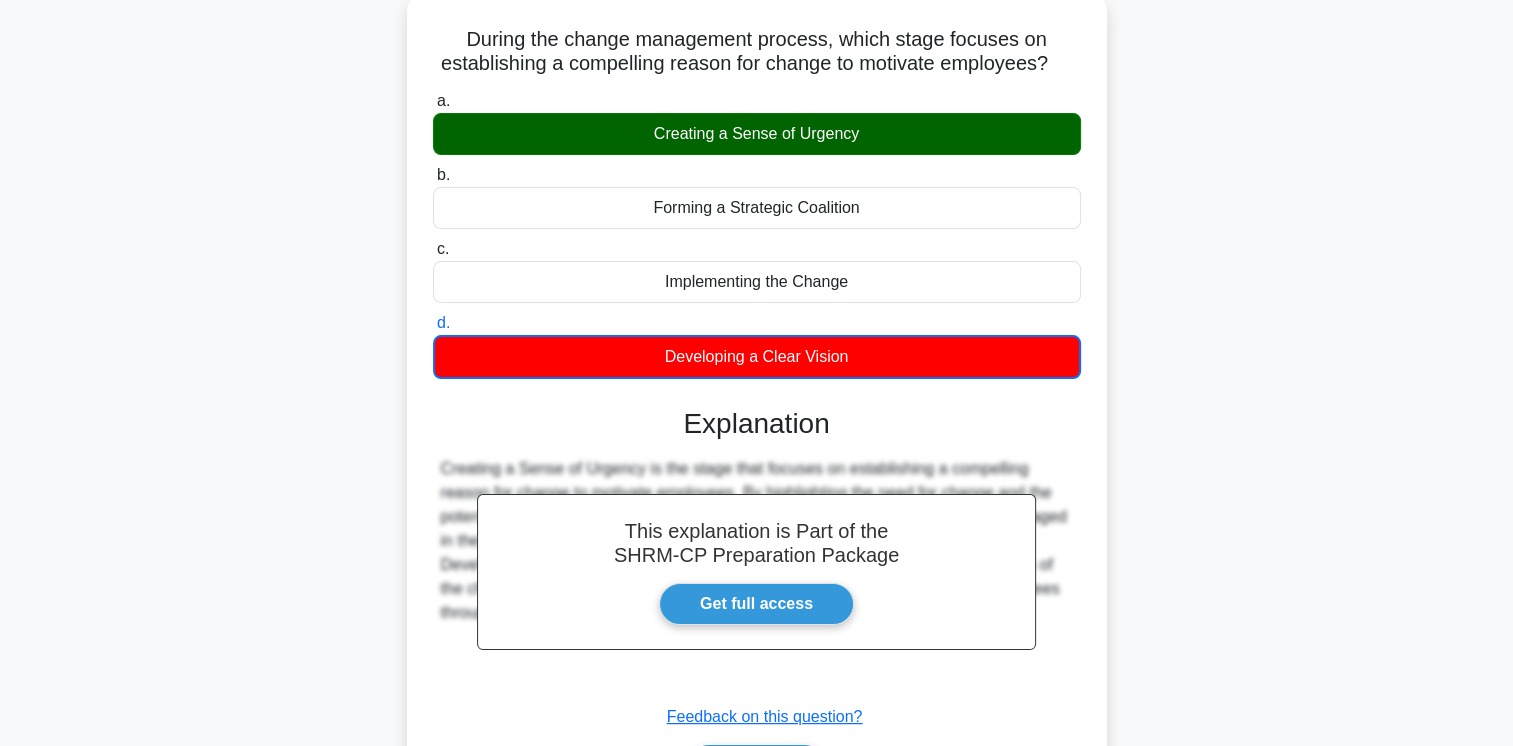scroll, scrollTop: 300, scrollLeft: 0, axis: vertical 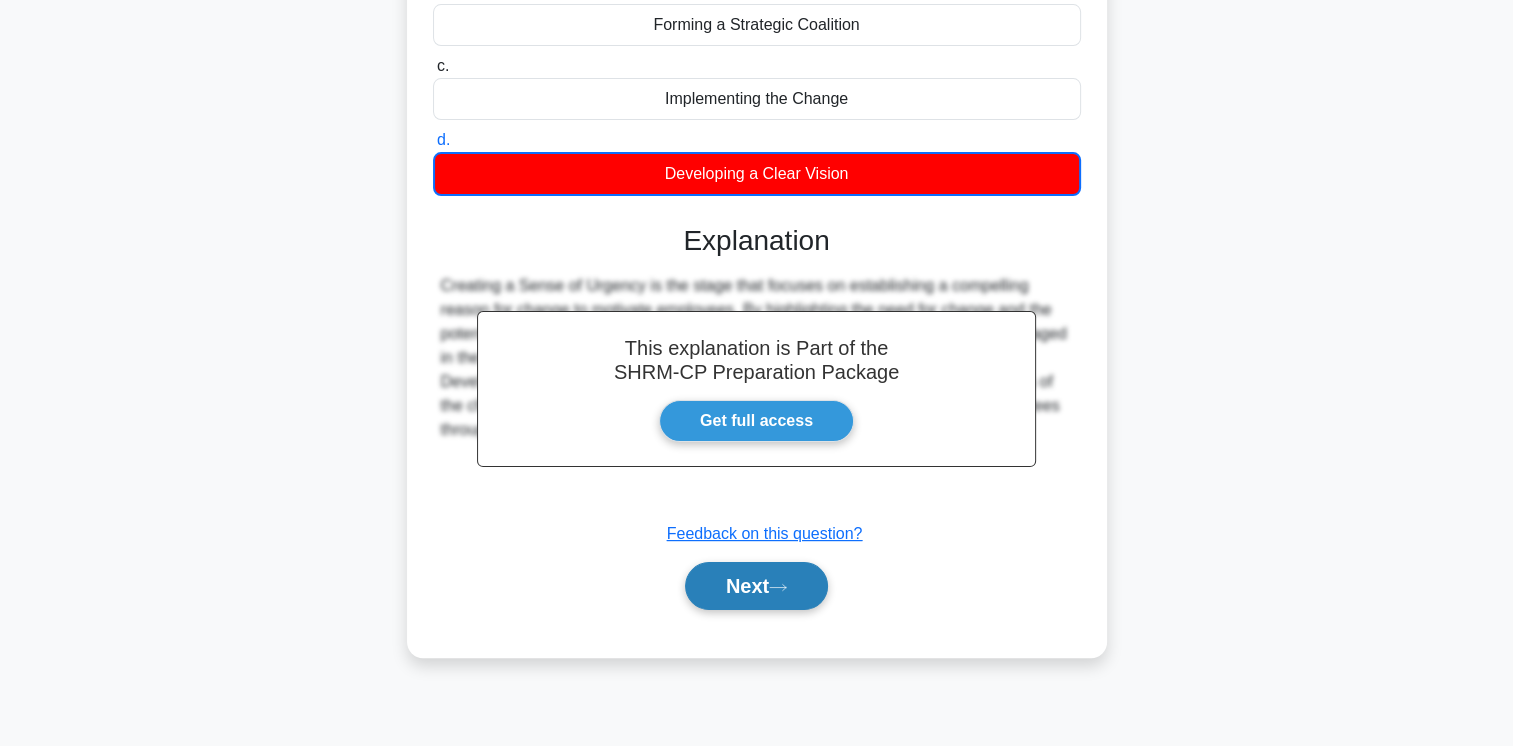 click on "Next" at bounding box center (756, 586) 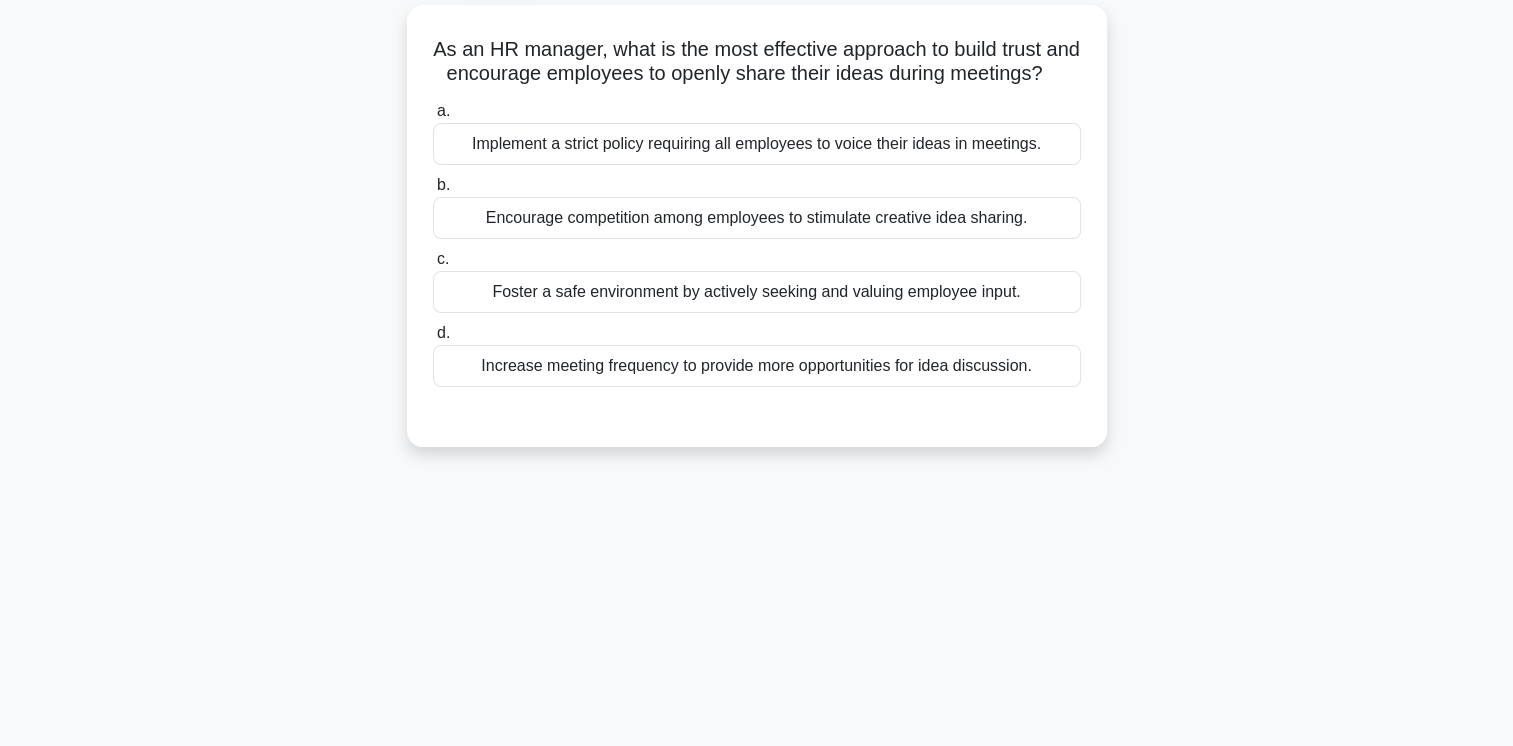 scroll, scrollTop: 0, scrollLeft: 0, axis: both 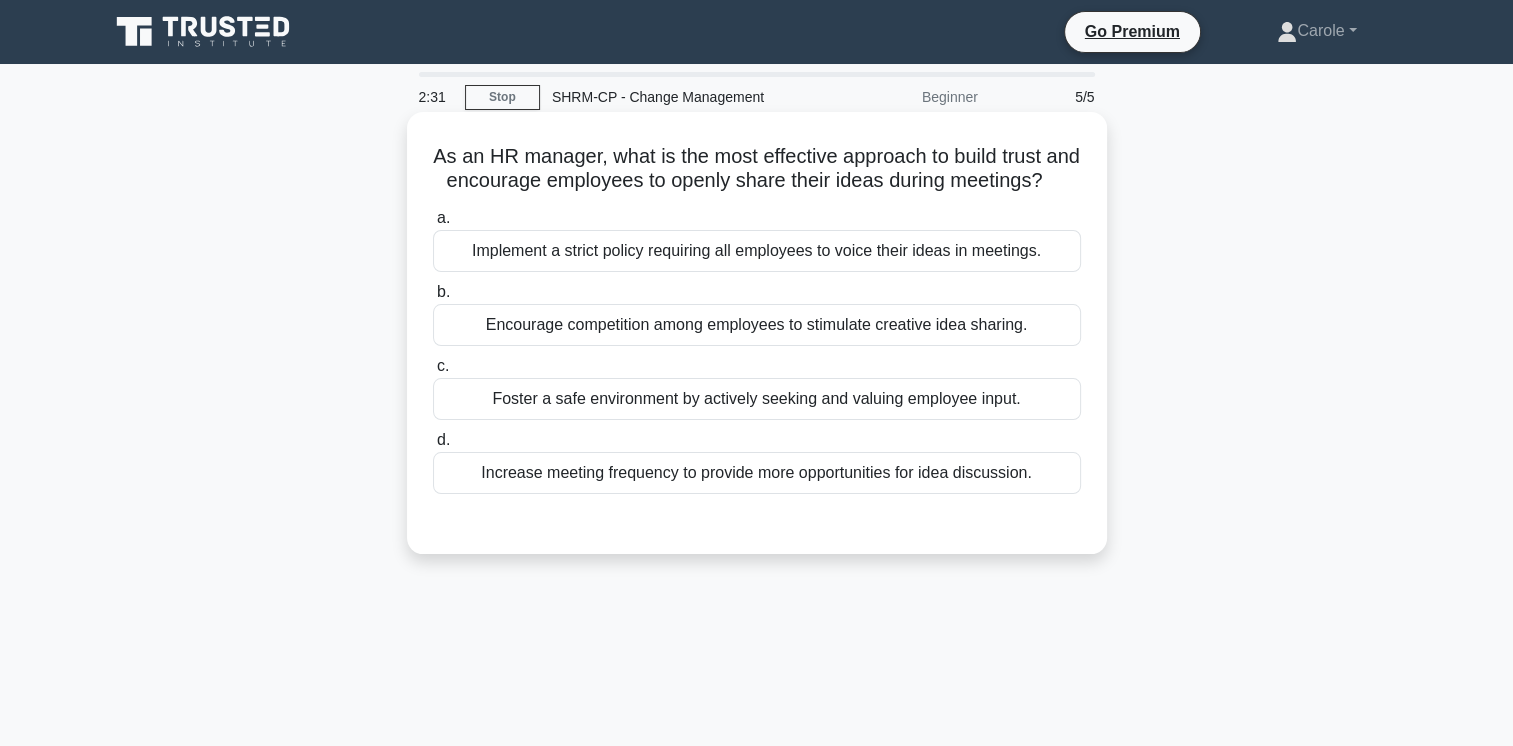 click on "Foster a safe environment by actively seeking and valuing employee input." at bounding box center [757, 399] 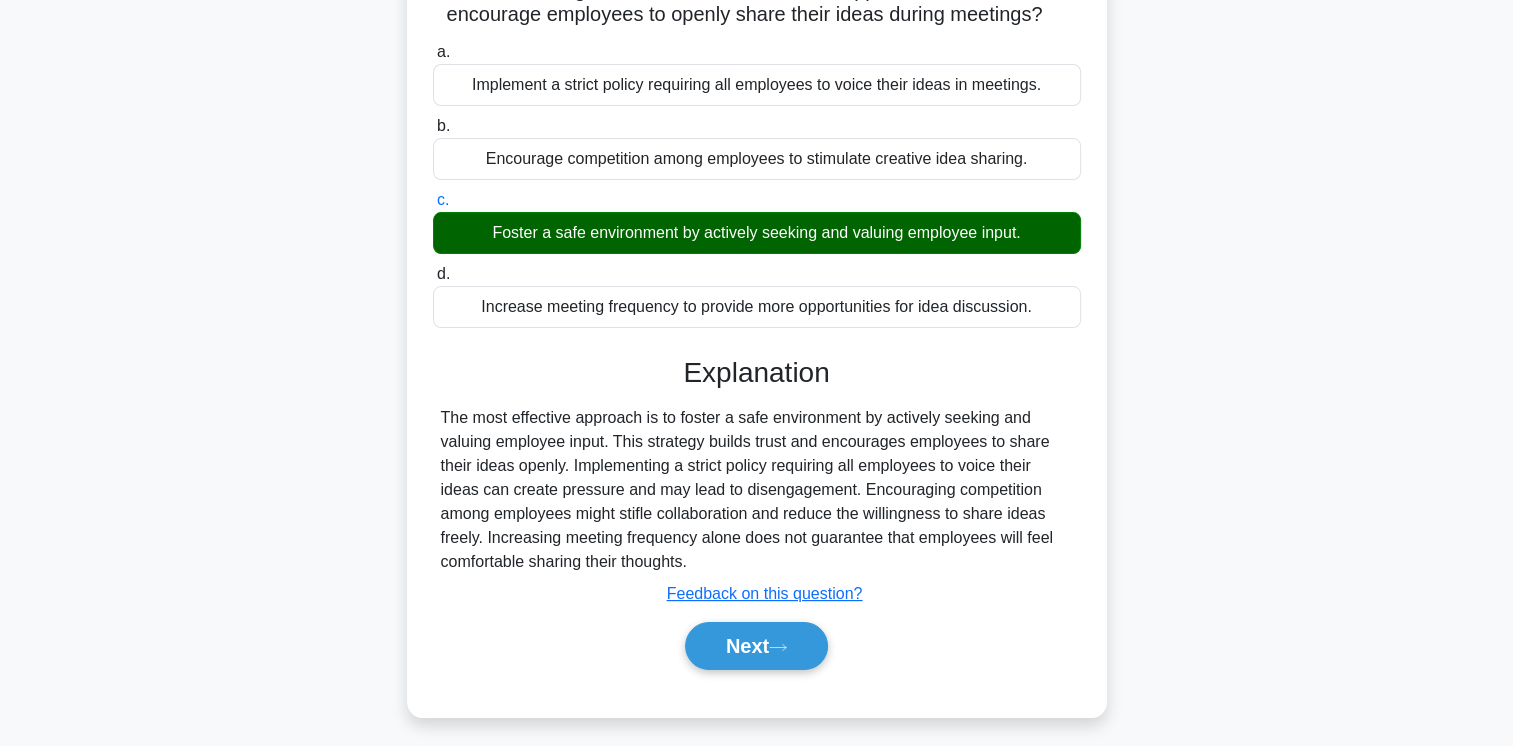 scroll, scrollTop: 200, scrollLeft: 0, axis: vertical 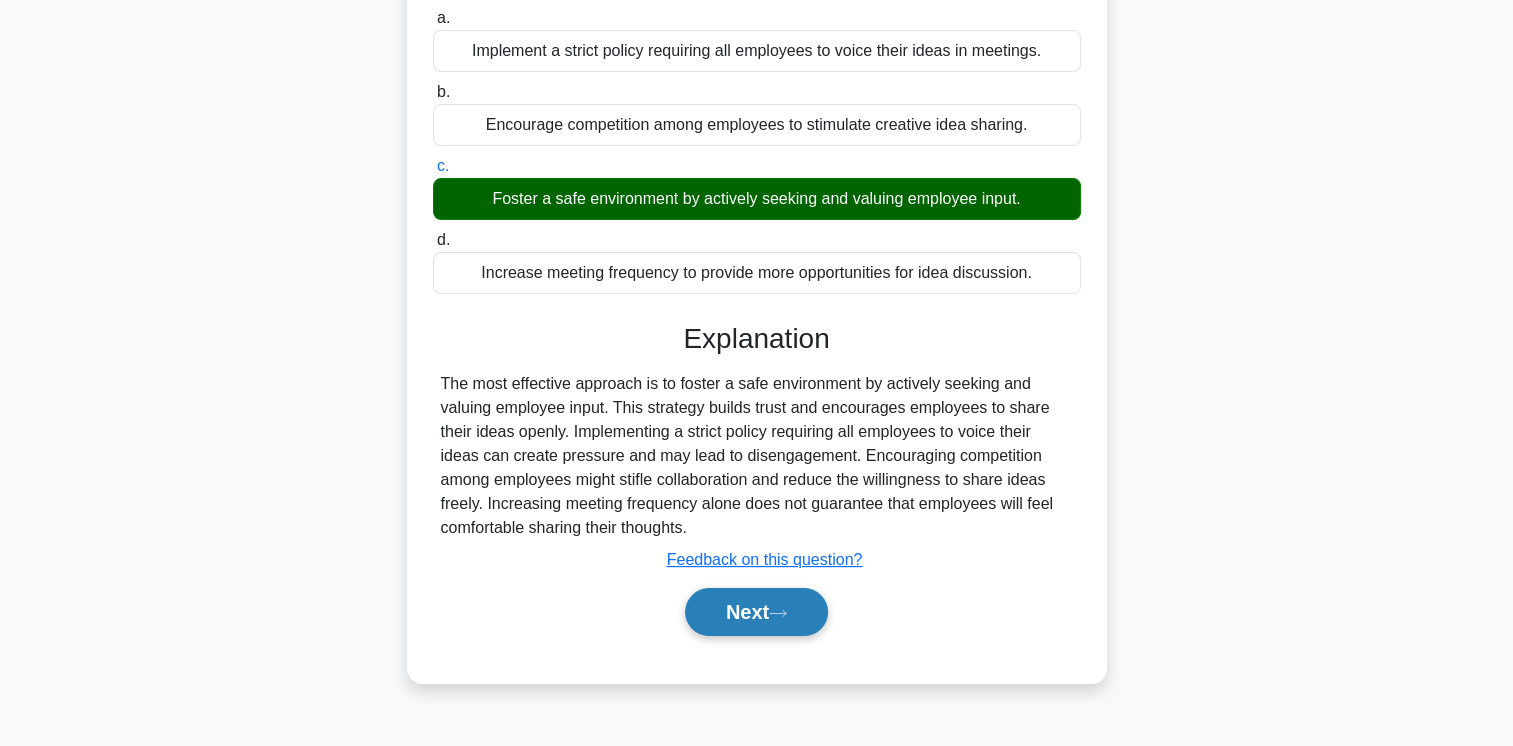 click on "[ACTION]" at bounding box center [756, 612] 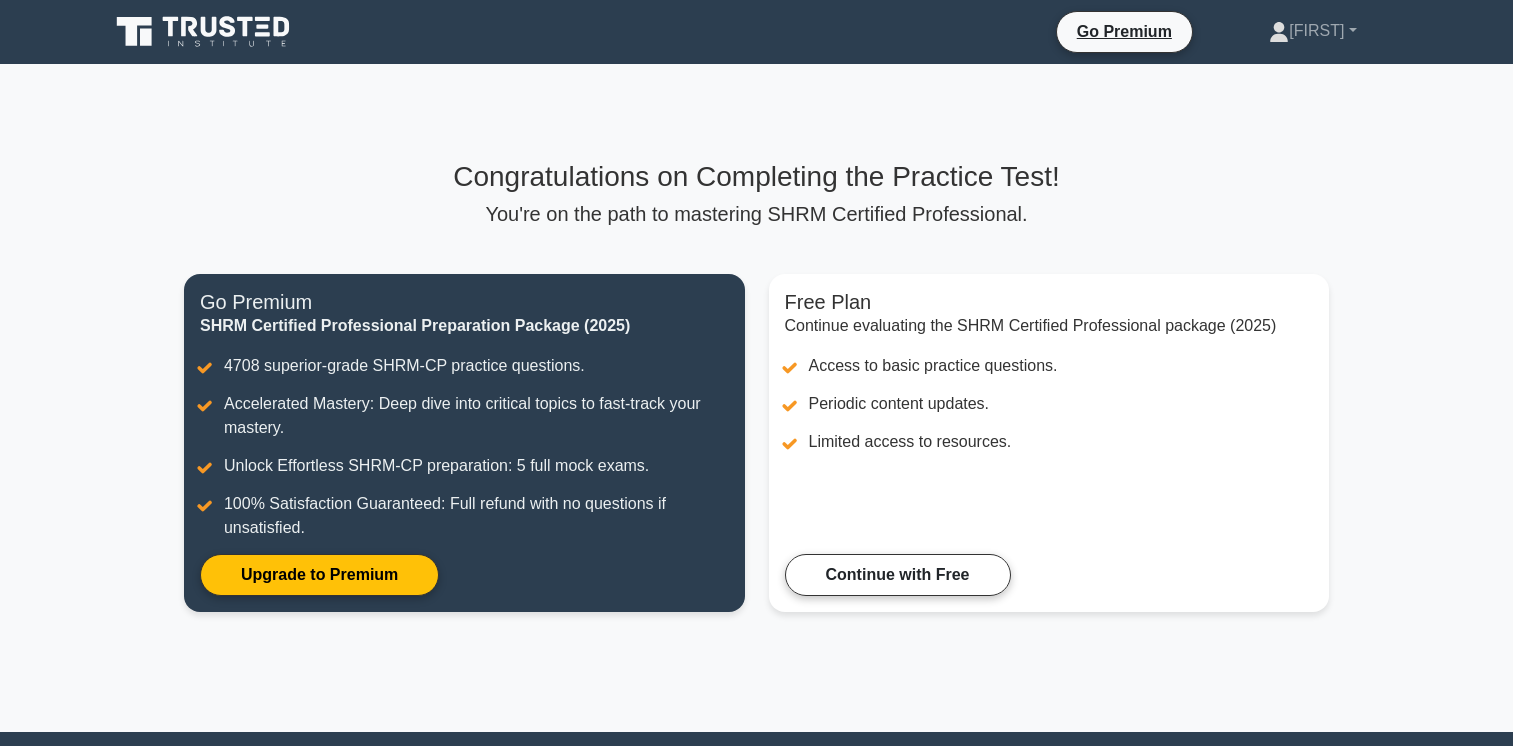 scroll, scrollTop: 0, scrollLeft: 0, axis: both 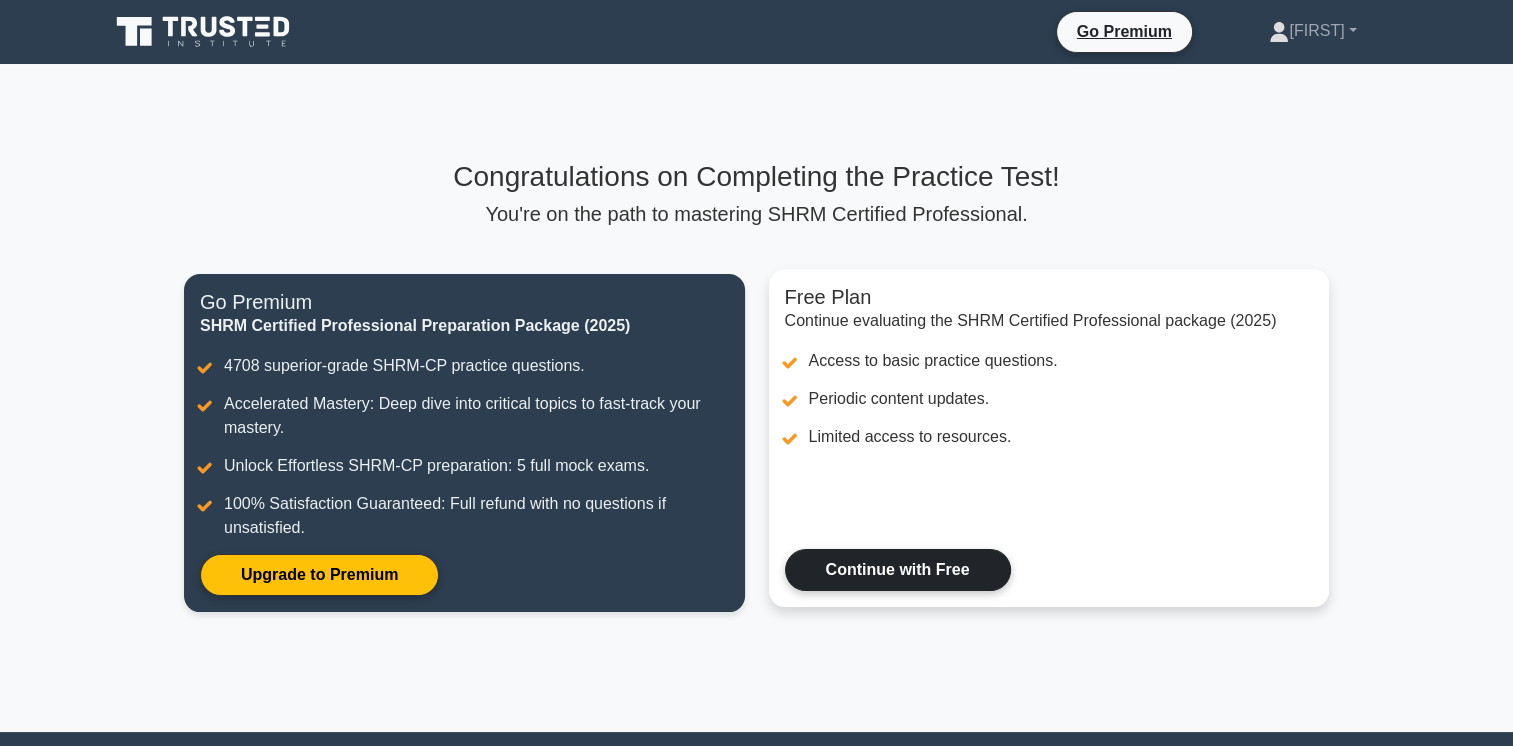 click on "Continue with Free" at bounding box center [898, 570] 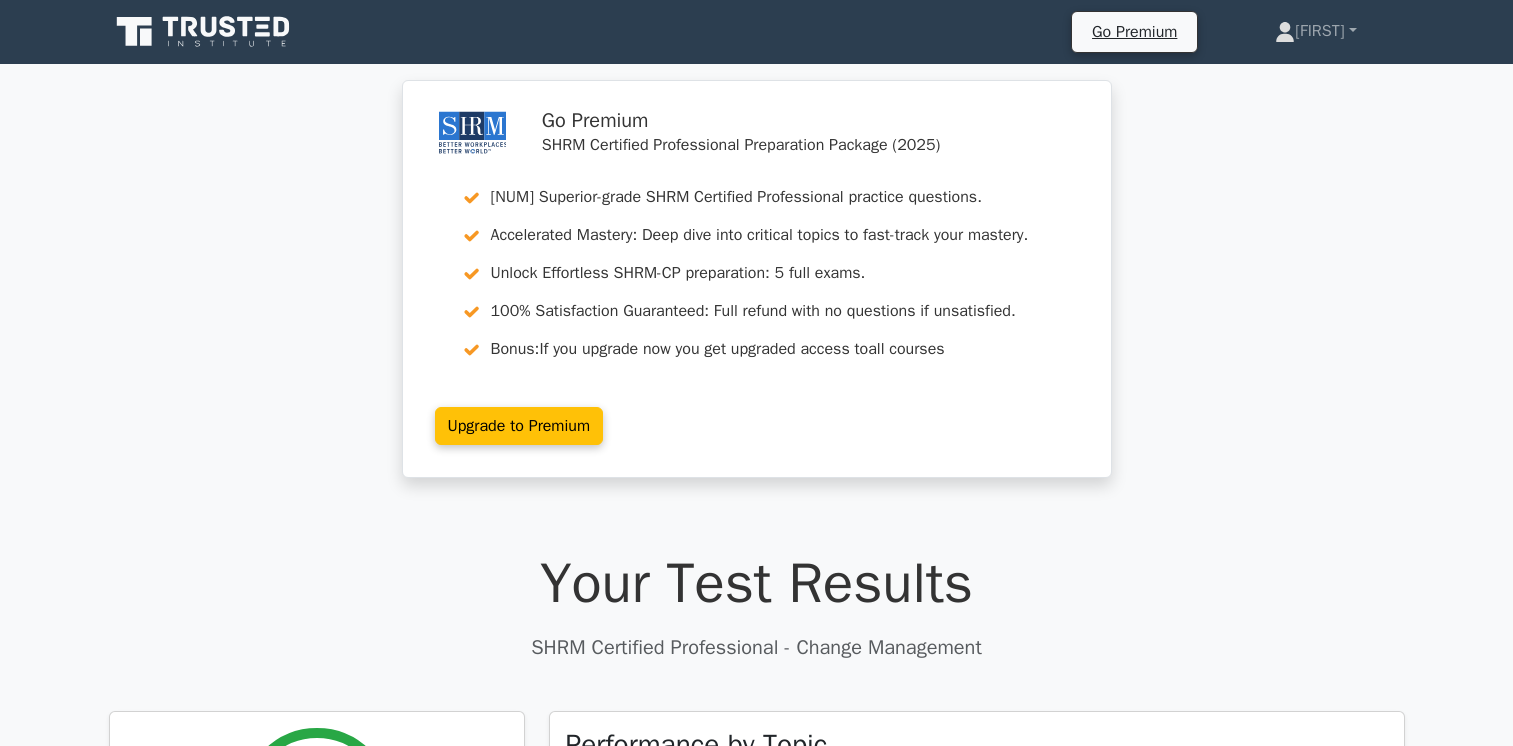 scroll, scrollTop: 0, scrollLeft: 0, axis: both 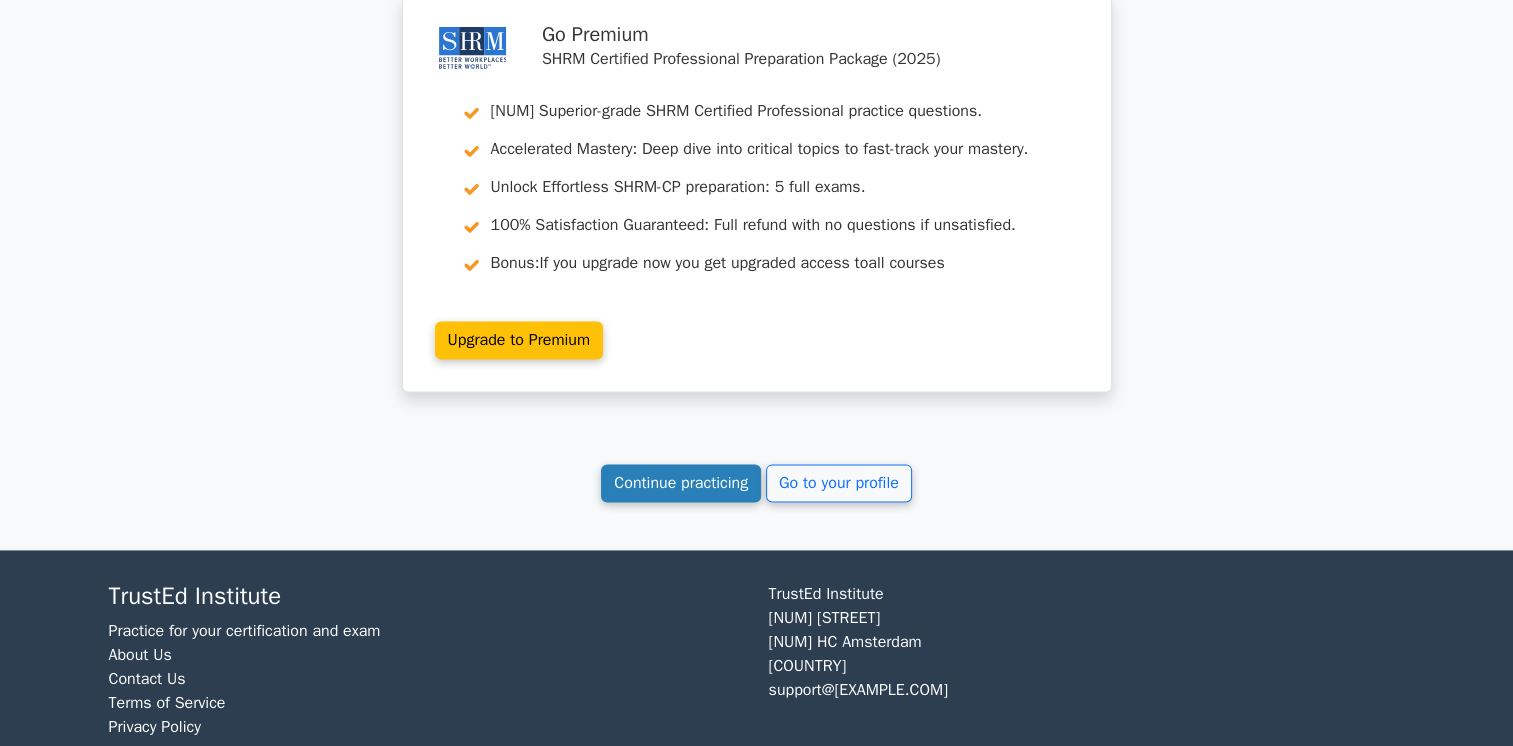 click on "Continue practicing" at bounding box center [681, 483] 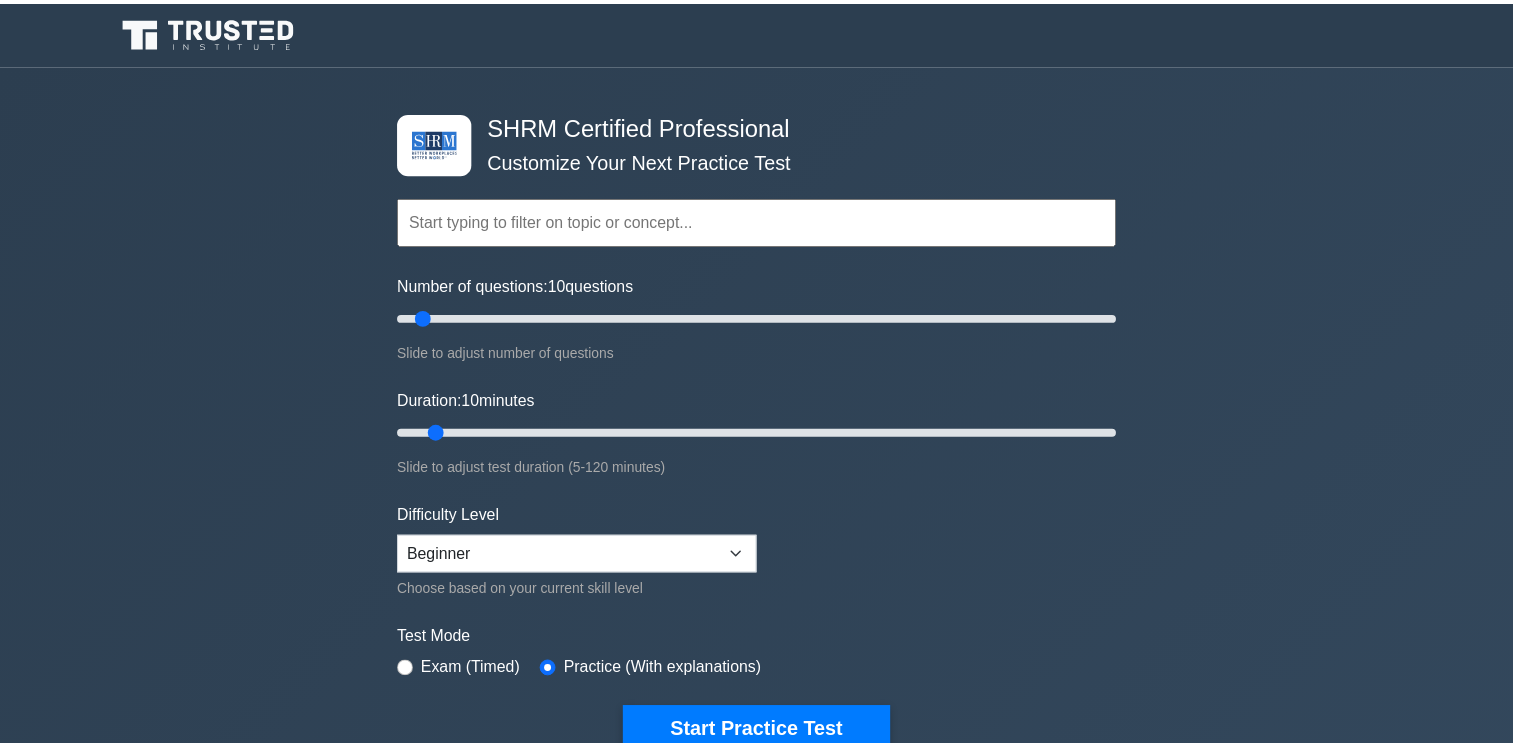 scroll, scrollTop: 0, scrollLeft: 0, axis: both 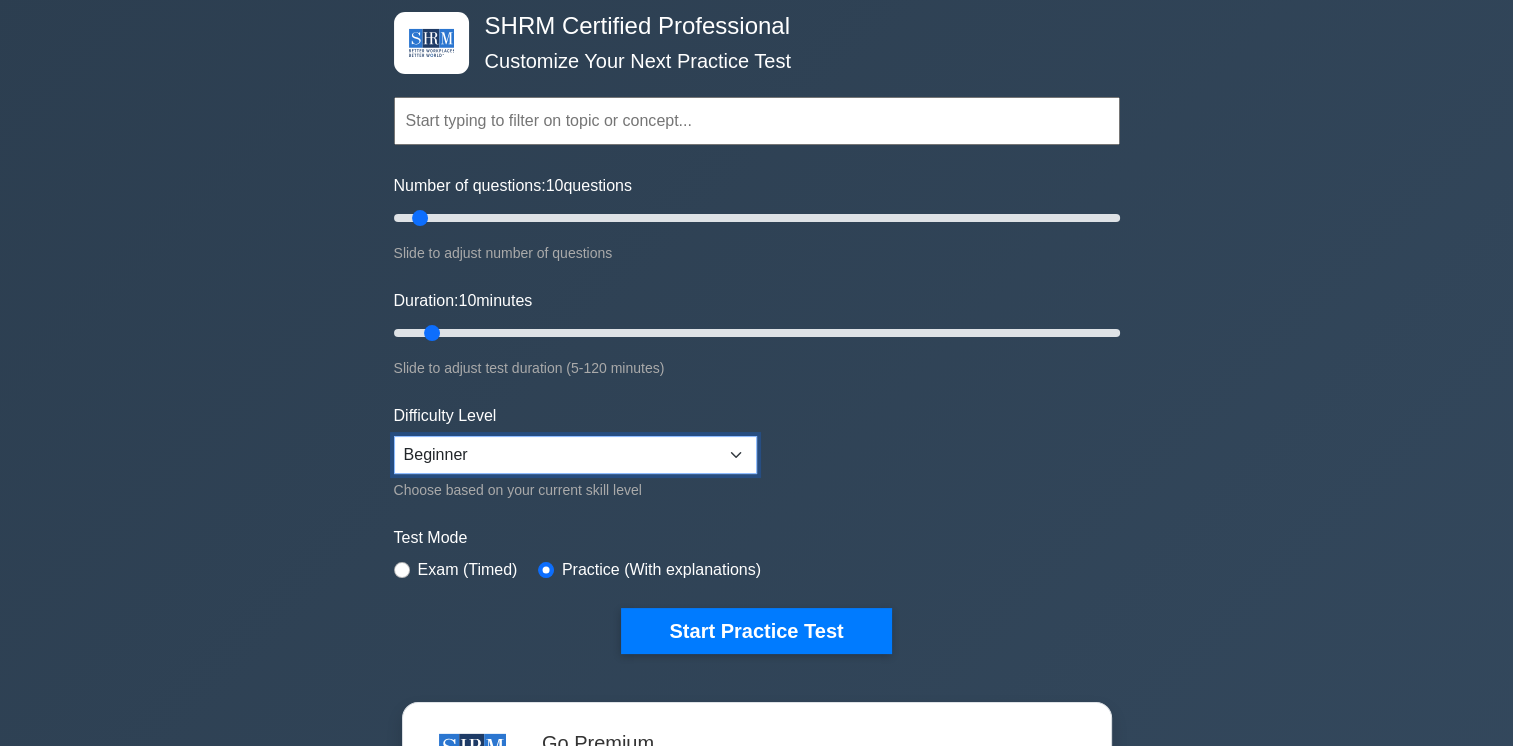 click on "Beginner
Intermediate
Expert" at bounding box center (575, 455) 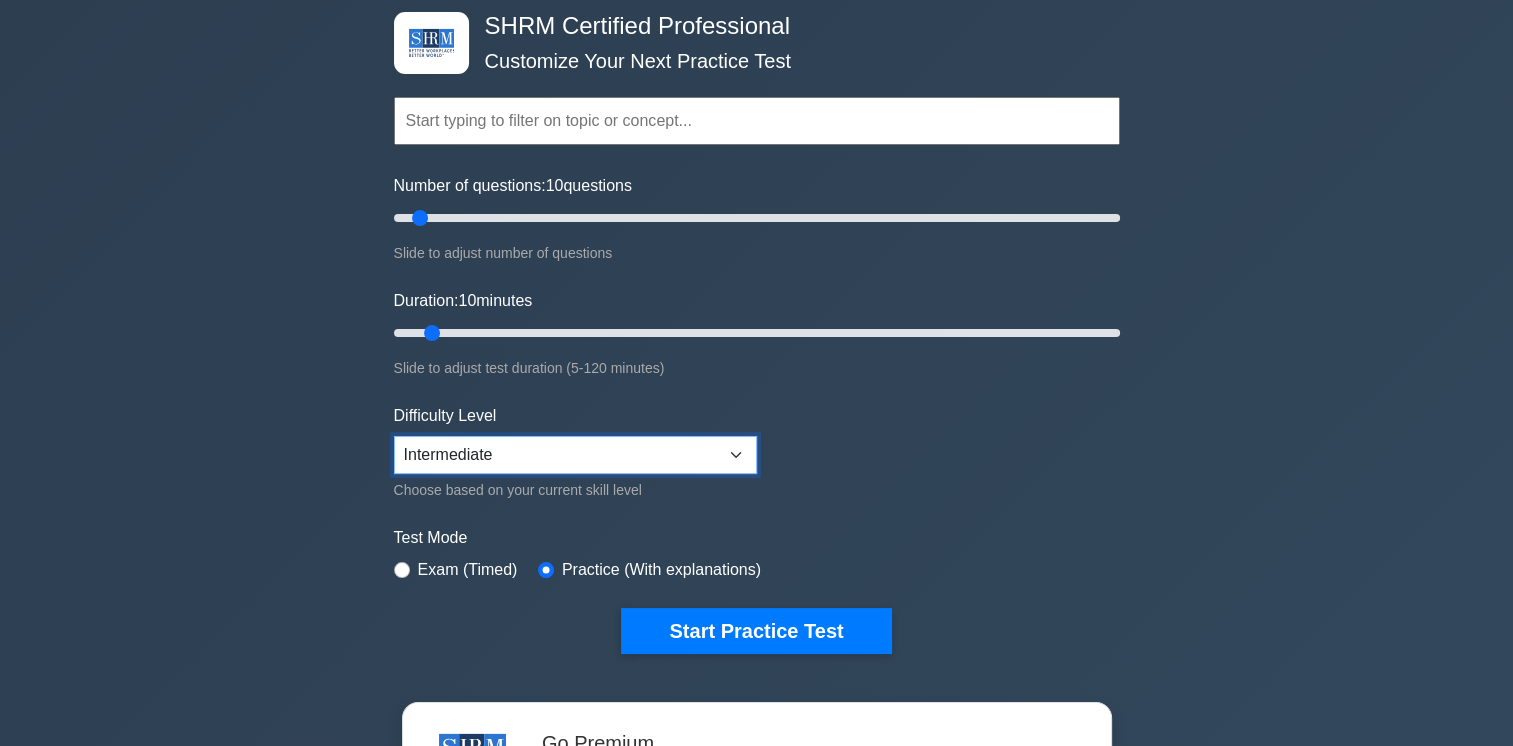 click on "Beginner
Intermediate
Expert" at bounding box center [575, 455] 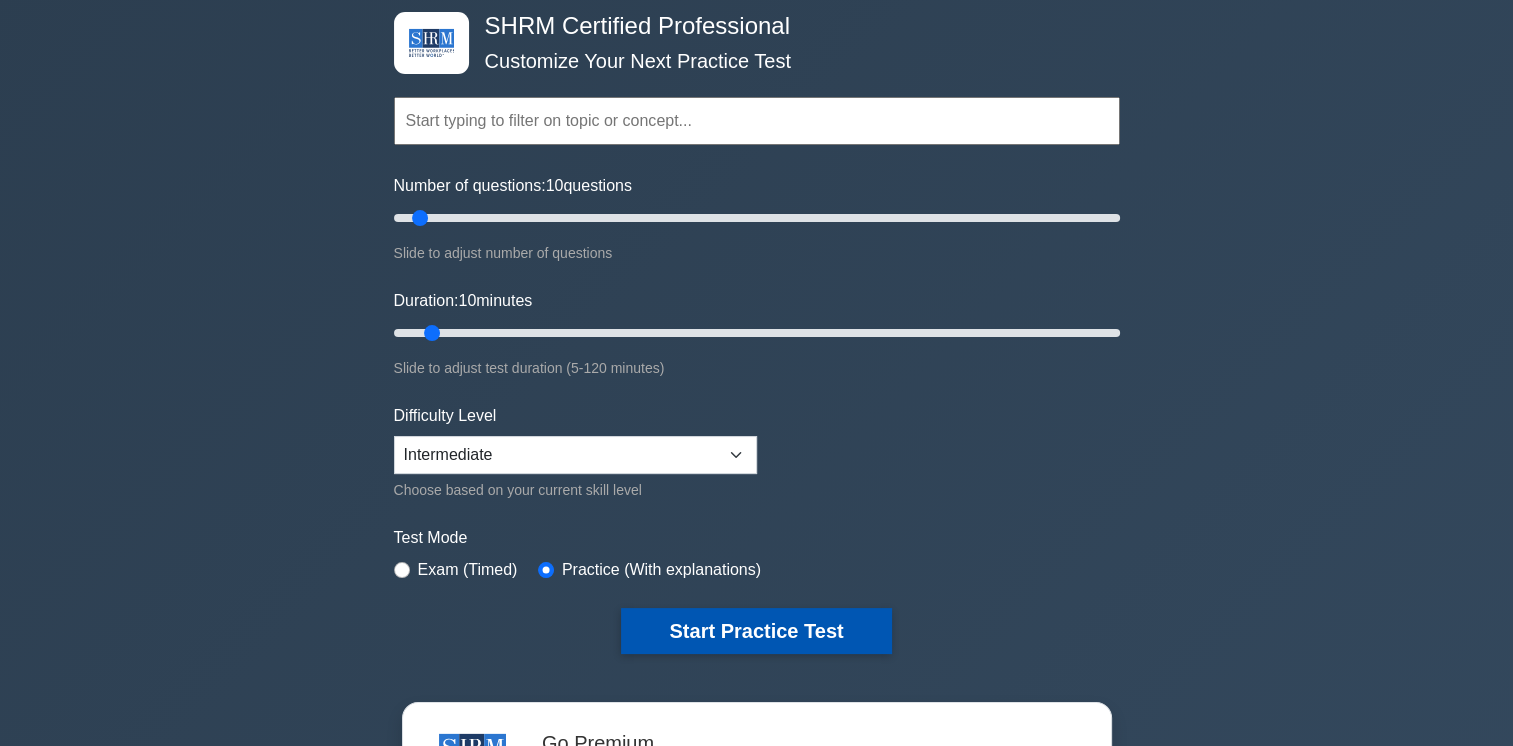 click on "Start Practice Test" at bounding box center [756, 631] 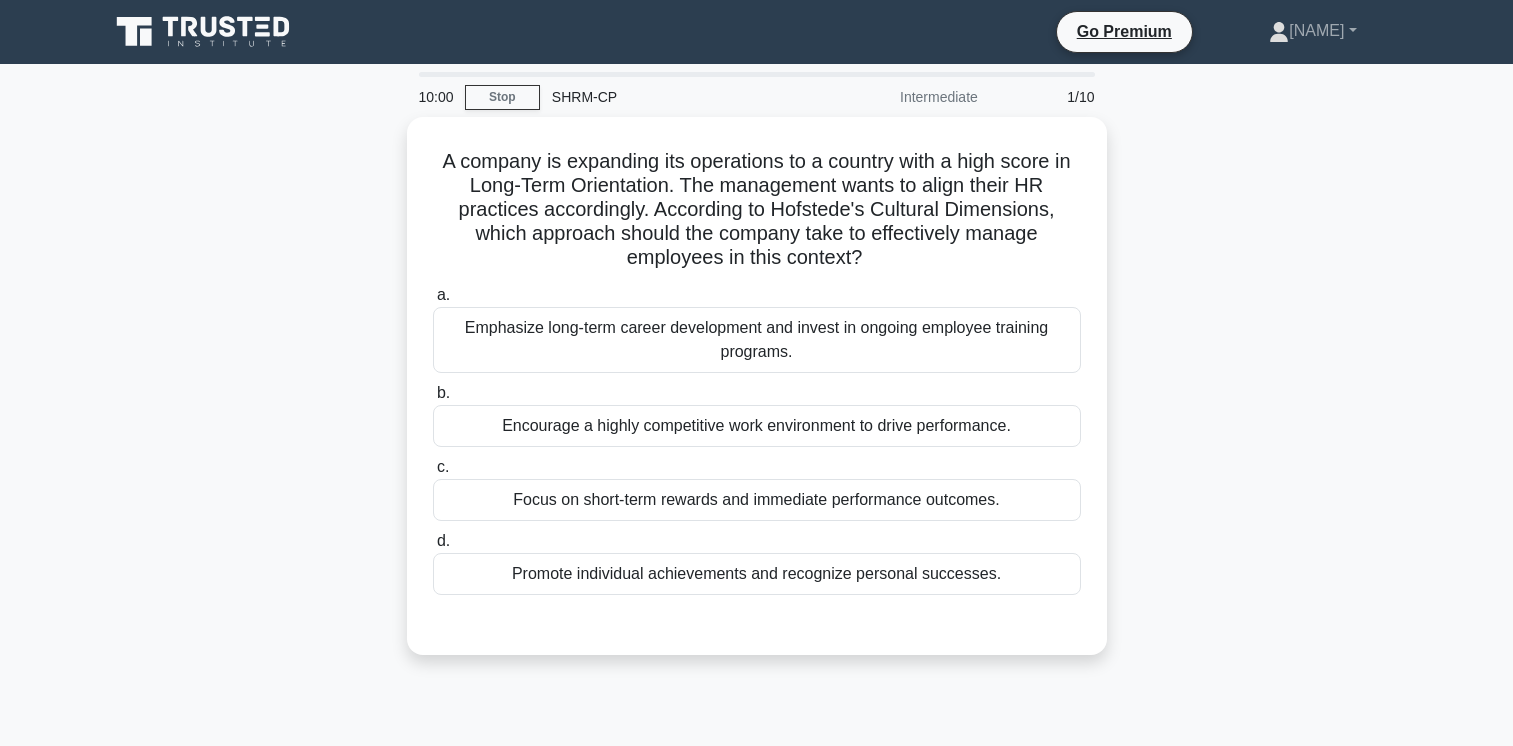 scroll, scrollTop: 0, scrollLeft: 0, axis: both 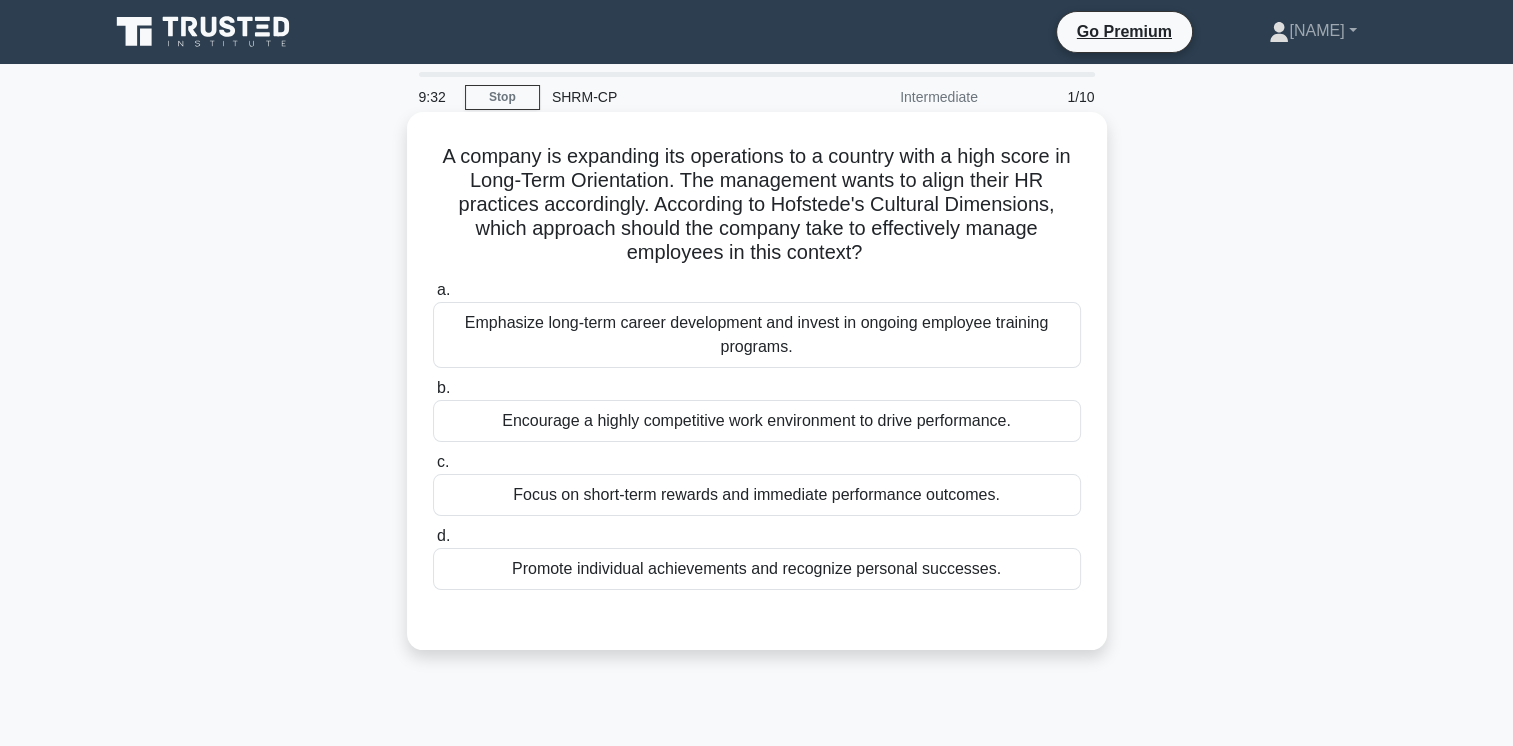 click on "Emphasize long-term career development and invest in ongoing employee training programs." at bounding box center [757, 335] 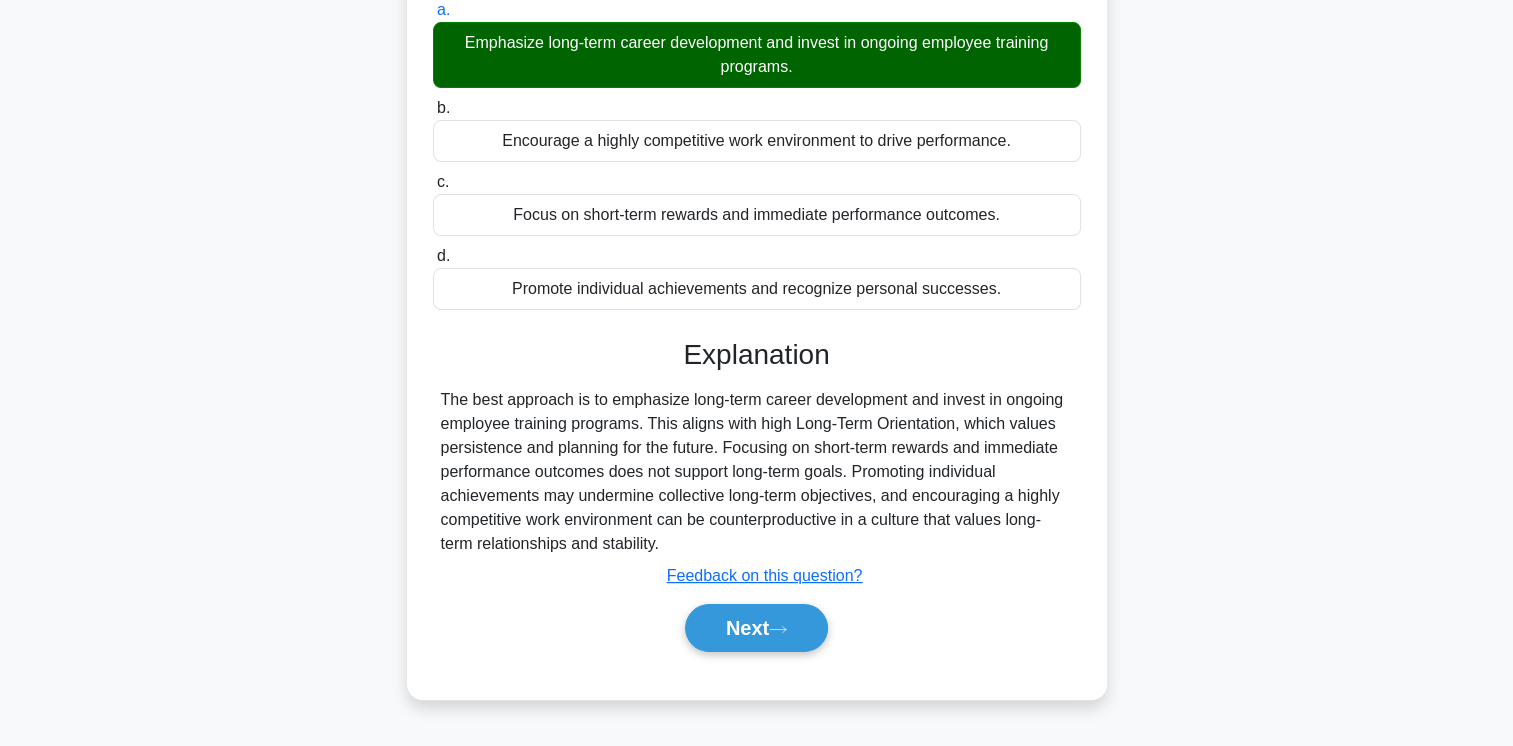 scroll, scrollTop: 300, scrollLeft: 0, axis: vertical 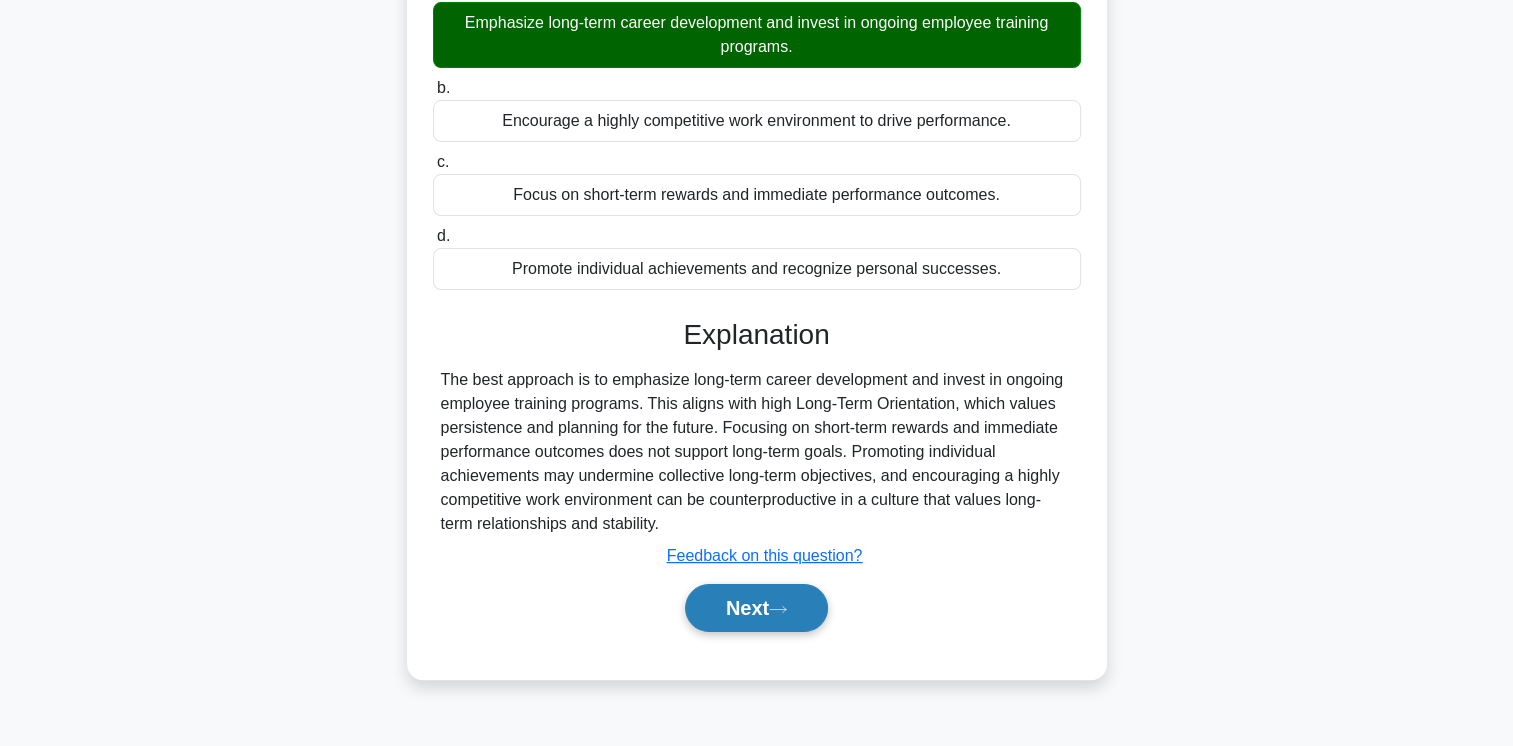 click on "Next" at bounding box center (756, 608) 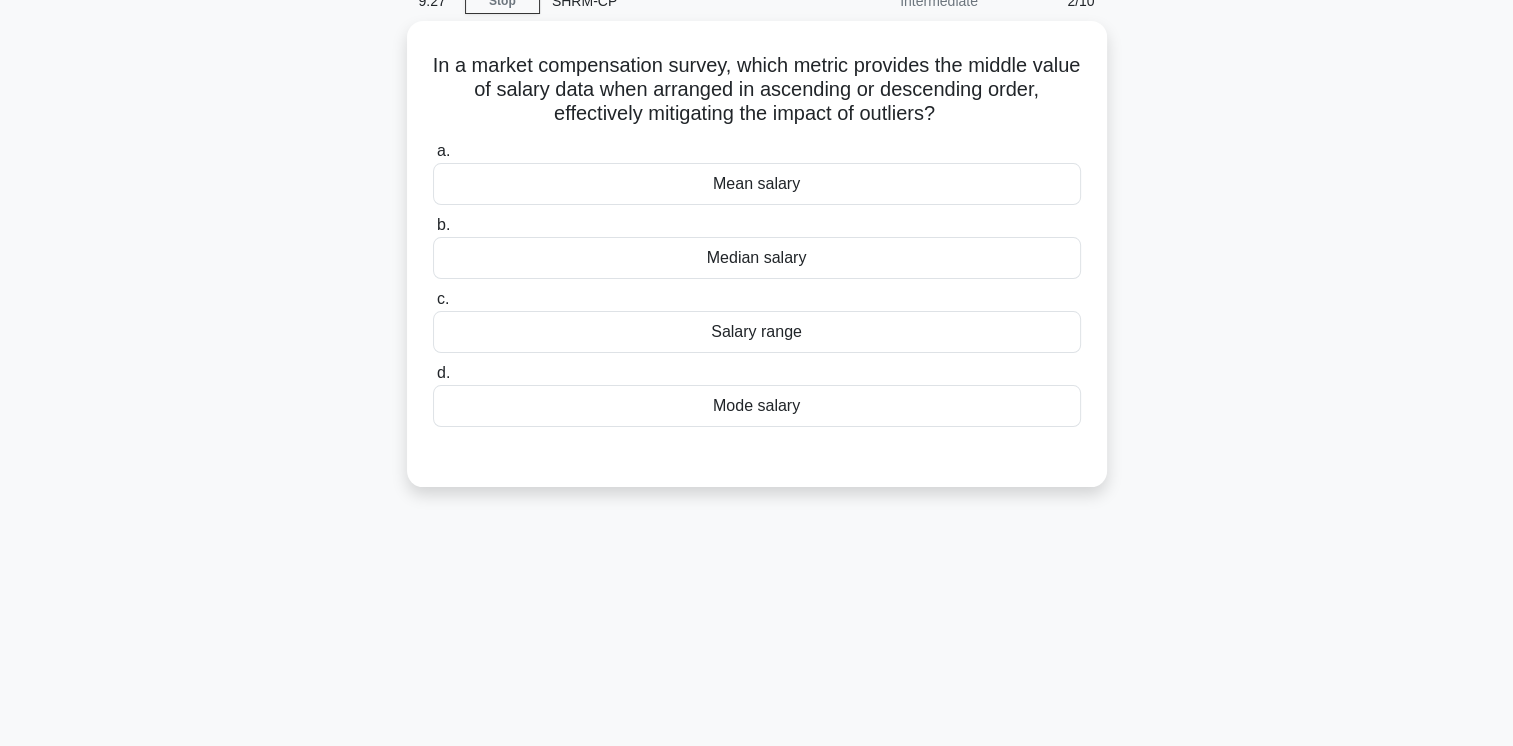 scroll, scrollTop: 0, scrollLeft: 0, axis: both 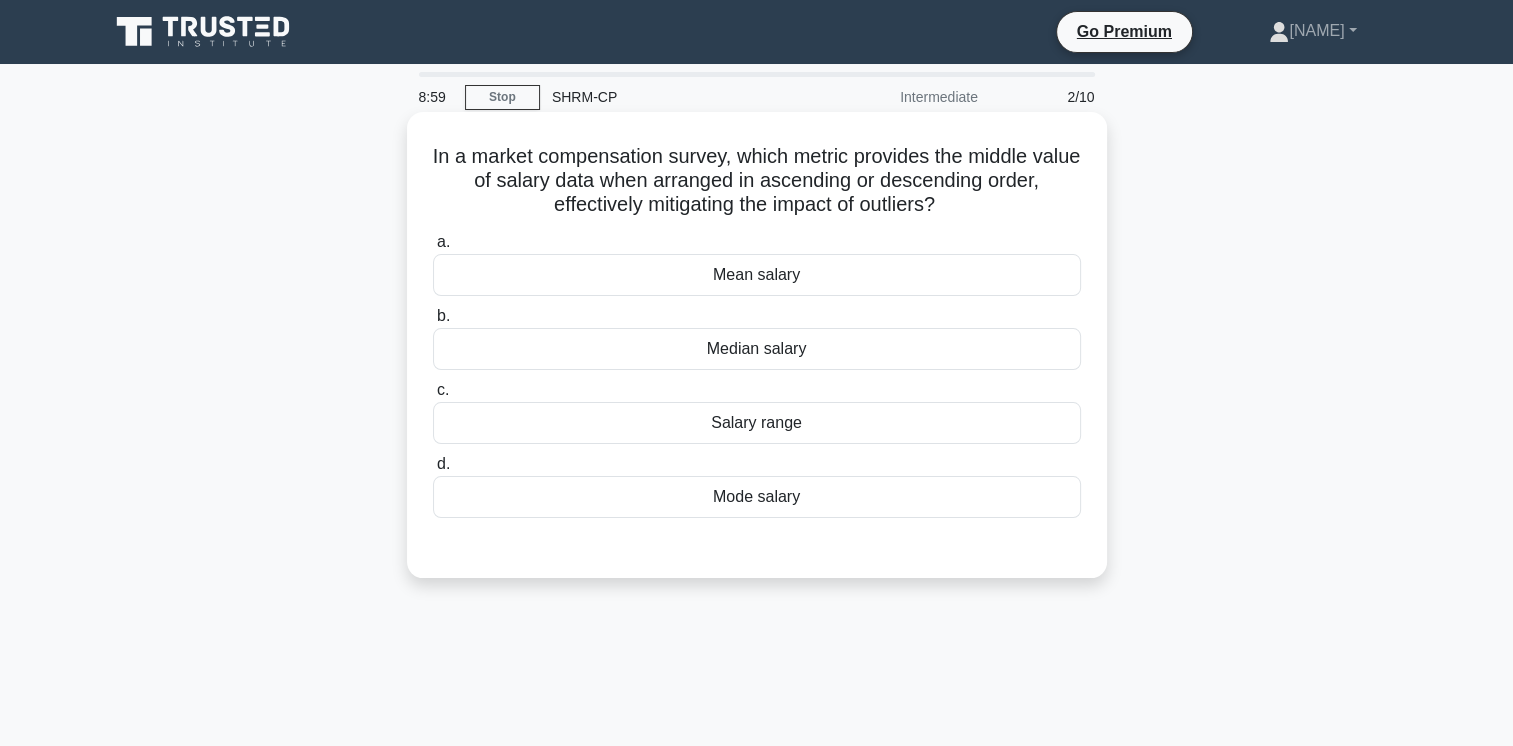 click on "Salary range" at bounding box center (757, 423) 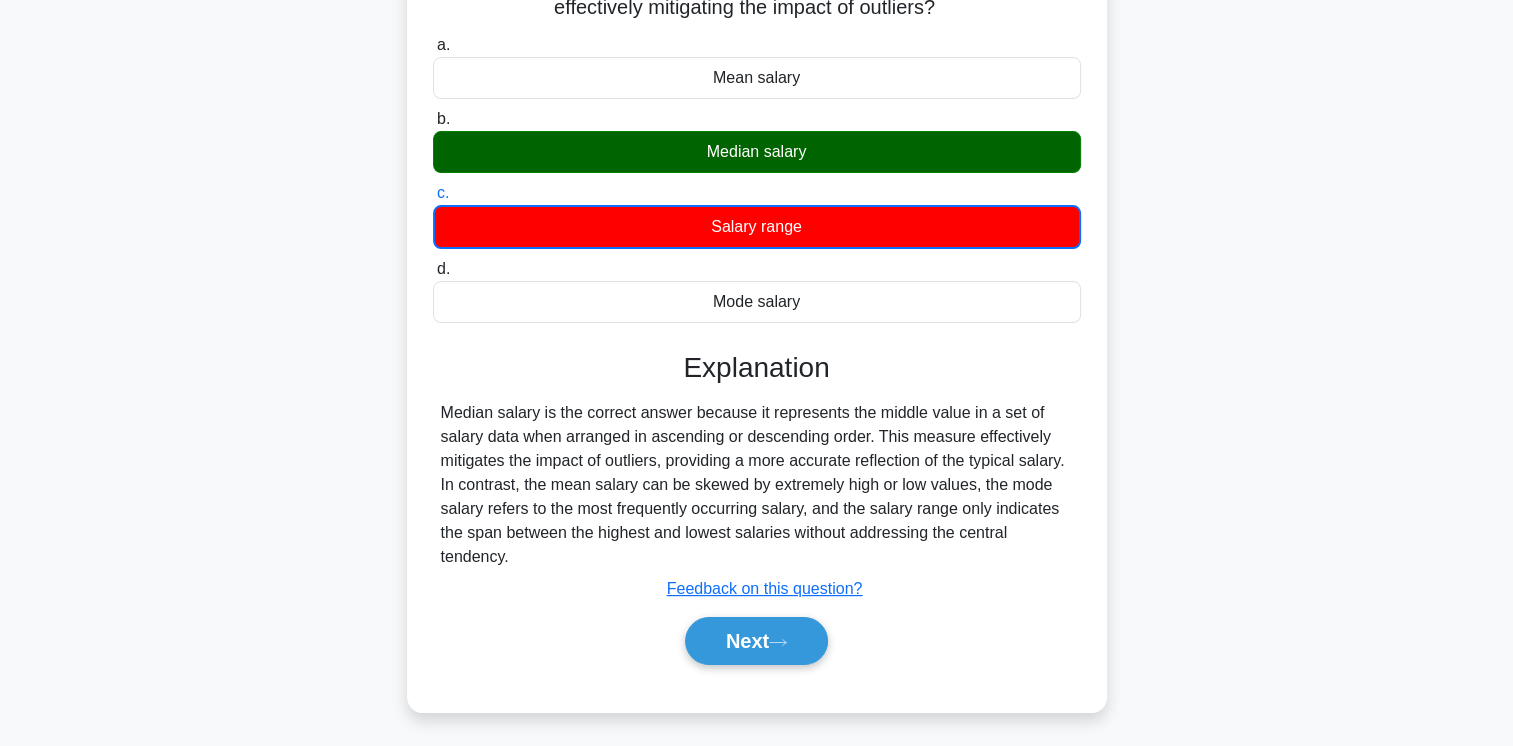 scroll, scrollTop: 200, scrollLeft: 0, axis: vertical 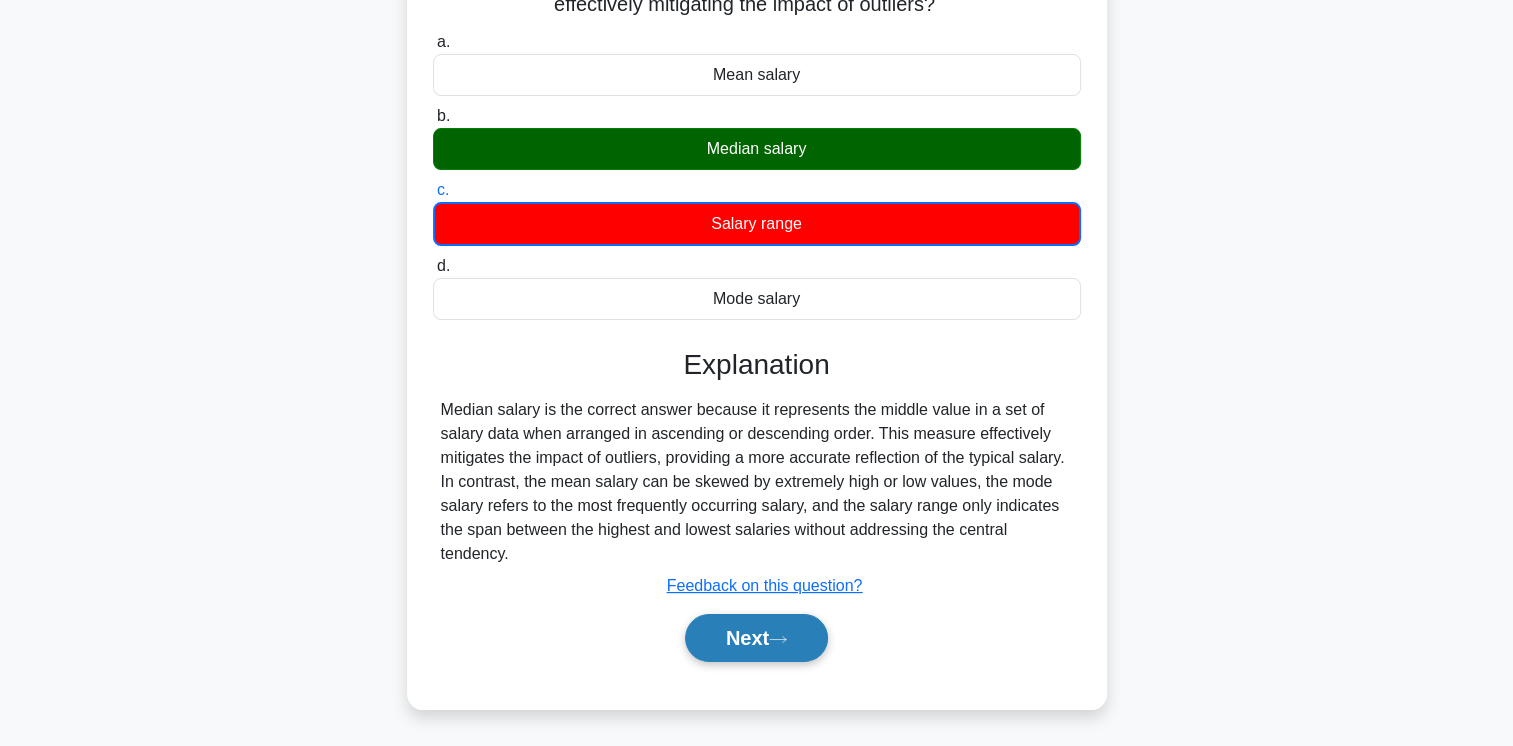 click on "Next" at bounding box center [756, 638] 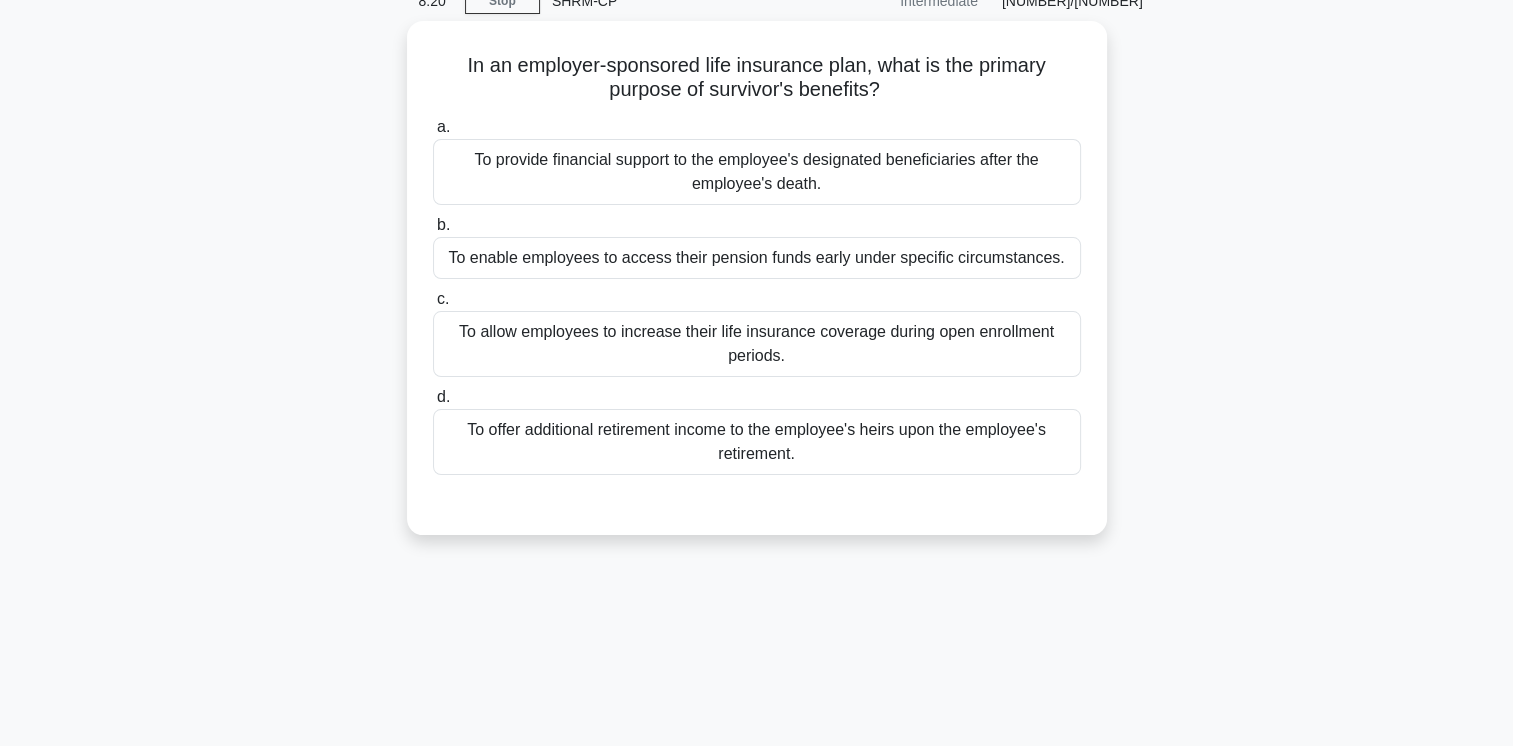 scroll, scrollTop: 0, scrollLeft: 0, axis: both 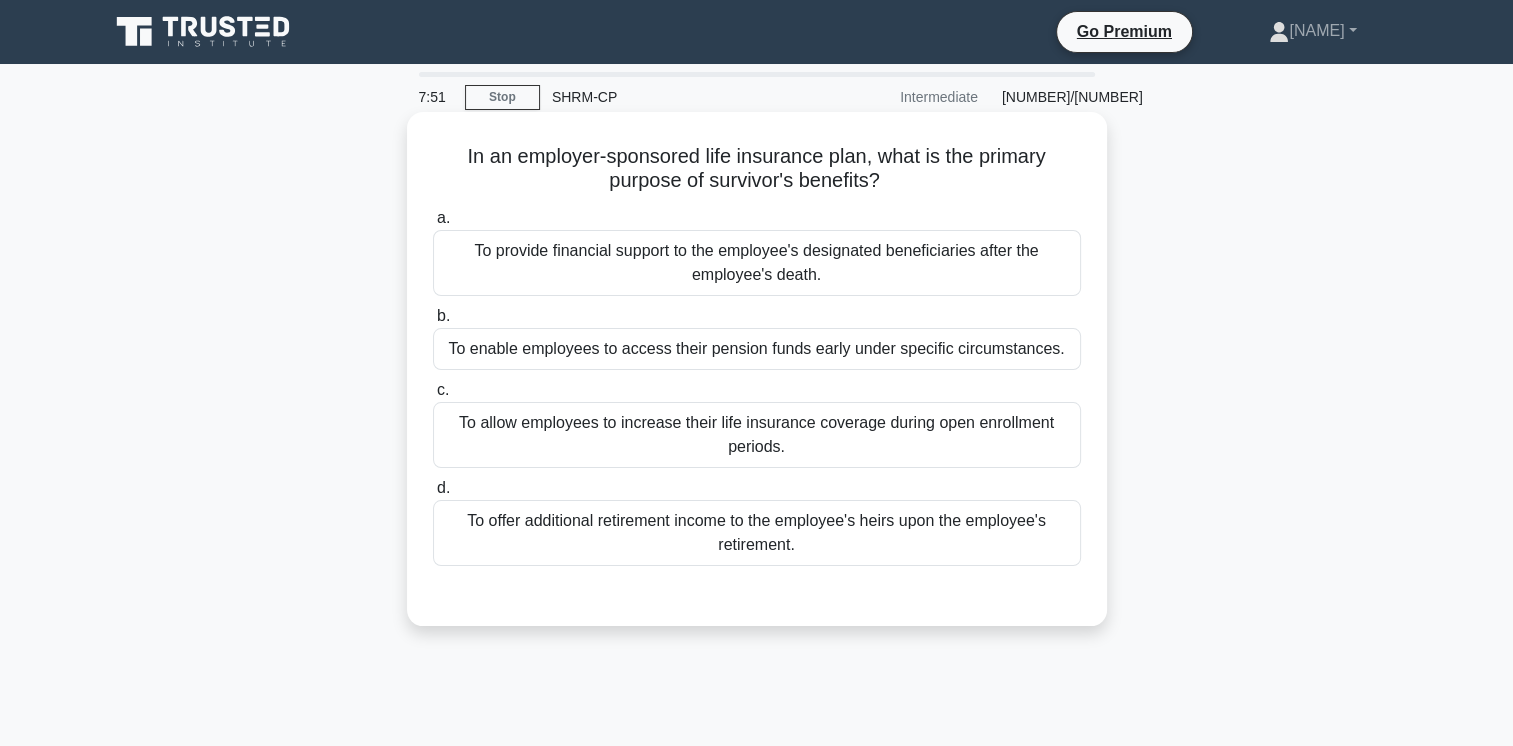 click on "To provide financial support to the employee's designated beneficiaries after the employee's death." at bounding box center [757, 263] 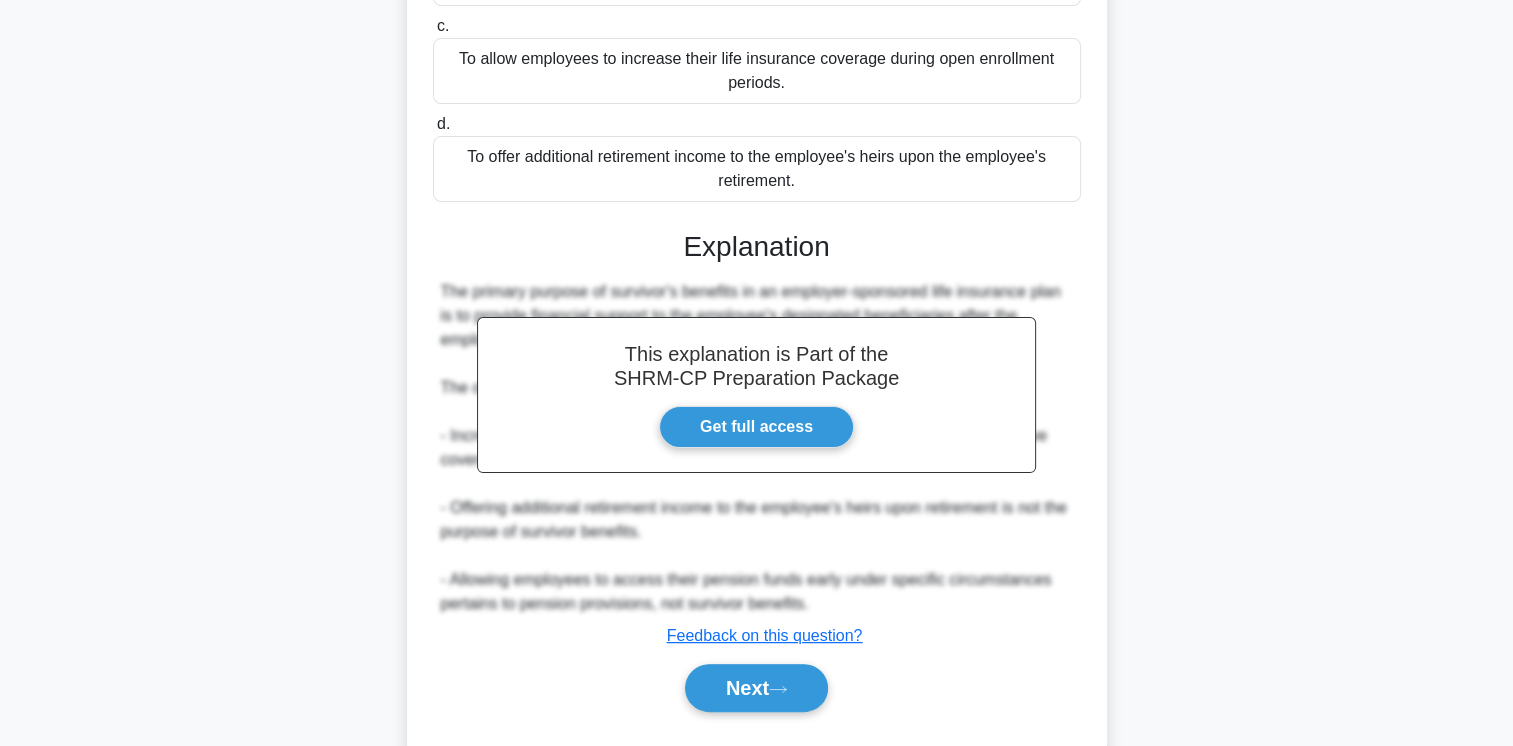 scroll, scrollTop: 400, scrollLeft: 0, axis: vertical 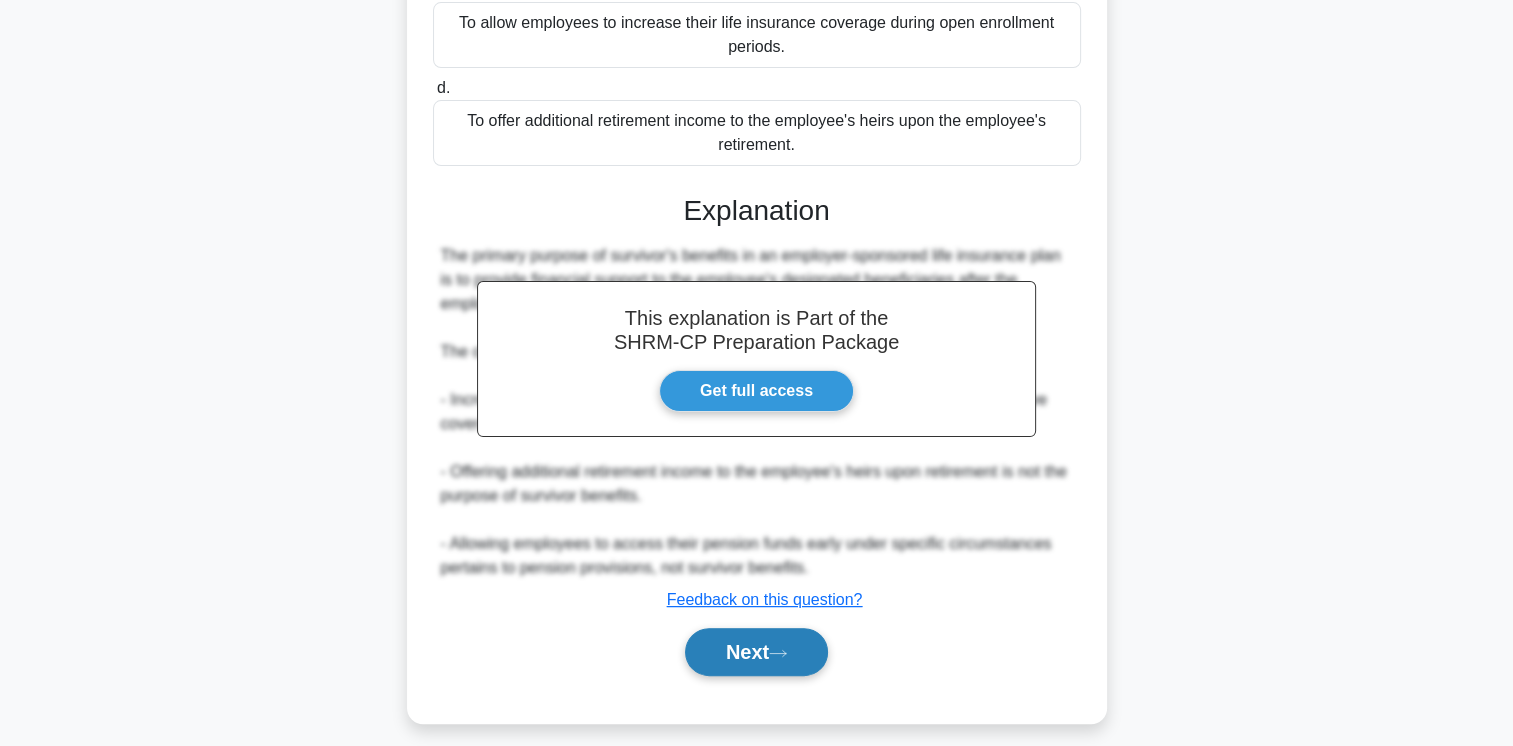 click on "Next" at bounding box center [756, 652] 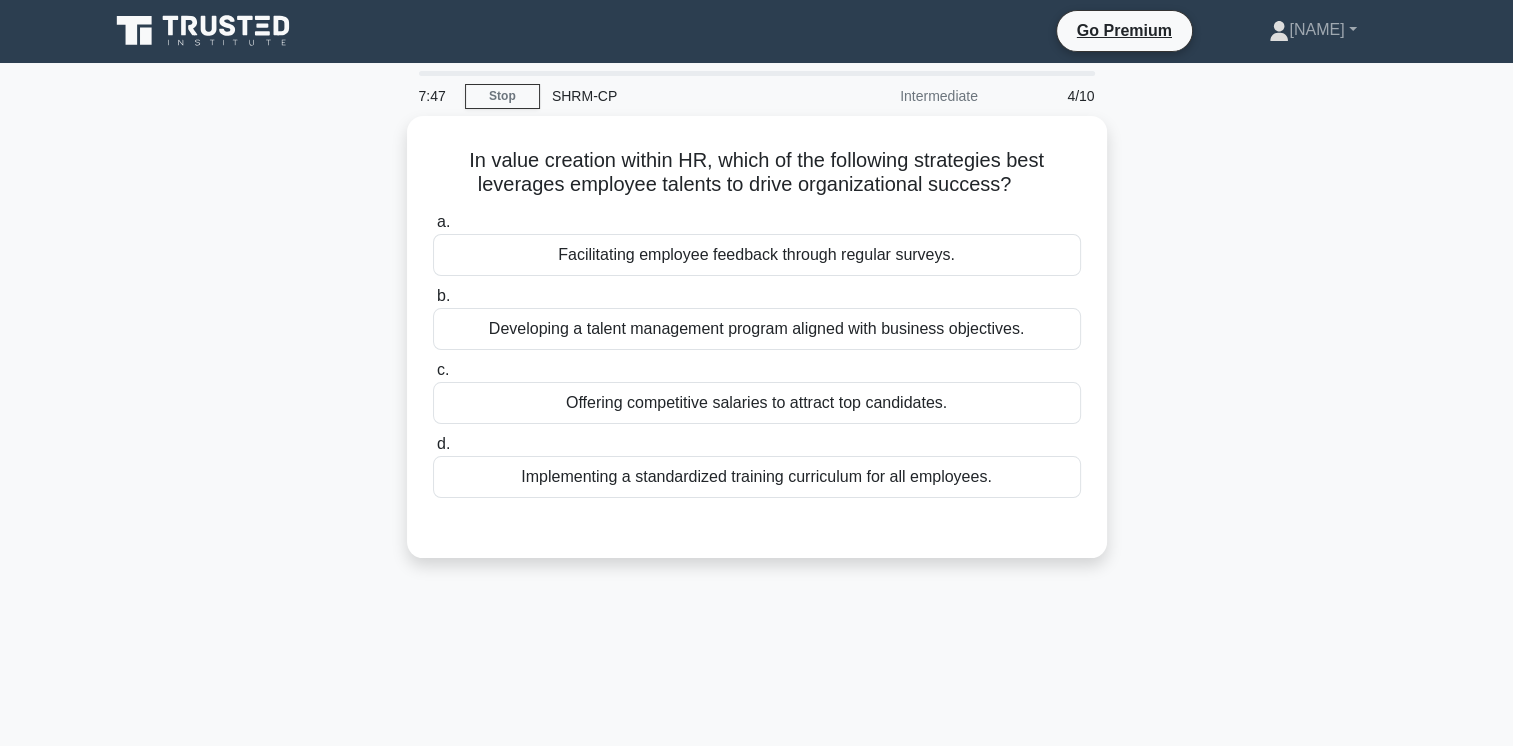scroll, scrollTop: 0, scrollLeft: 0, axis: both 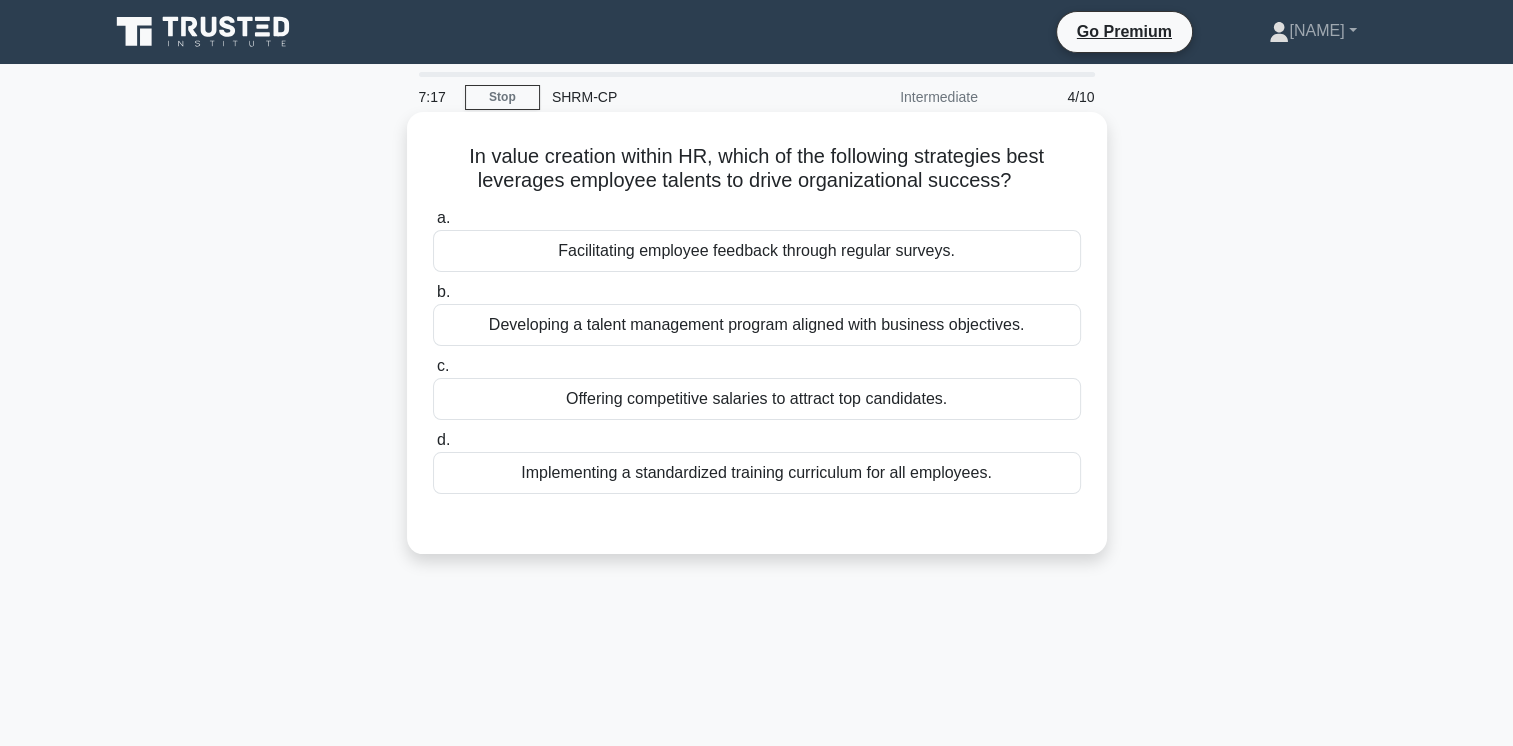 click on "Developing a talent management program aligned with business objectives." at bounding box center (757, 325) 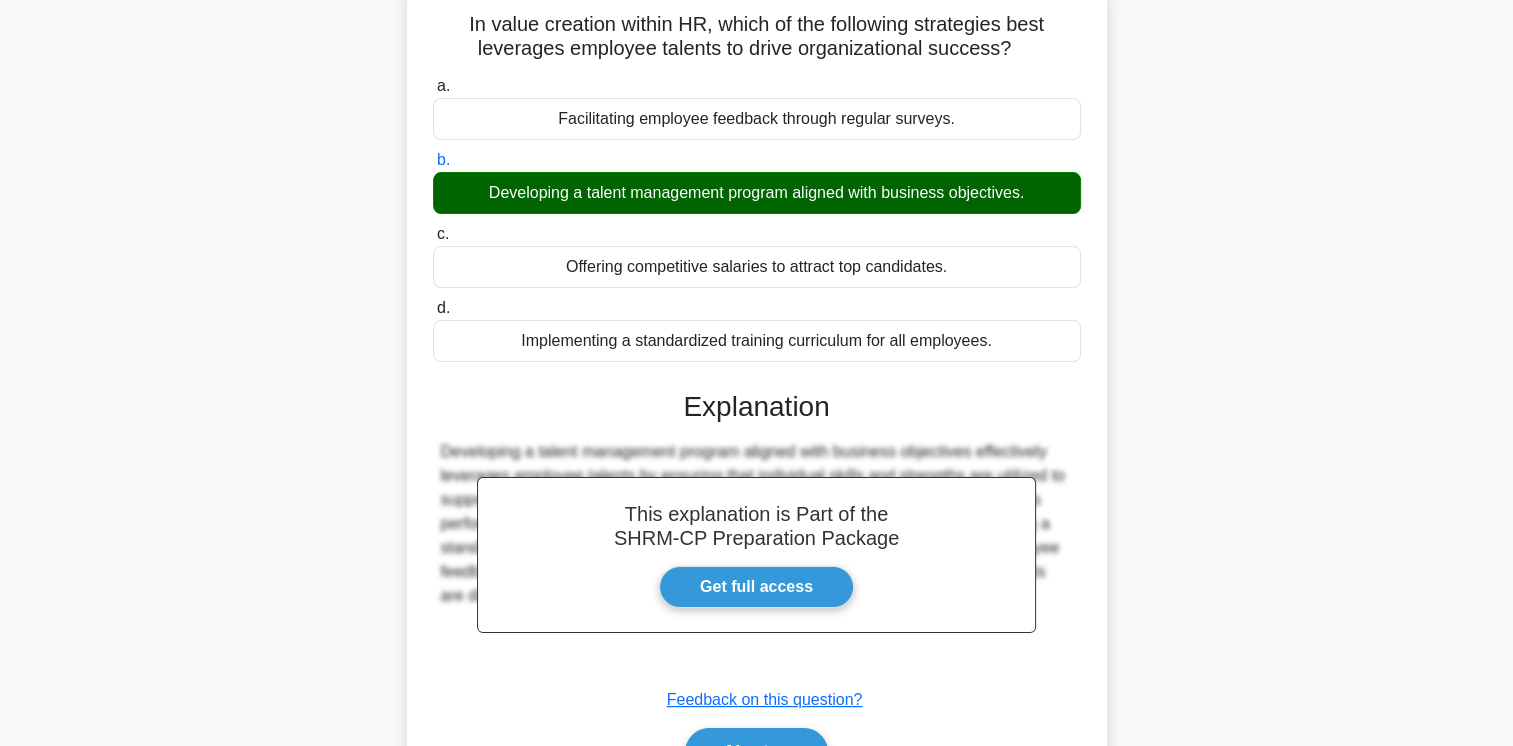 scroll, scrollTop: 300, scrollLeft: 0, axis: vertical 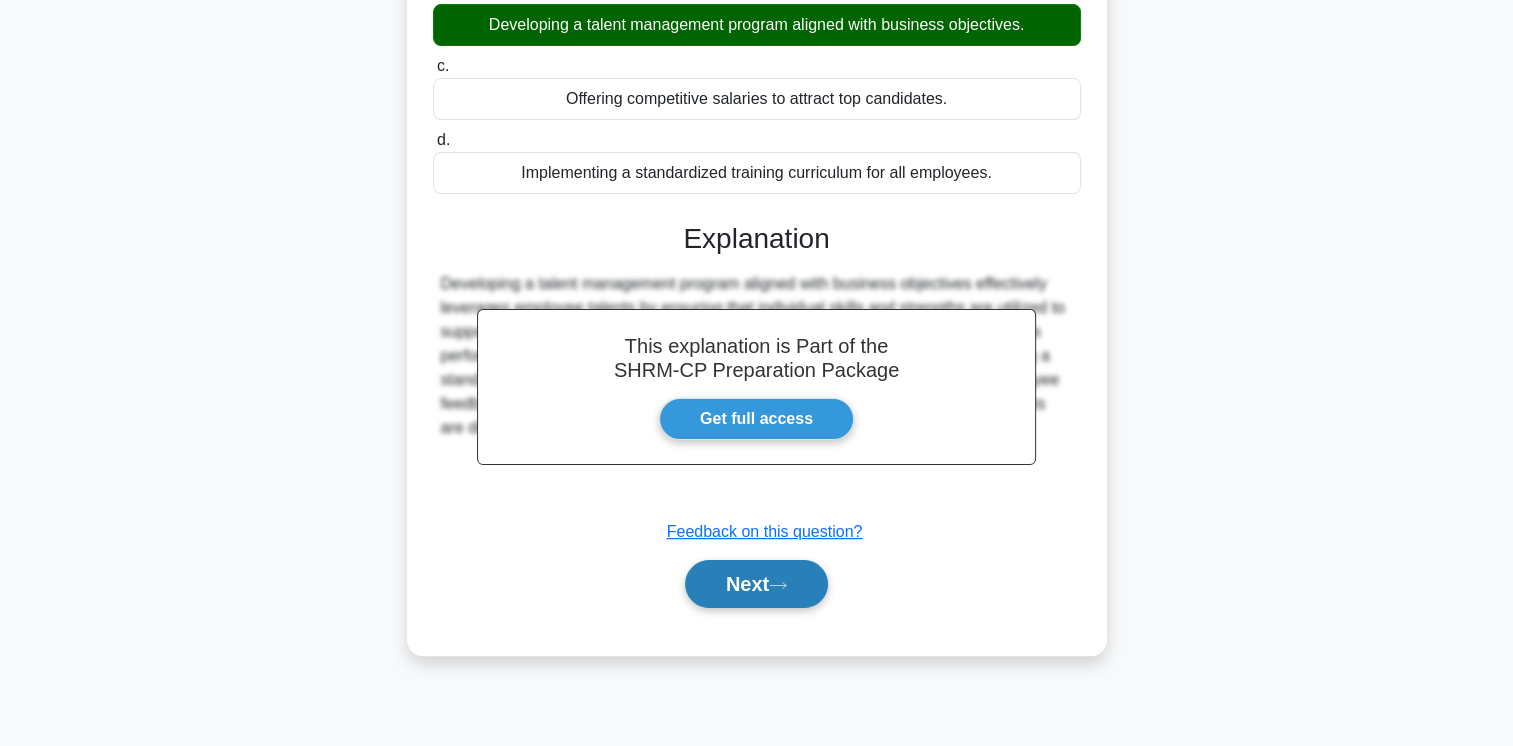 click on "[ACTION]" at bounding box center [756, 584] 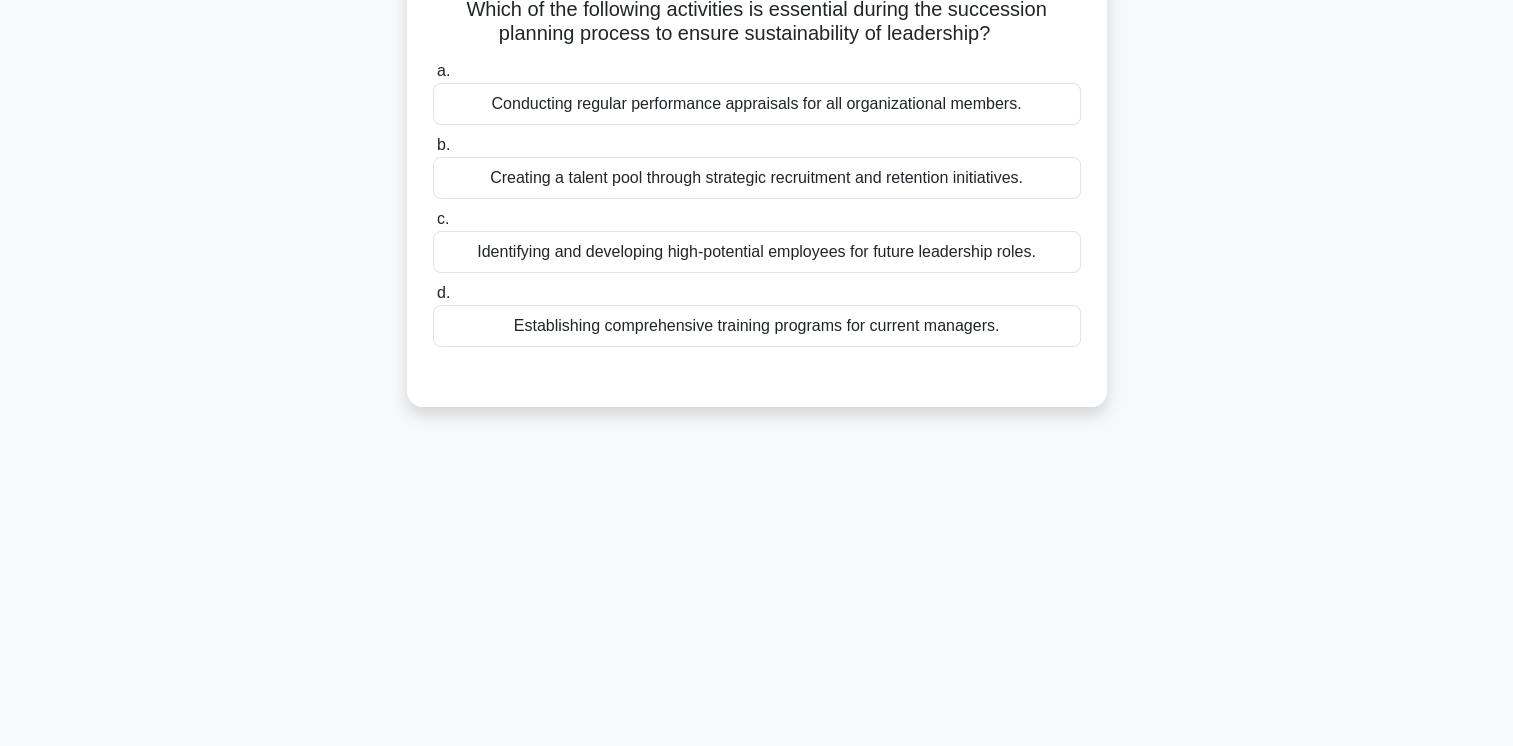scroll, scrollTop: 0, scrollLeft: 0, axis: both 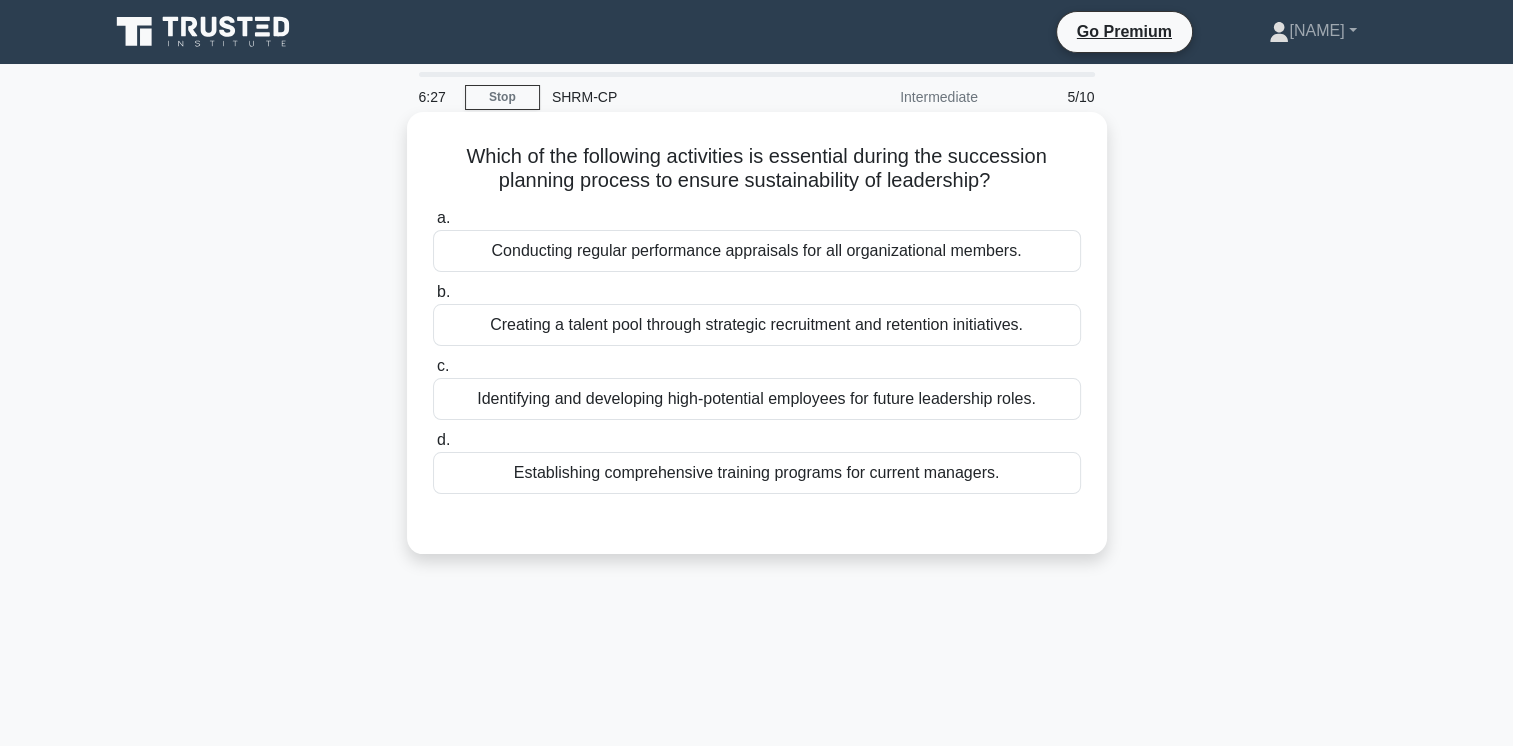 click on "Identifying and developing high-potential employees for future leadership roles." at bounding box center (757, 399) 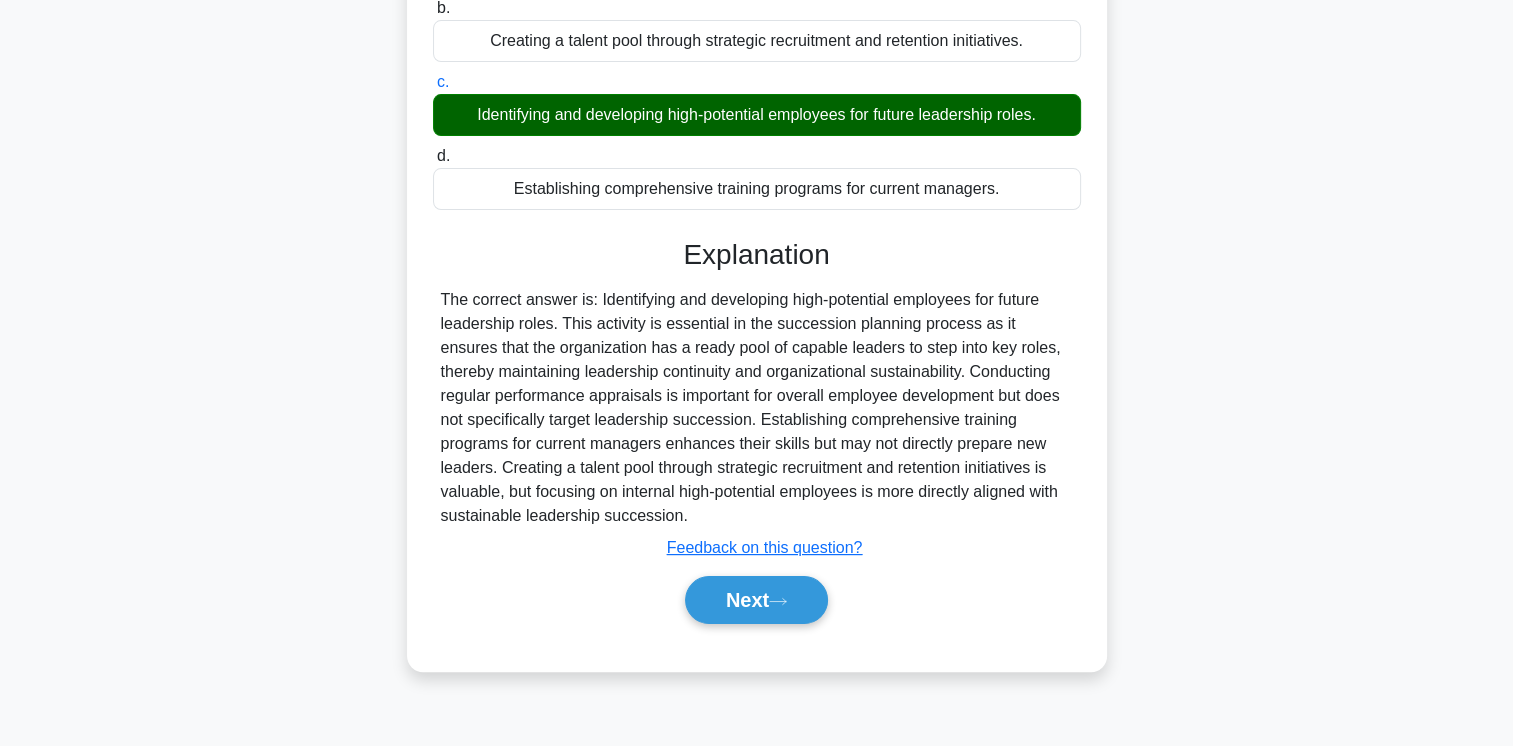 scroll, scrollTop: 300, scrollLeft: 0, axis: vertical 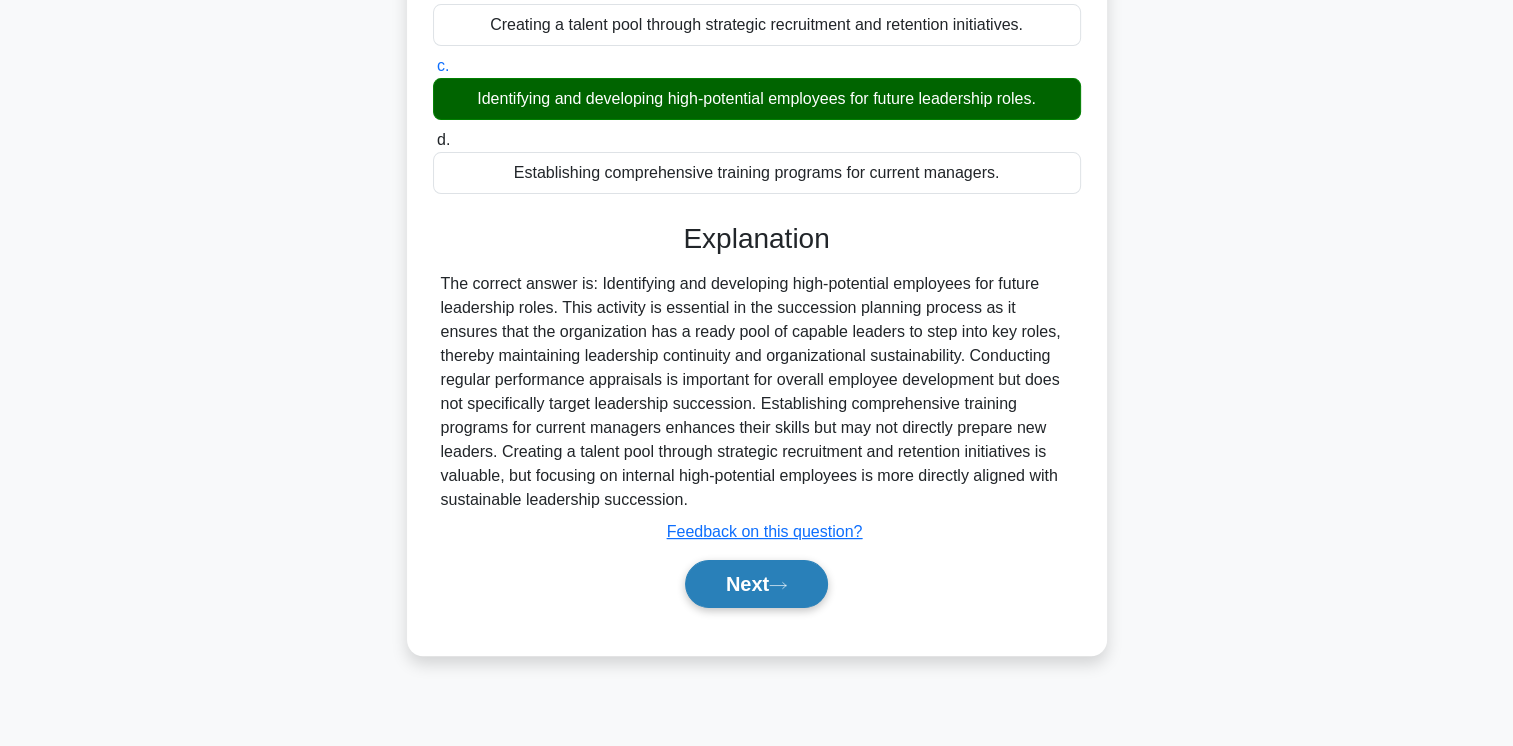 click on "Next" at bounding box center (756, 584) 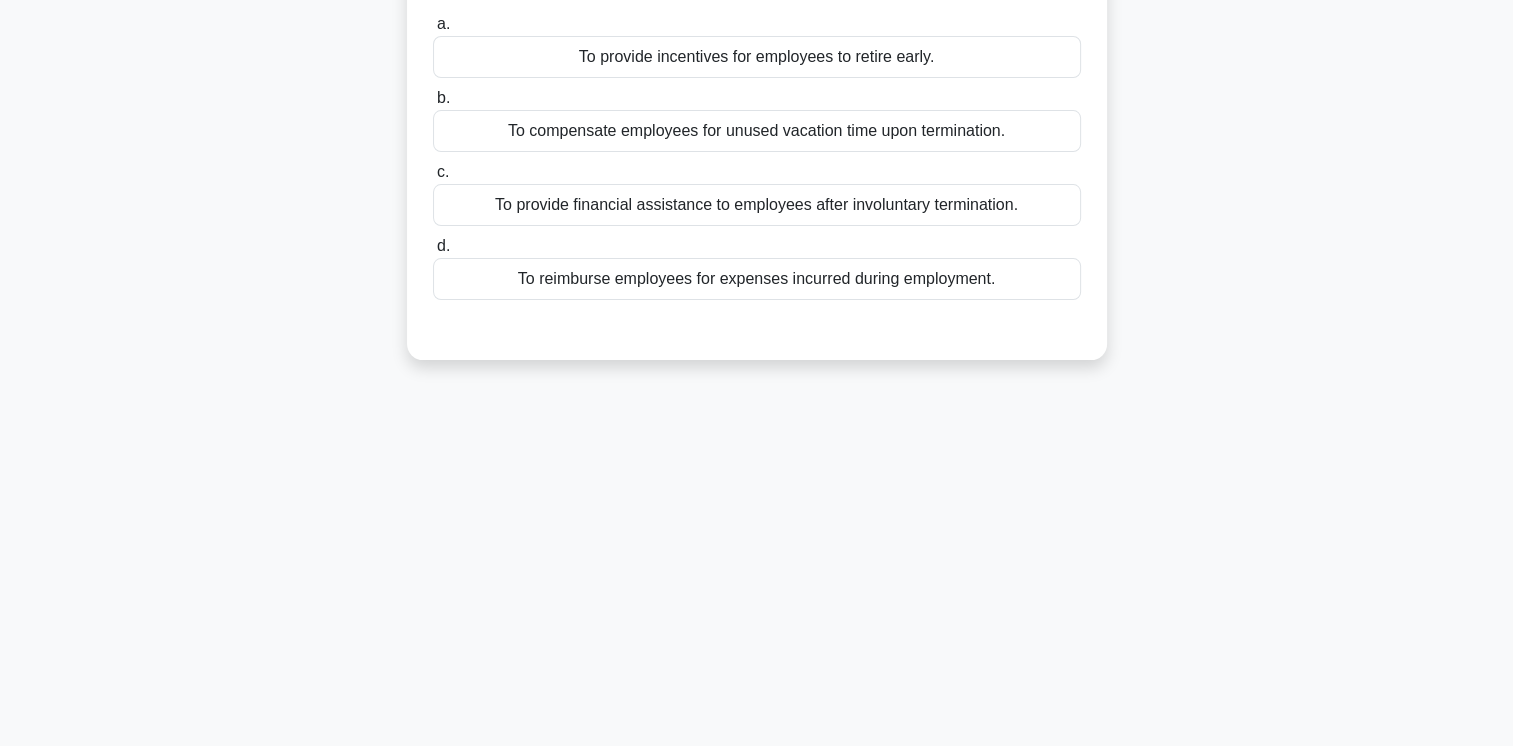 scroll, scrollTop: 0, scrollLeft: 0, axis: both 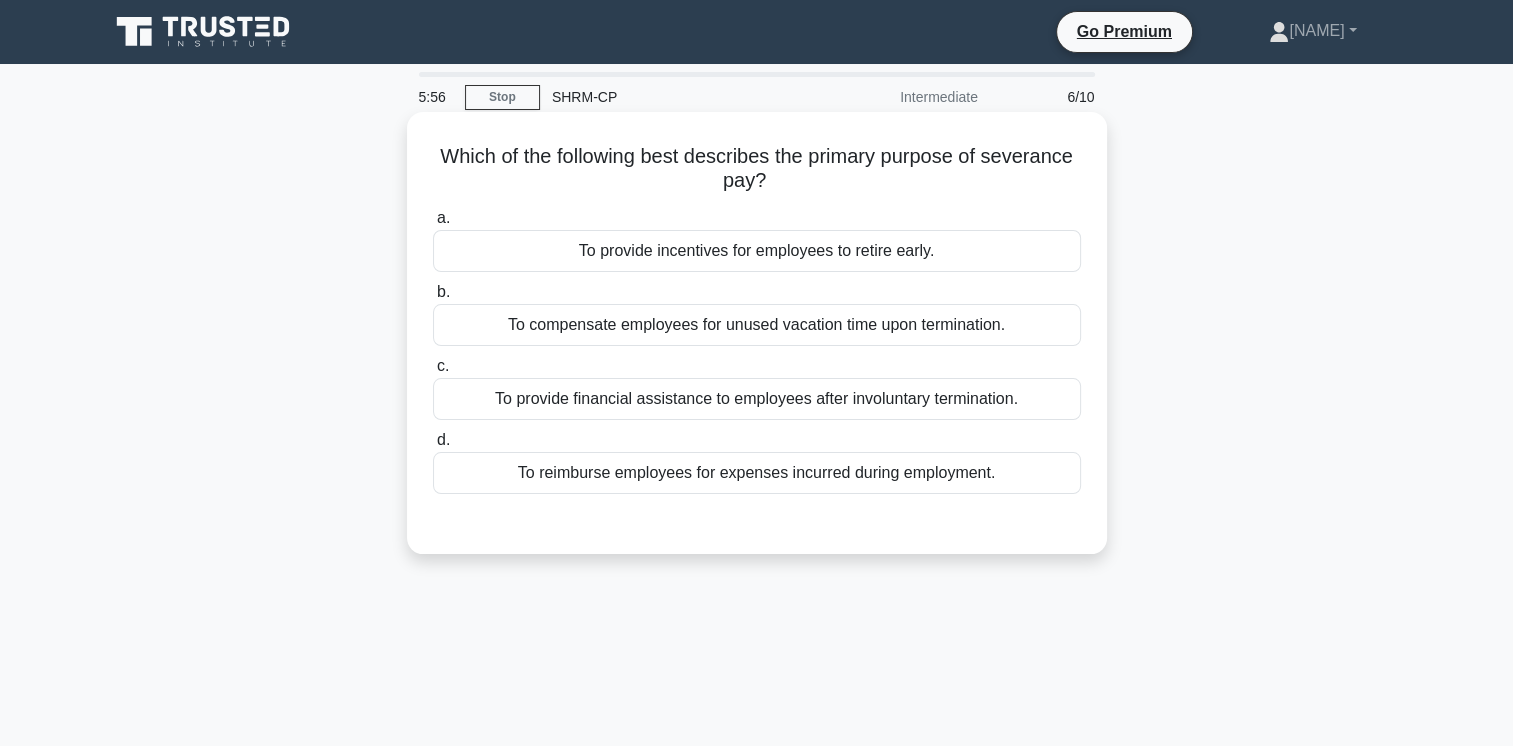 click on "To provide financial assistance to employees after involuntary termination." at bounding box center (757, 399) 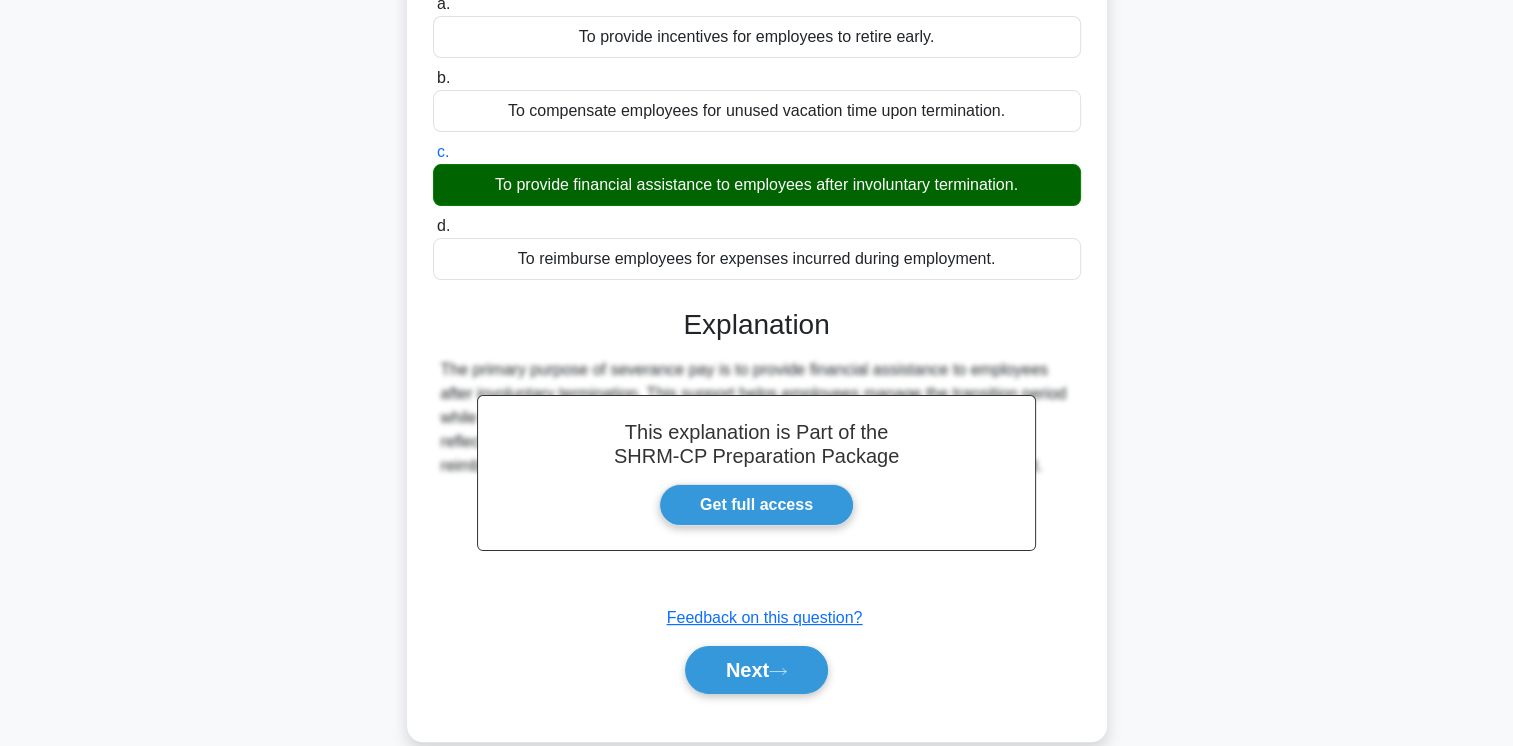 scroll, scrollTop: 334, scrollLeft: 0, axis: vertical 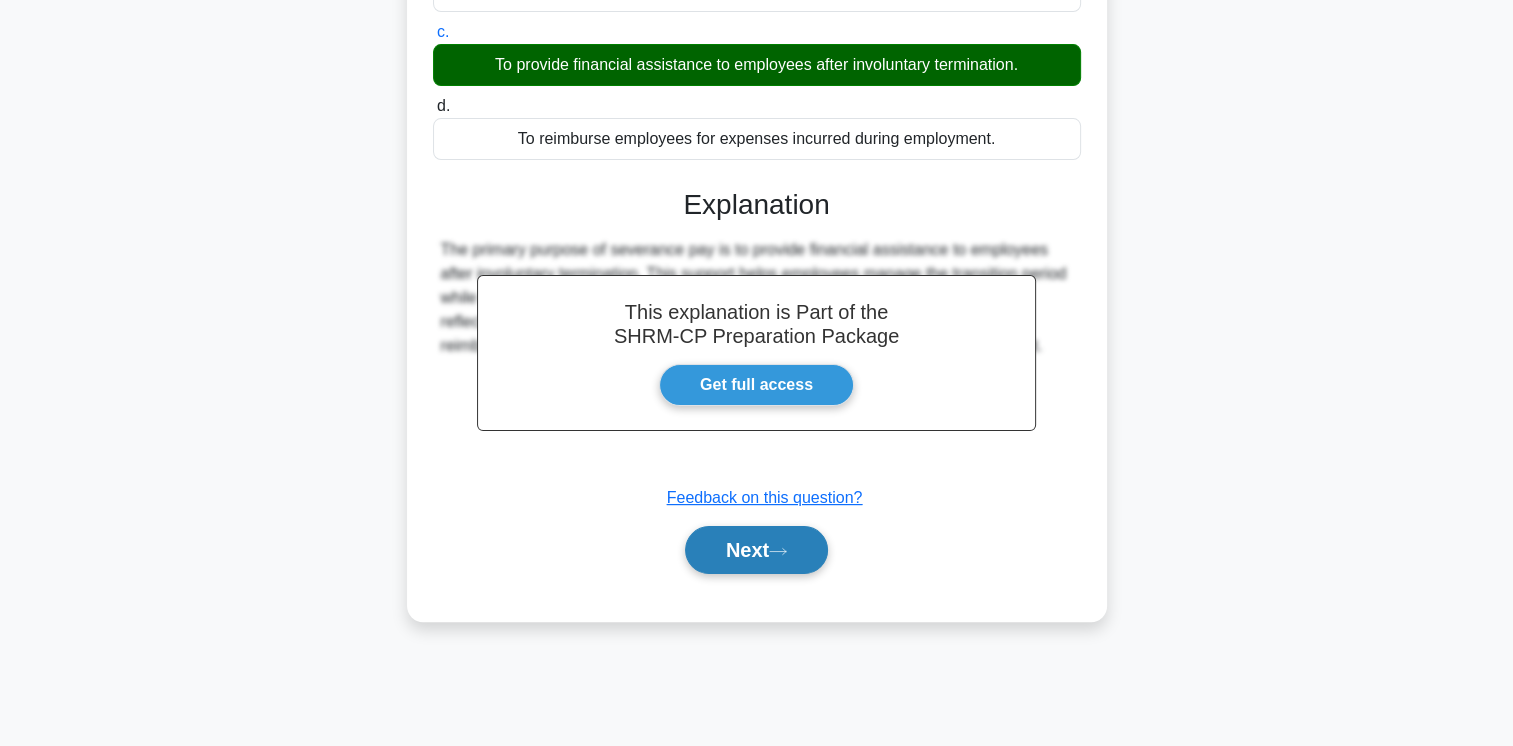 click on "Next" at bounding box center (756, 550) 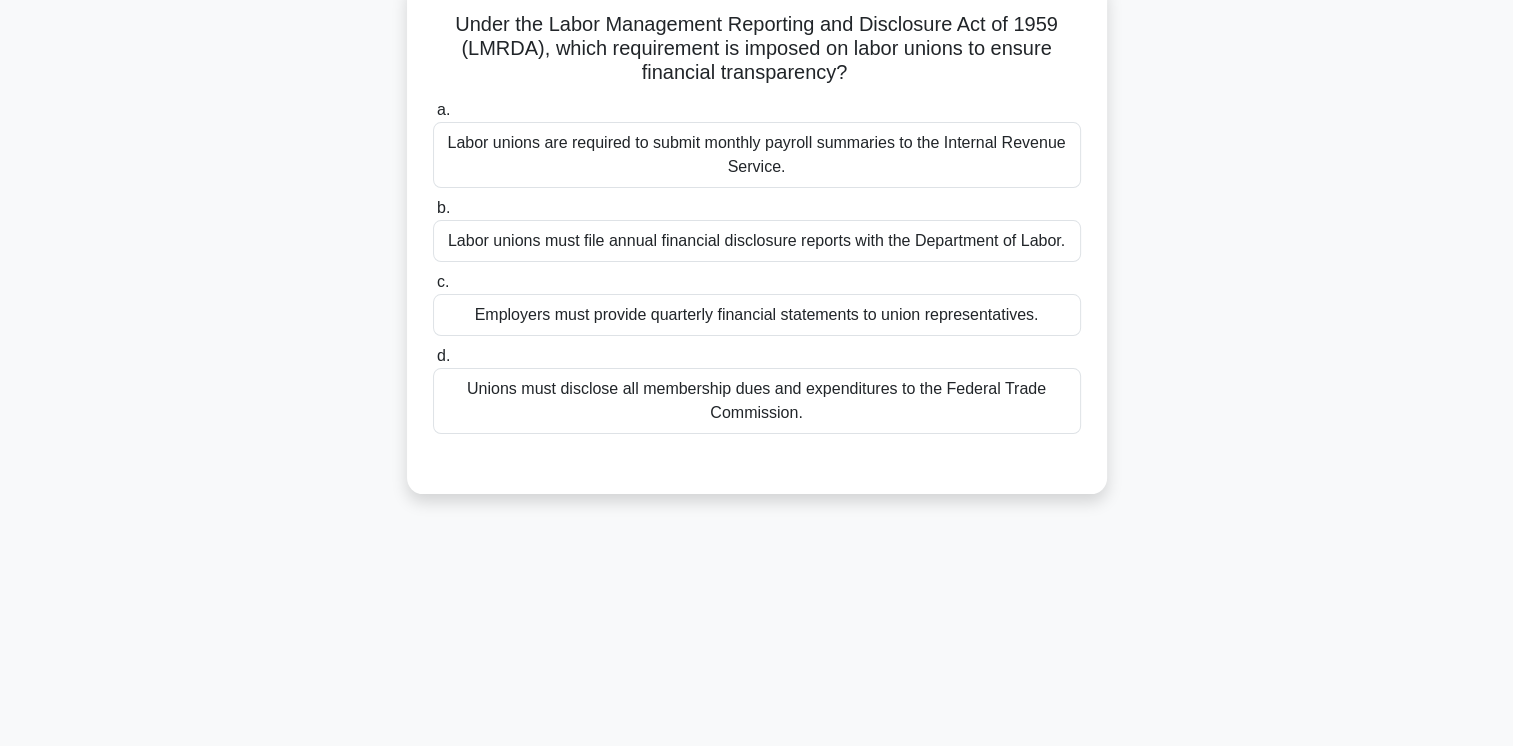 scroll, scrollTop: 0, scrollLeft: 0, axis: both 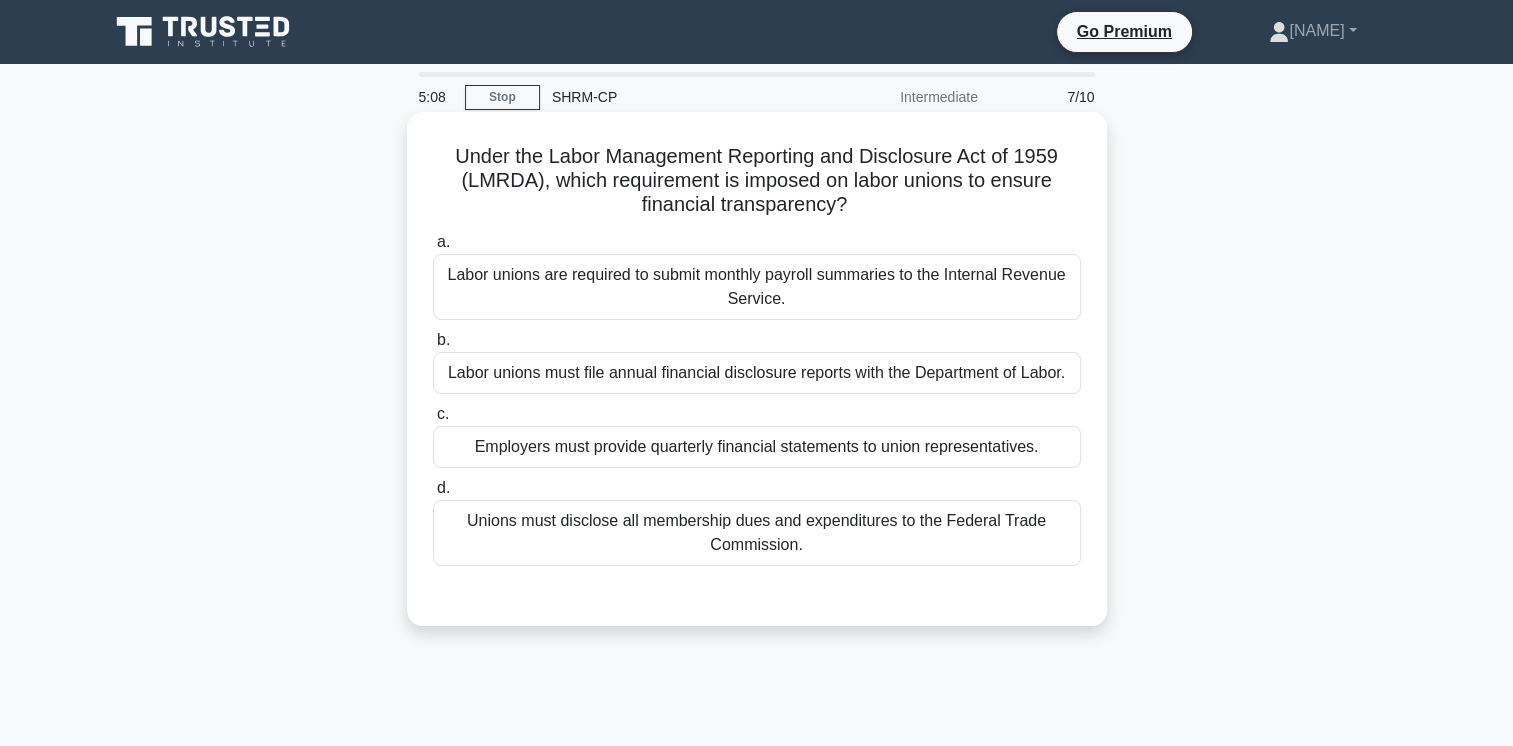 click on "Labor unions must file annual financial disclosure reports with the Department of Labor." at bounding box center (757, 373) 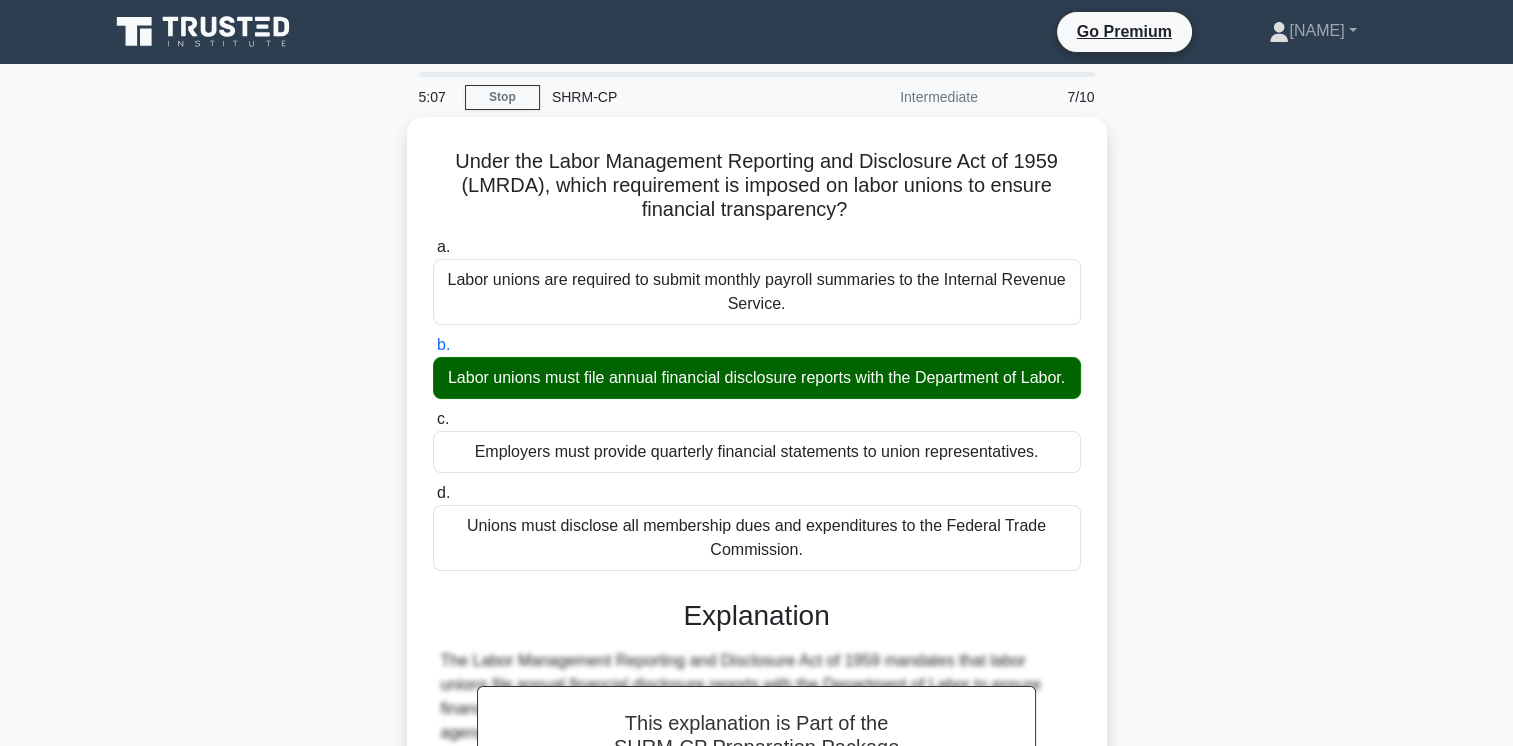 scroll, scrollTop: 341, scrollLeft: 0, axis: vertical 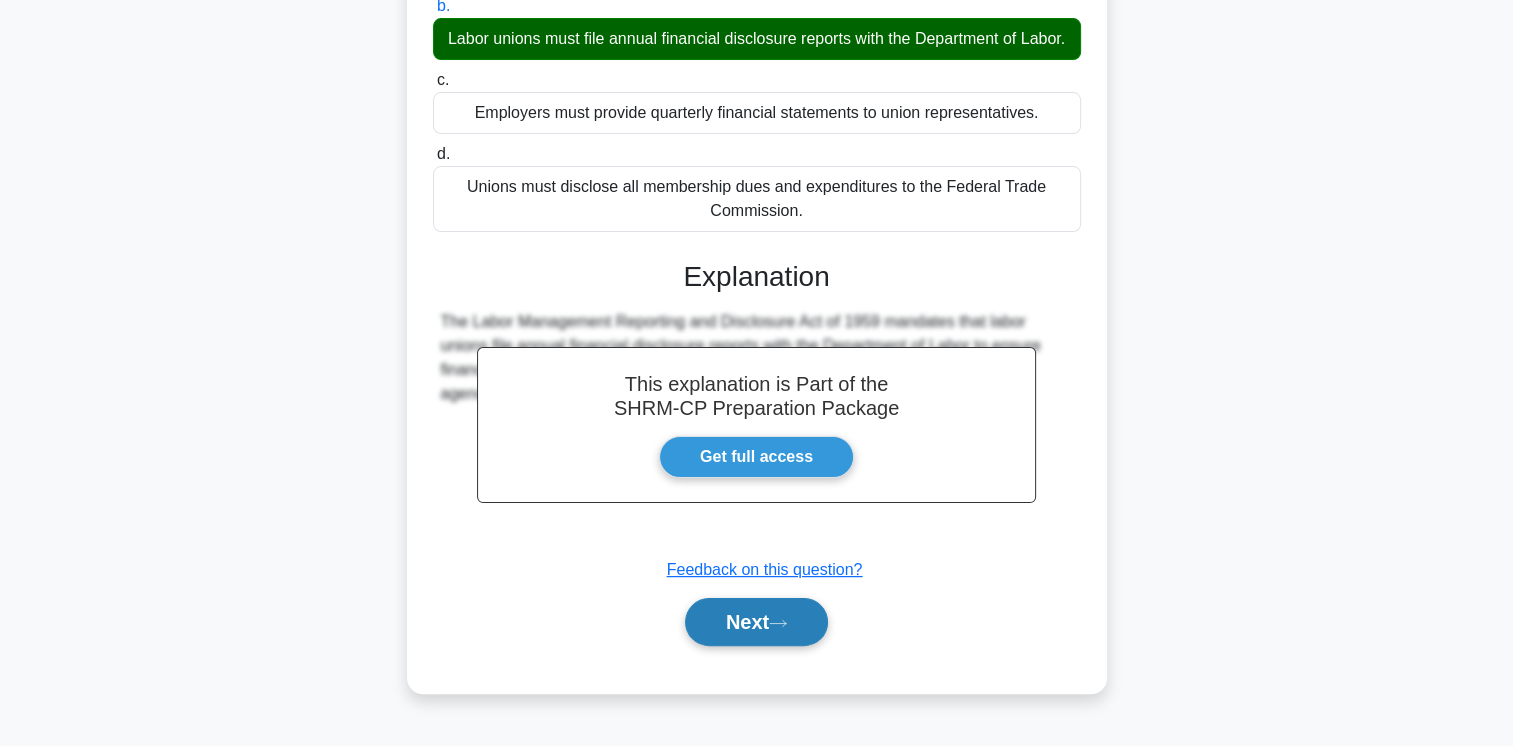 click on "Next" at bounding box center [756, 622] 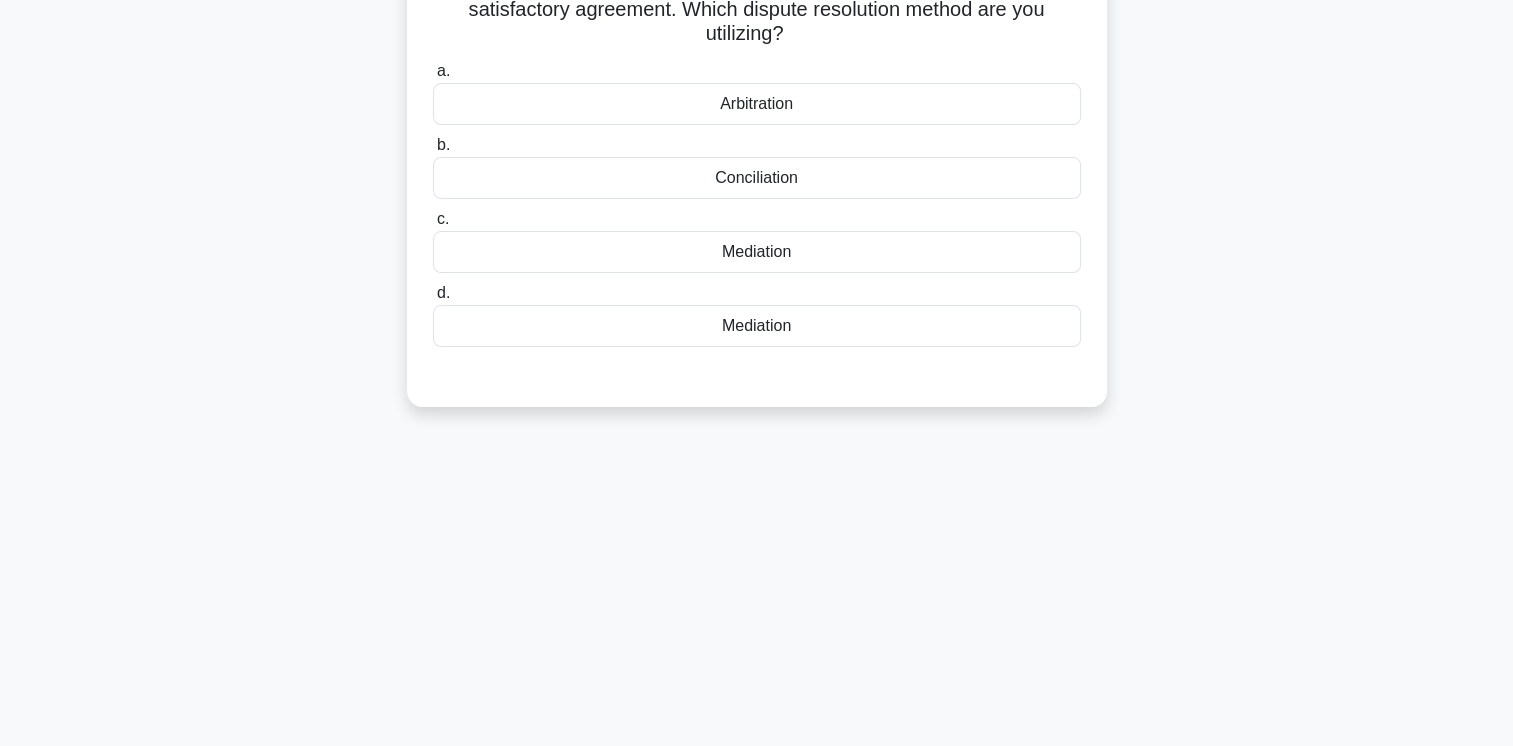 scroll, scrollTop: 0, scrollLeft: 0, axis: both 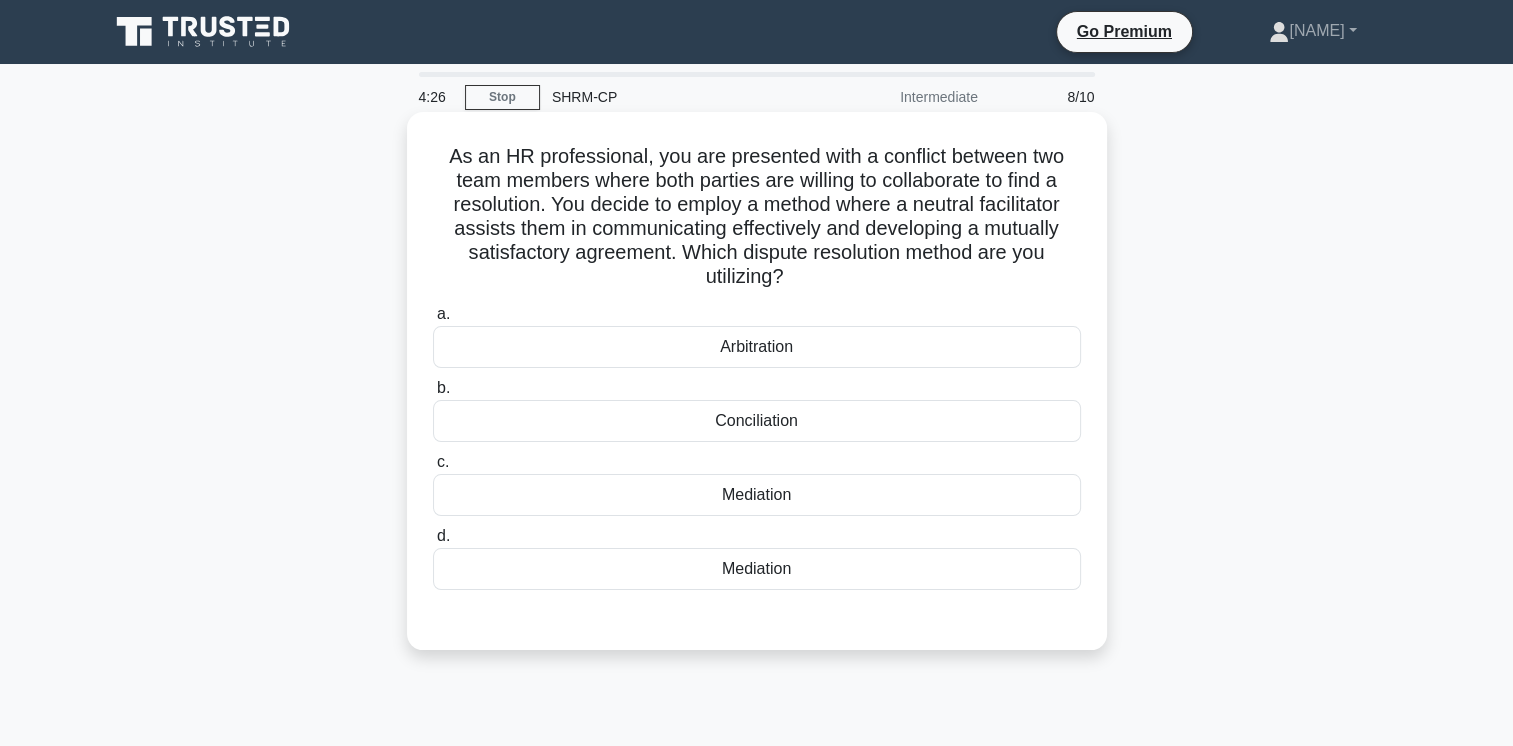 click on "Arbitration" at bounding box center [757, 347] 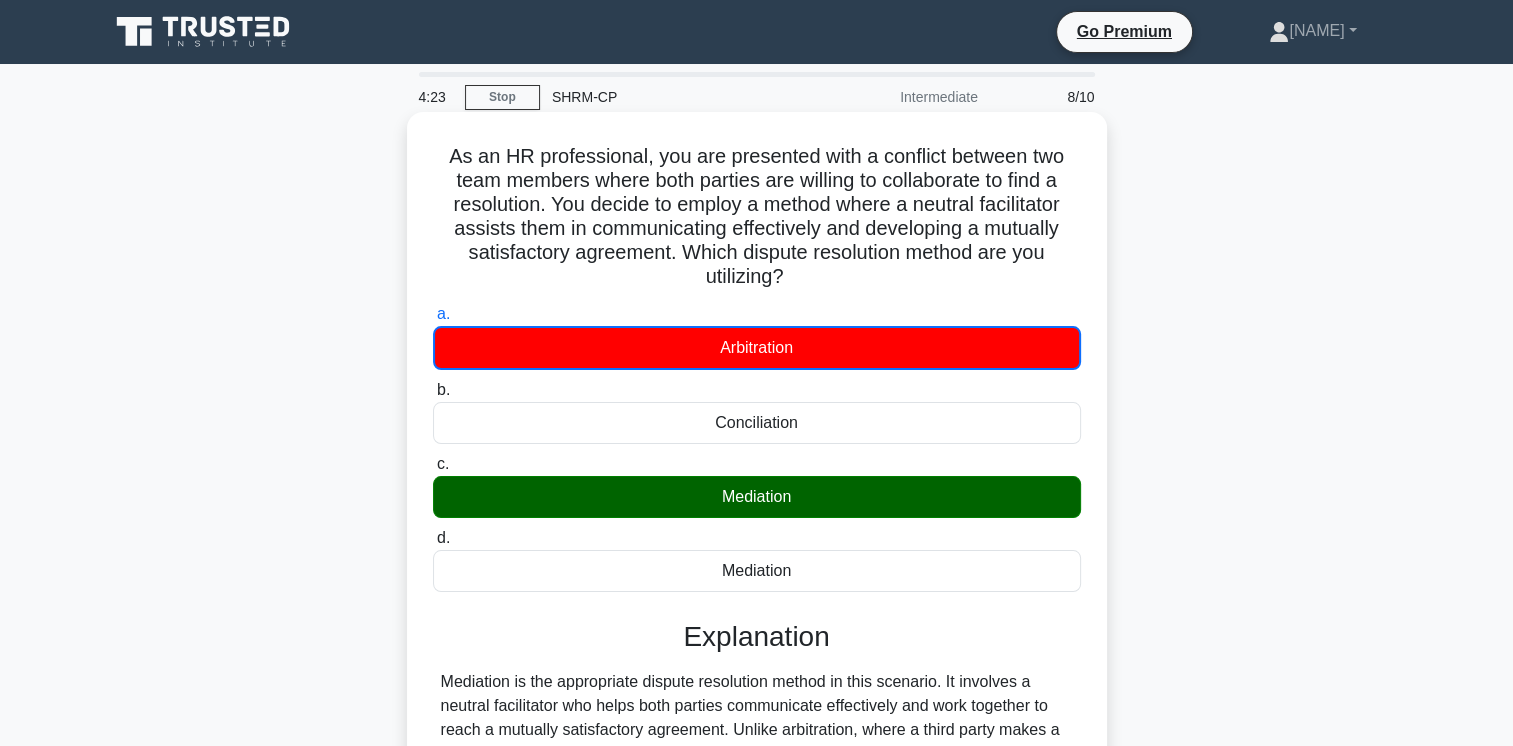 scroll, scrollTop: 300, scrollLeft: 0, axis: vertical 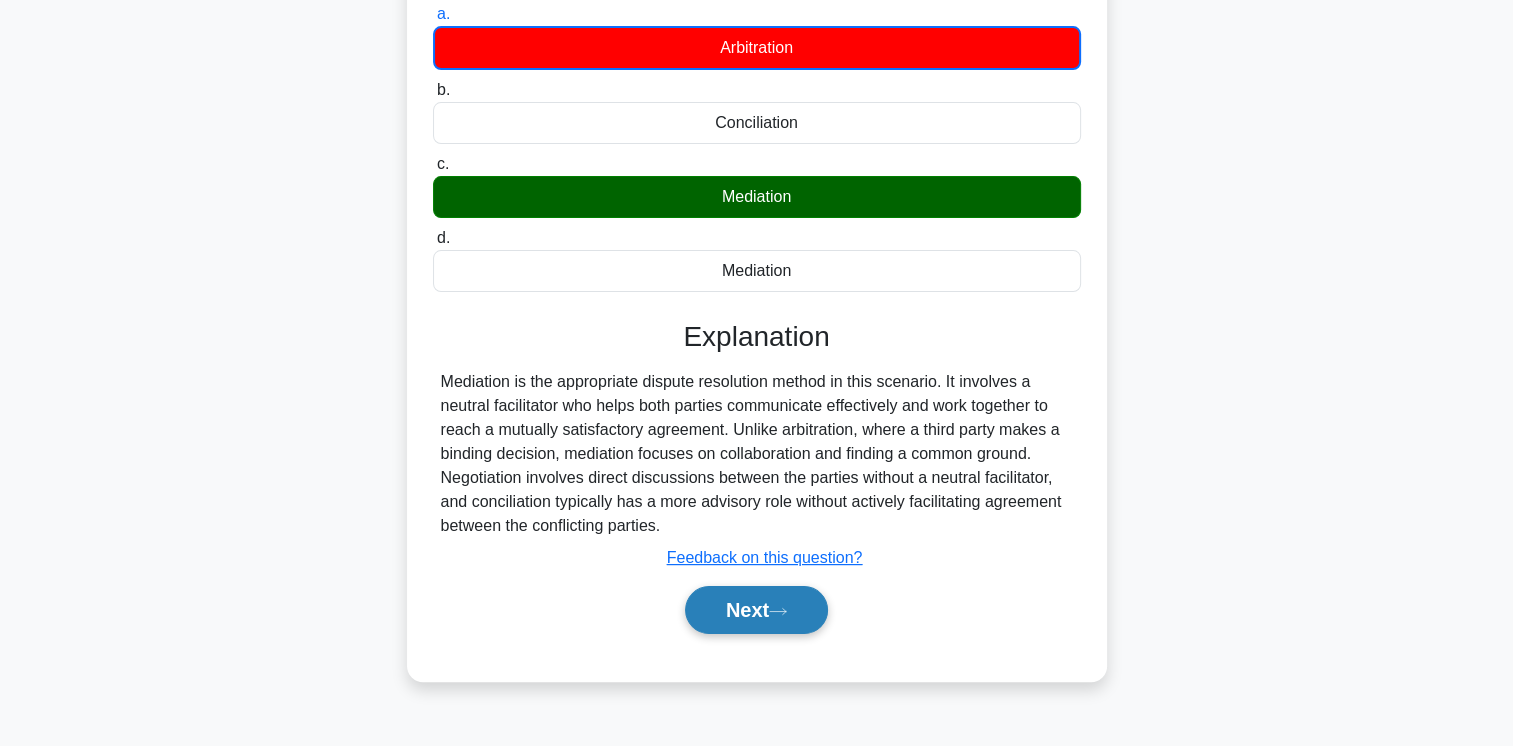 click on "Next" at bounding box center [756, 610] 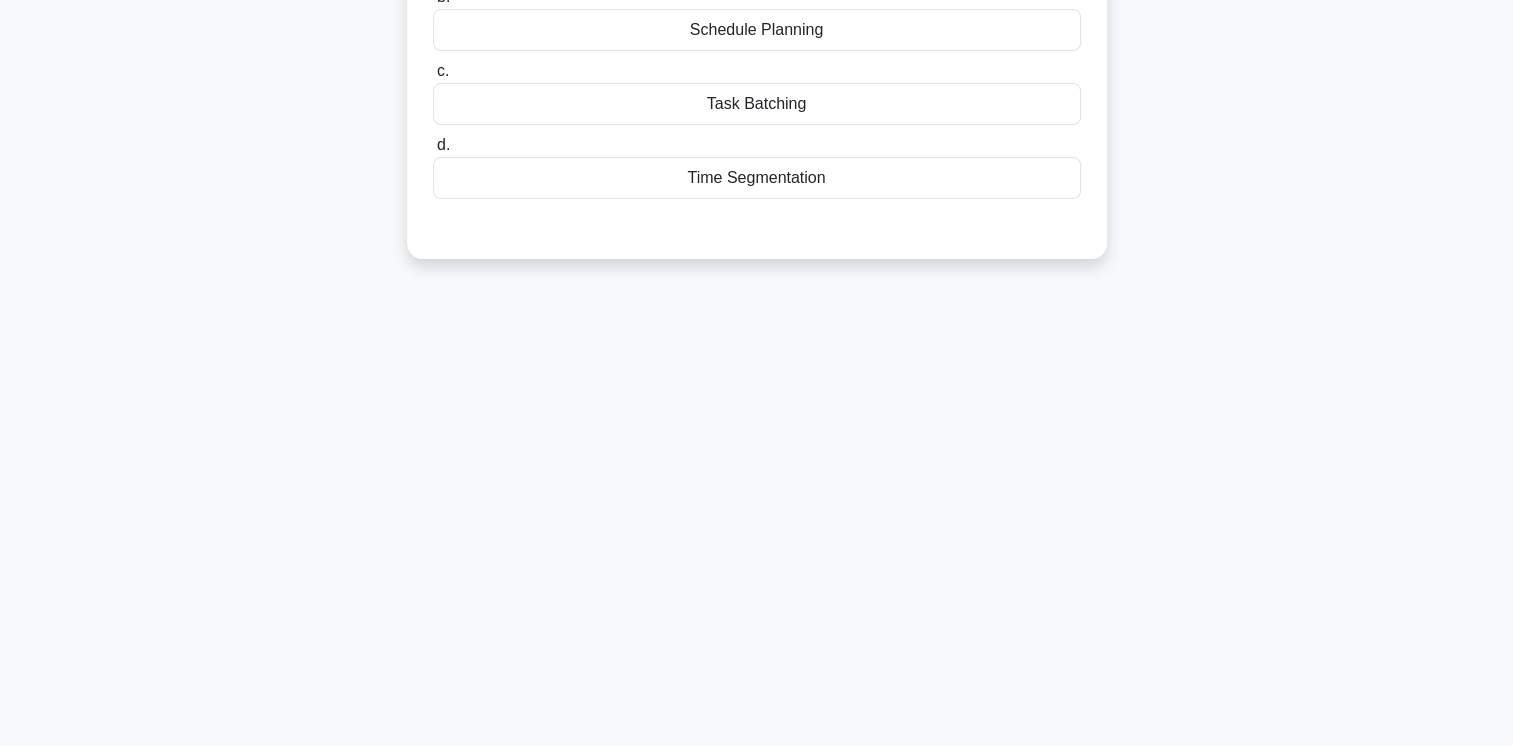scroll, scrollTop: 0, scrollLeft: 0, axis: both 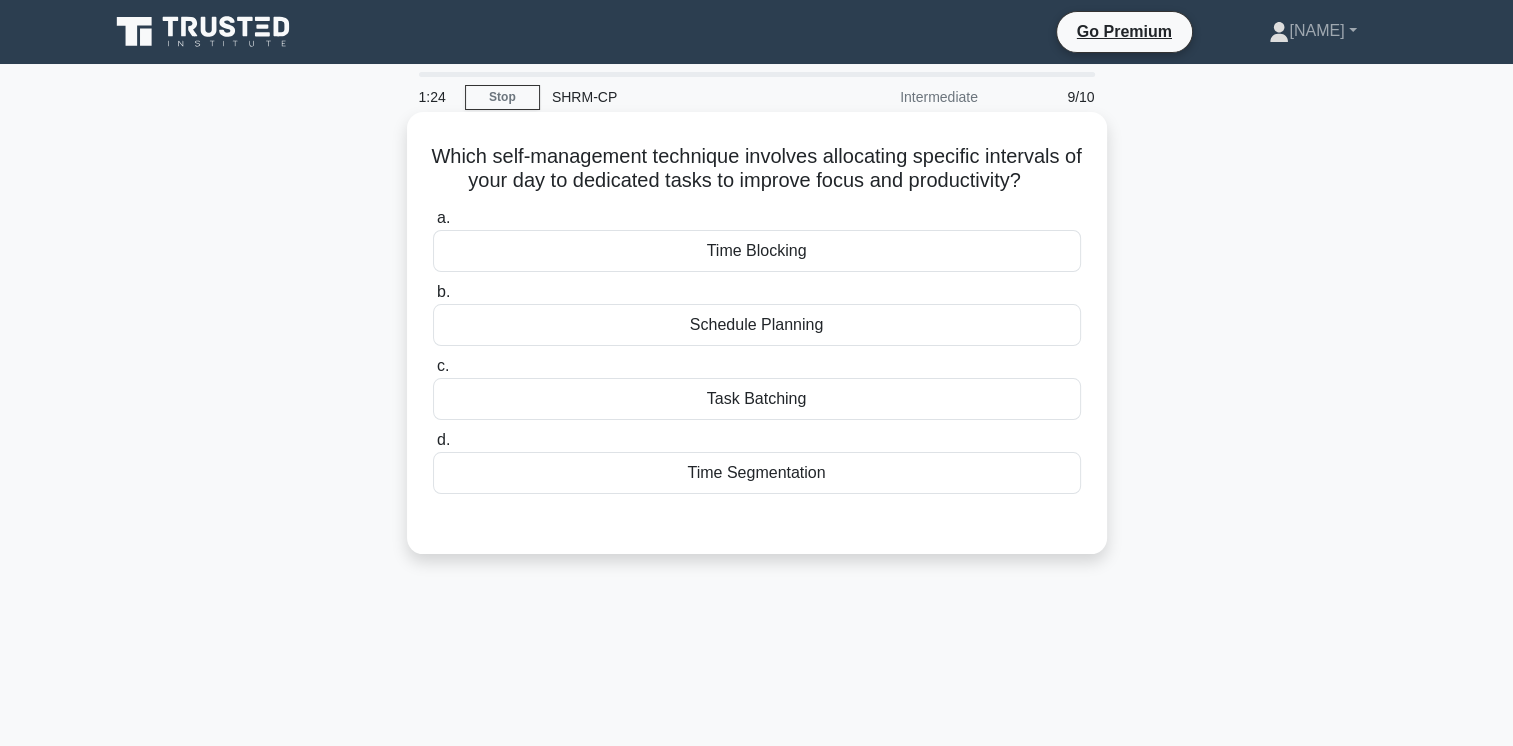click on "Time Blocking" at bounding box center (757, 251) 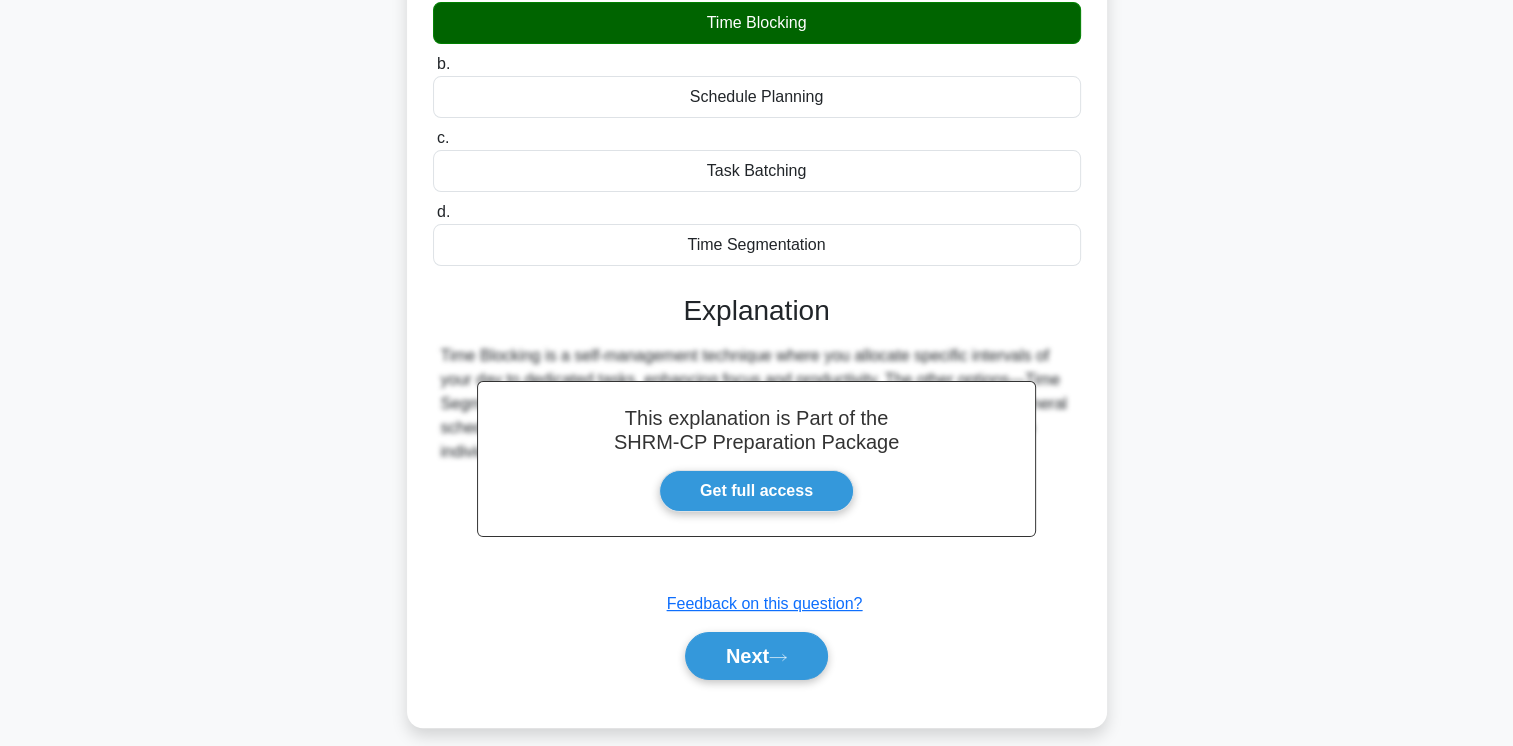 scroll, scrollTop: 334, scrollLeft: 0, axis: vertical 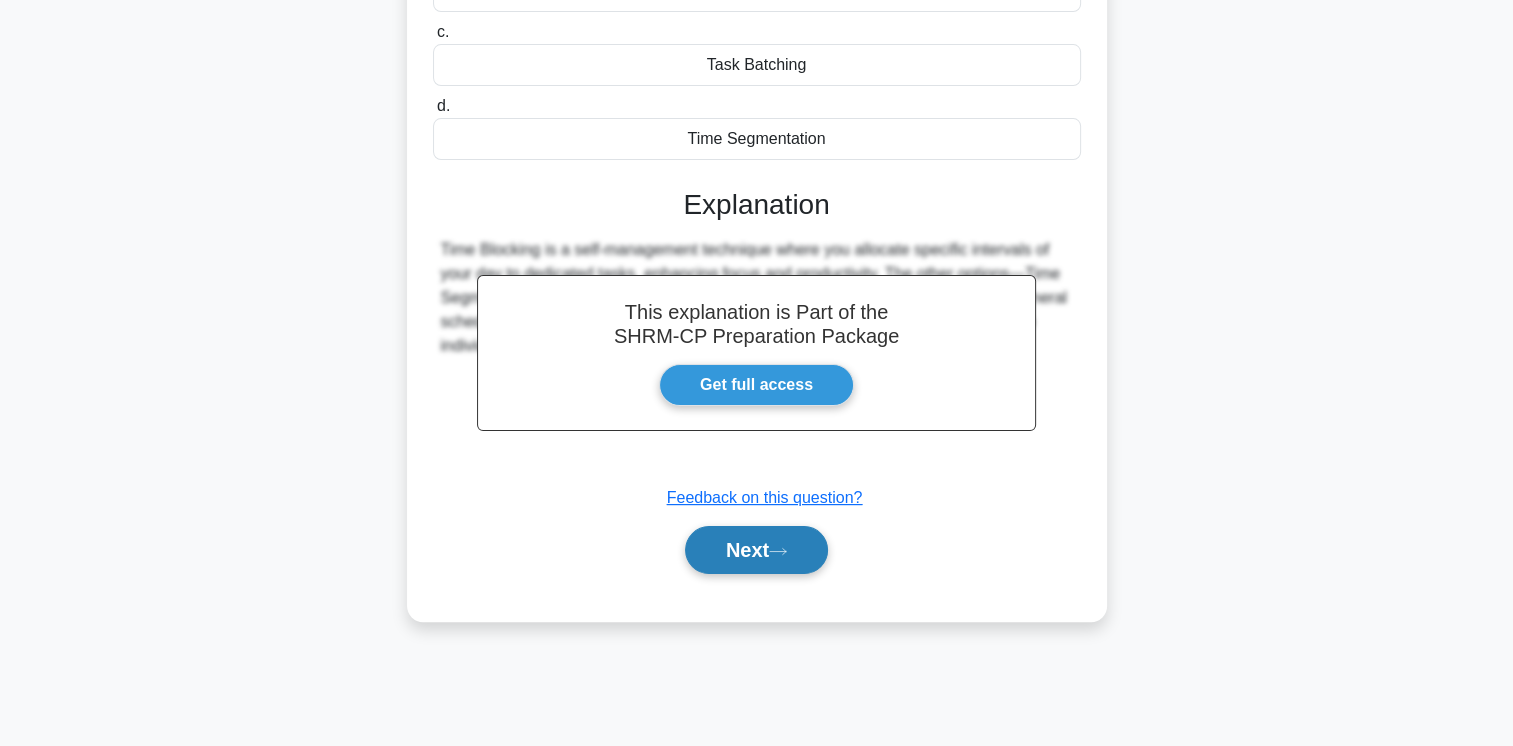 click on "Next" at bounding box center (756, 550) 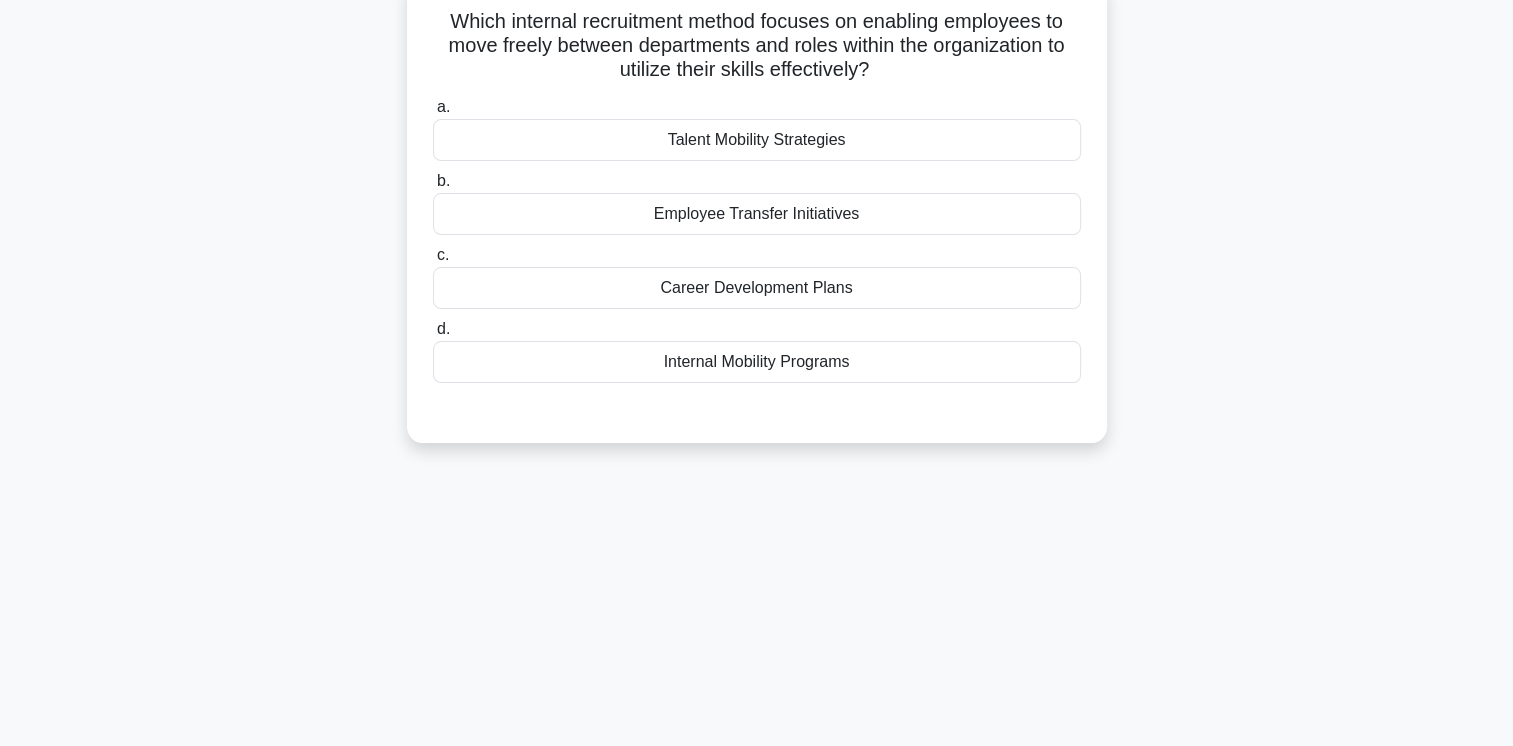 scroll, scrollTop: 0, scrollLeft: 0, axis: both 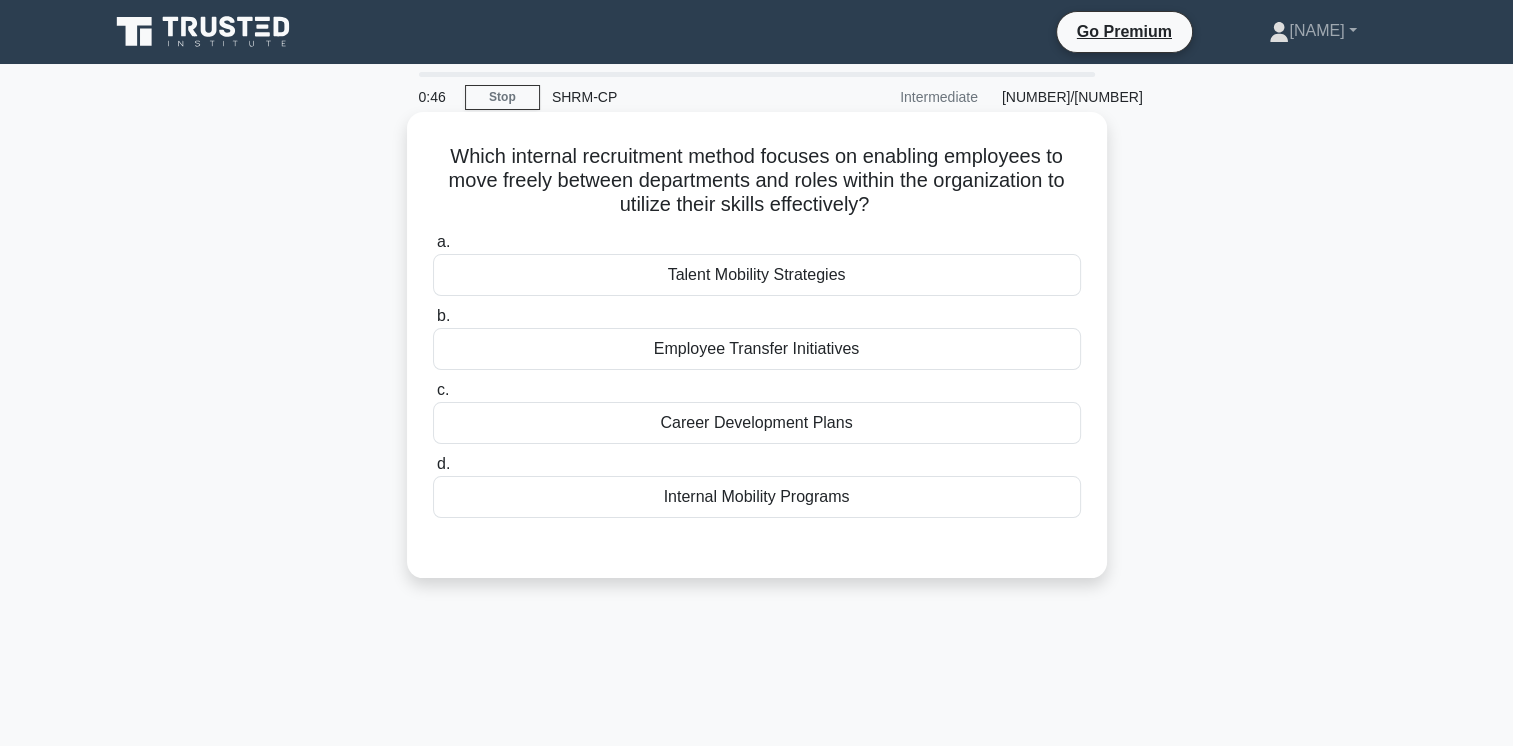 click on "Internal Mobility Programs" at bounding box center [757, 497] 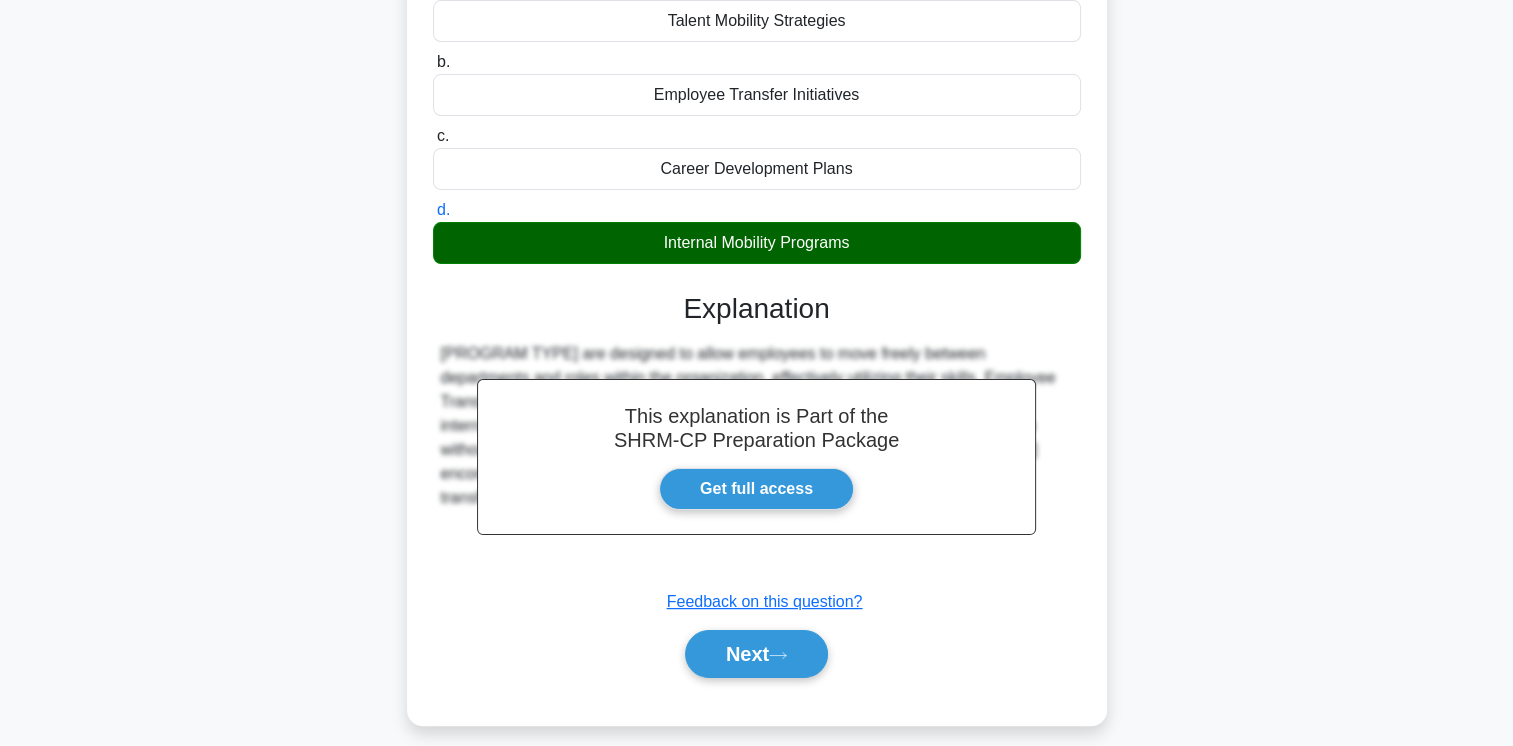 scroll, scrollTop: 334, scrollLeft: 0, axis: vertical 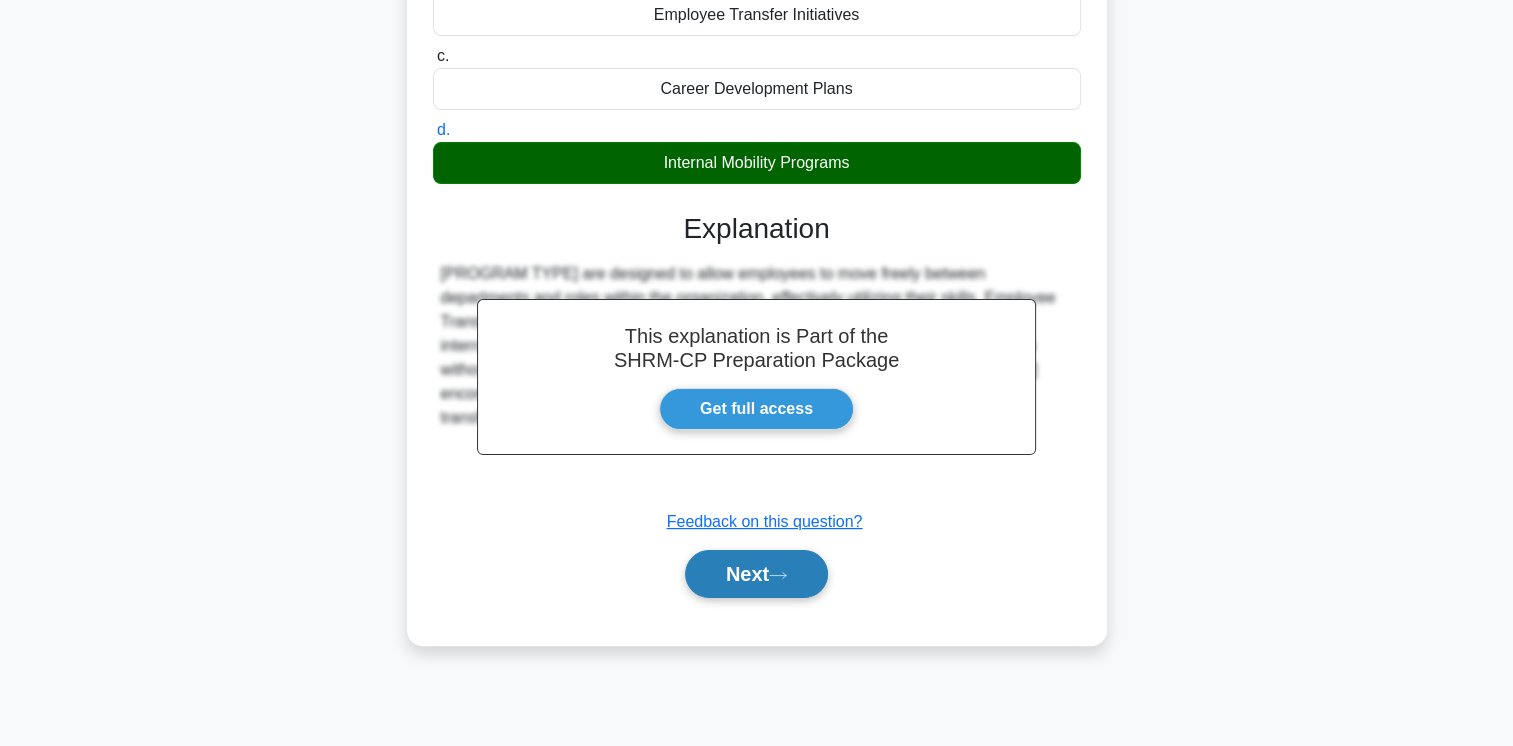 click on "Next" at bounding box center (756, 574) 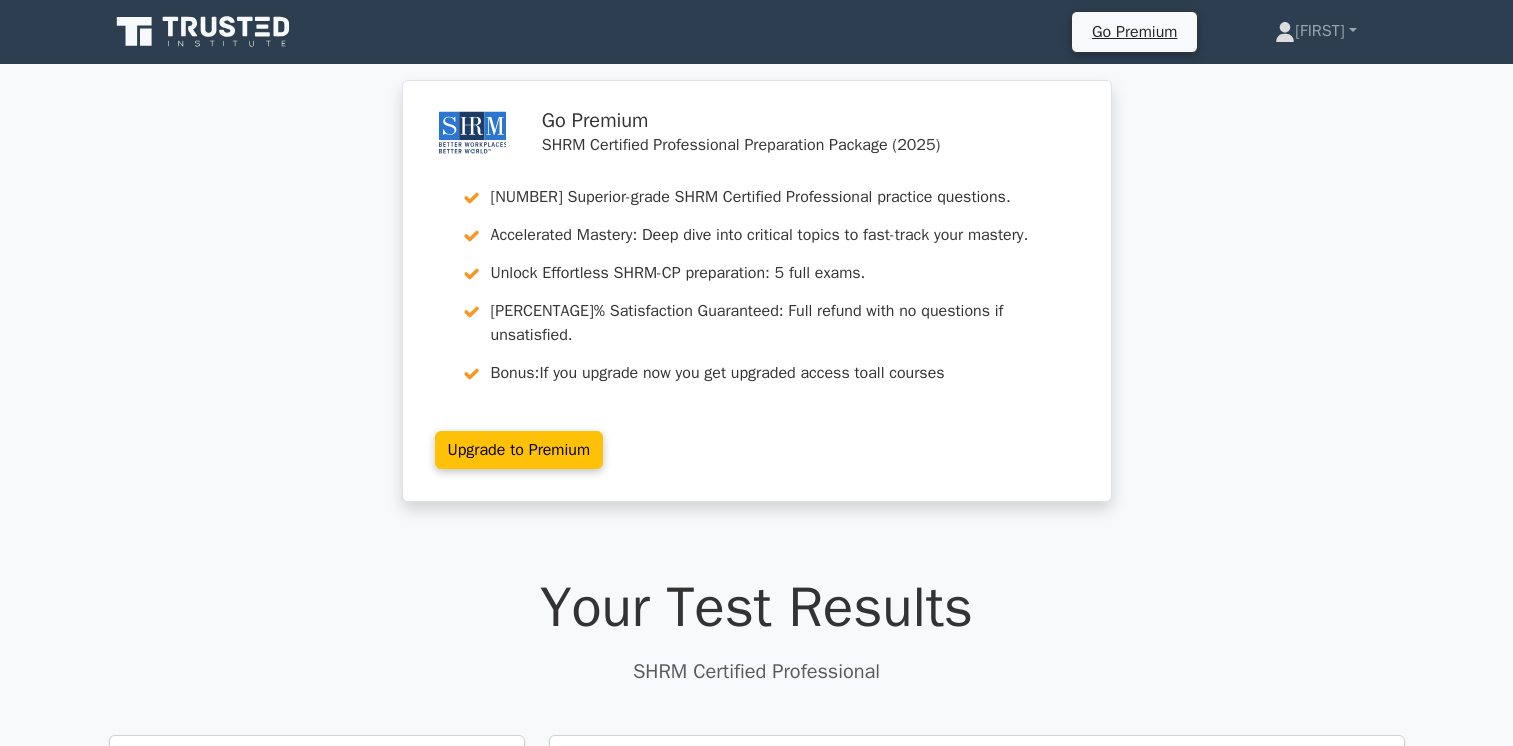 scroll, scrollTop: 0, scrollLeft: 0, axis: both 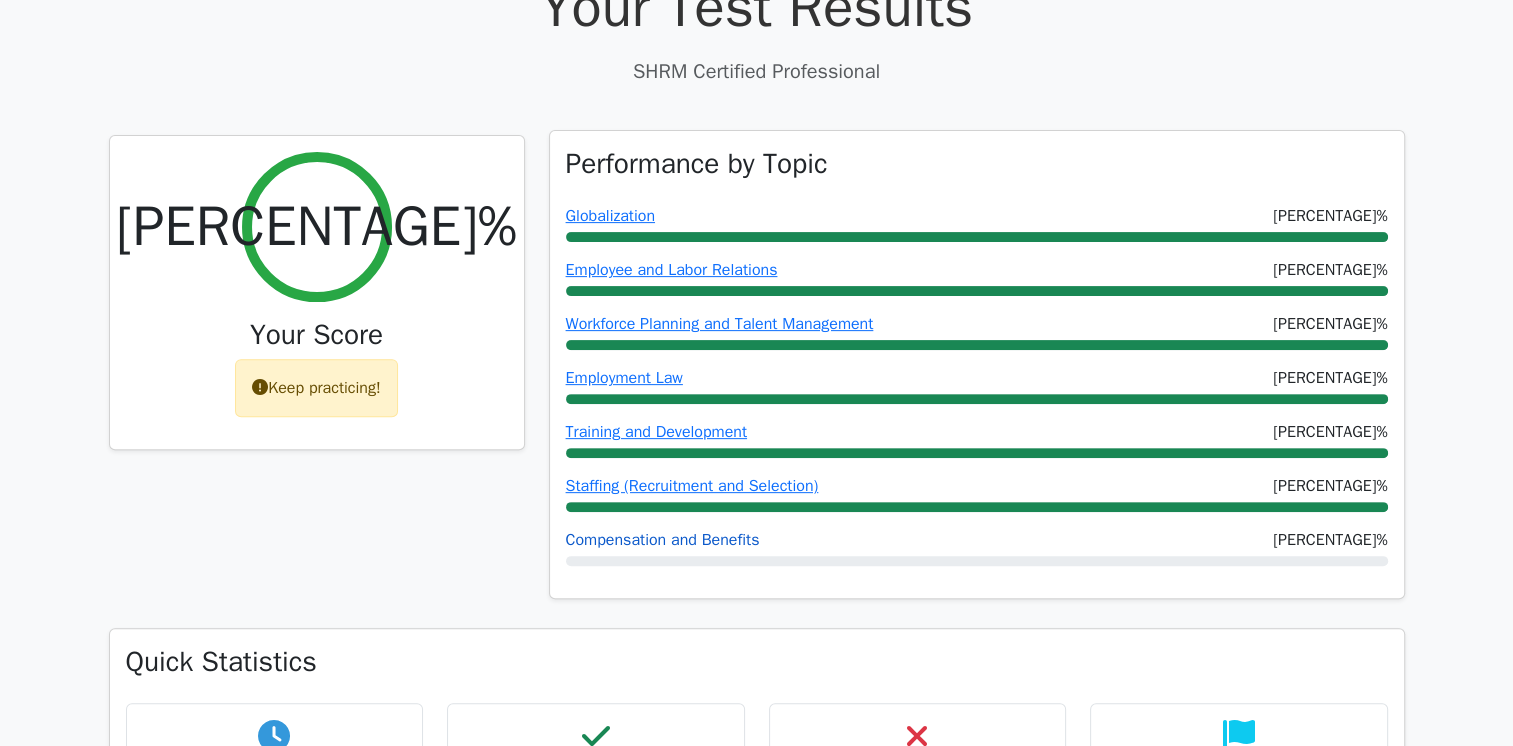 click on "Compensation and Benefits" at bounding box center [663, 540] 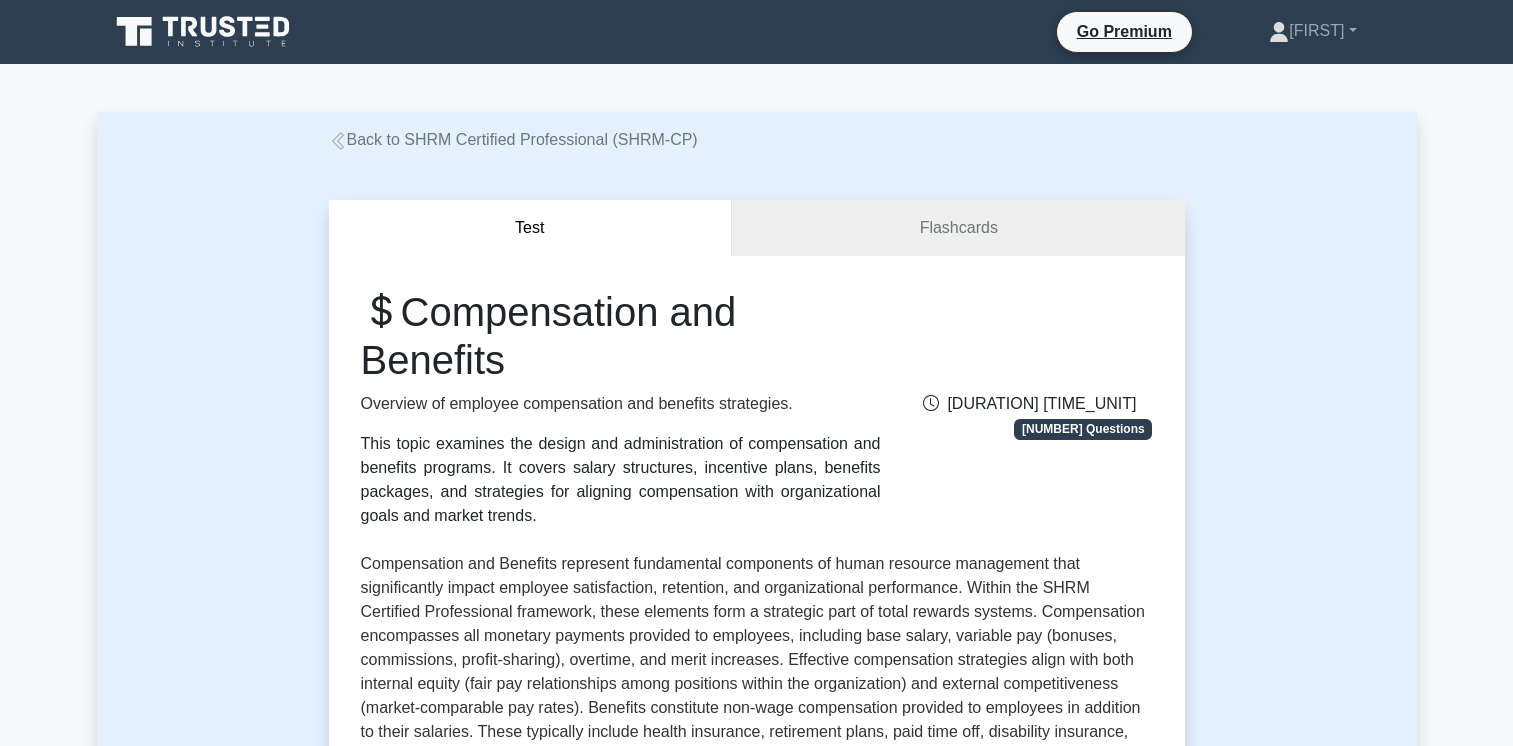 scroll, scrollTop: 0, scrollLeft: 0, axis: both 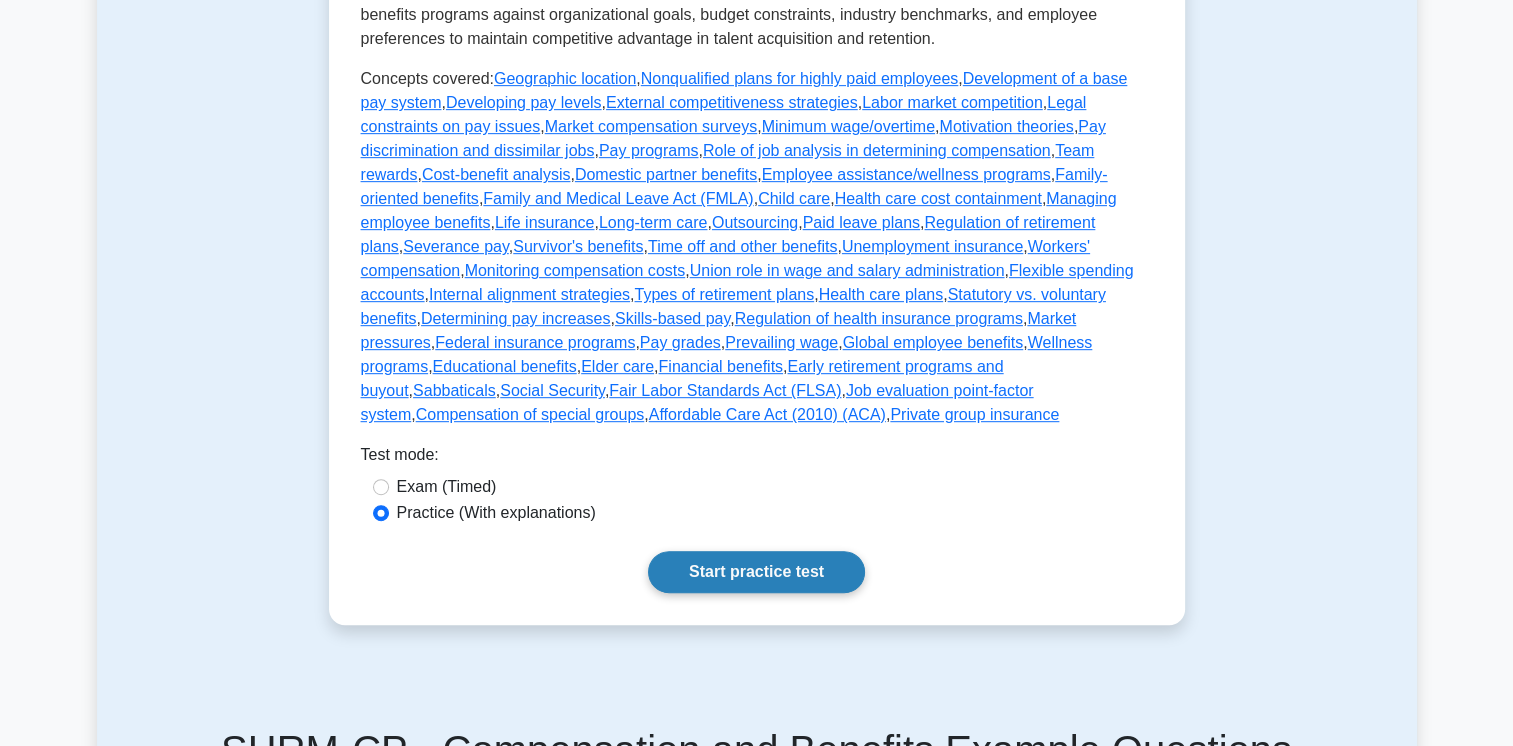 click on "Start practice test" at bounding box center [756, 572] 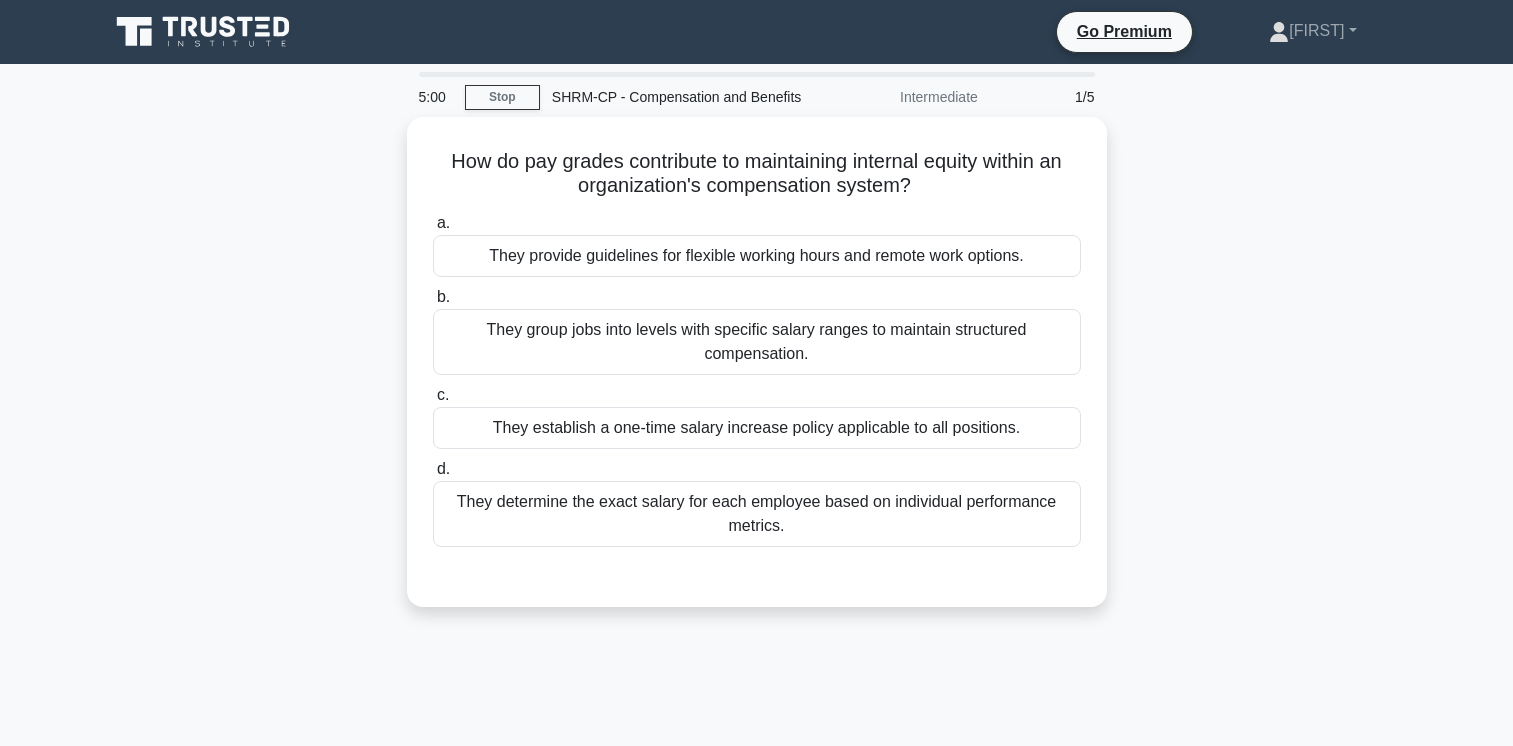 scroll, scrollTop: 0, scrollLeft: 0, axis: both 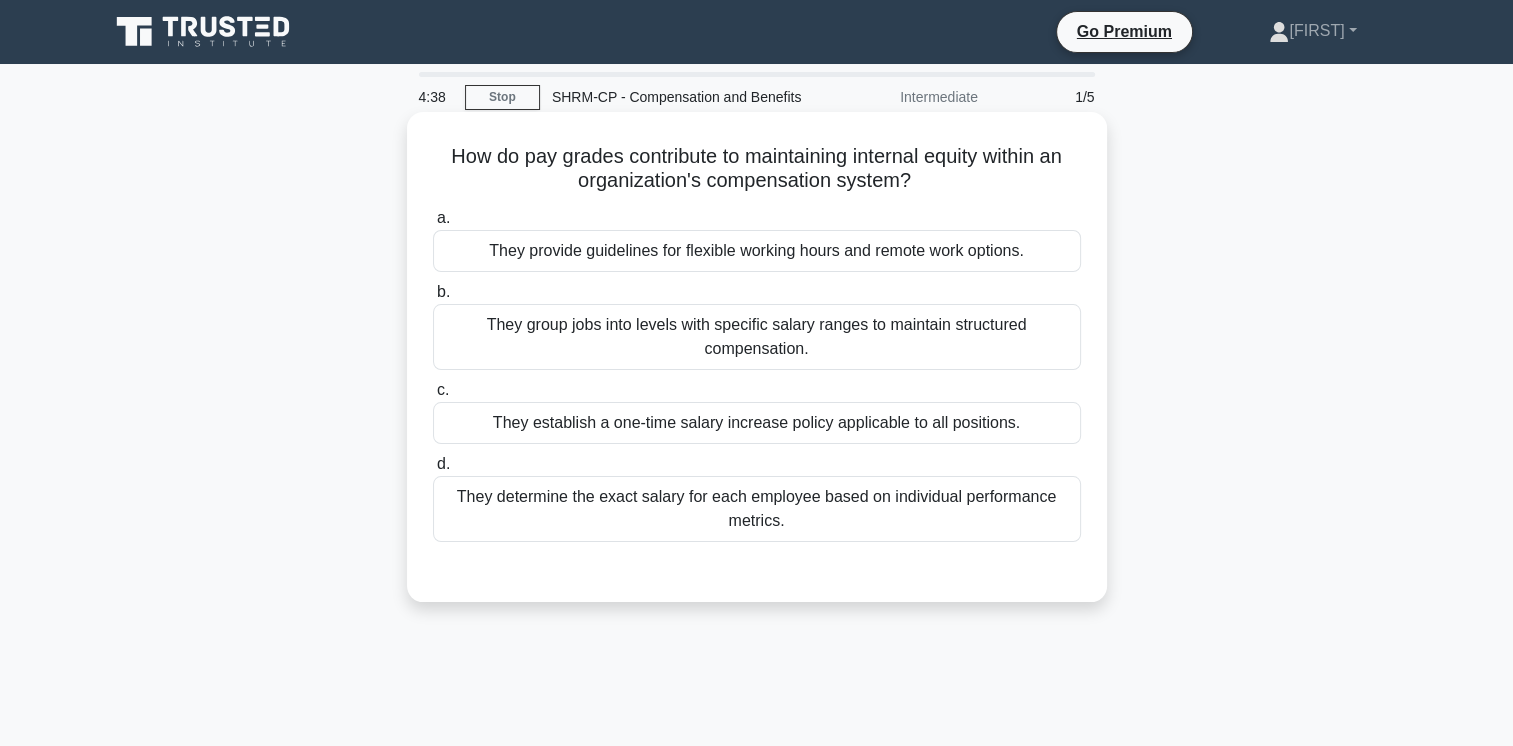 click on "They group jobs into levels with specific salary ranges to maintain structured compensation." at bounding box center (757, 337) 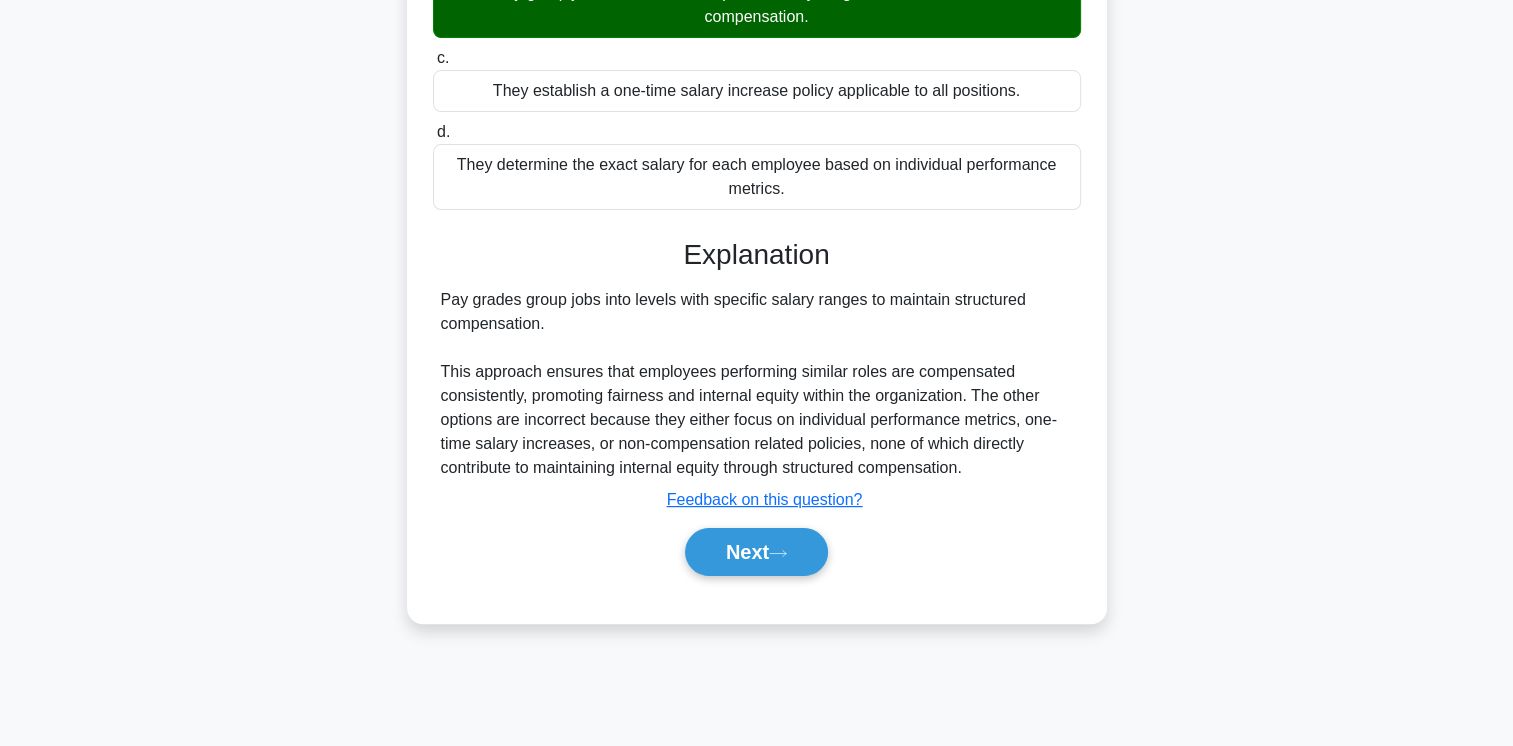 scroll, scrollTop: 334, scrollLeft: 0, axis: vertical 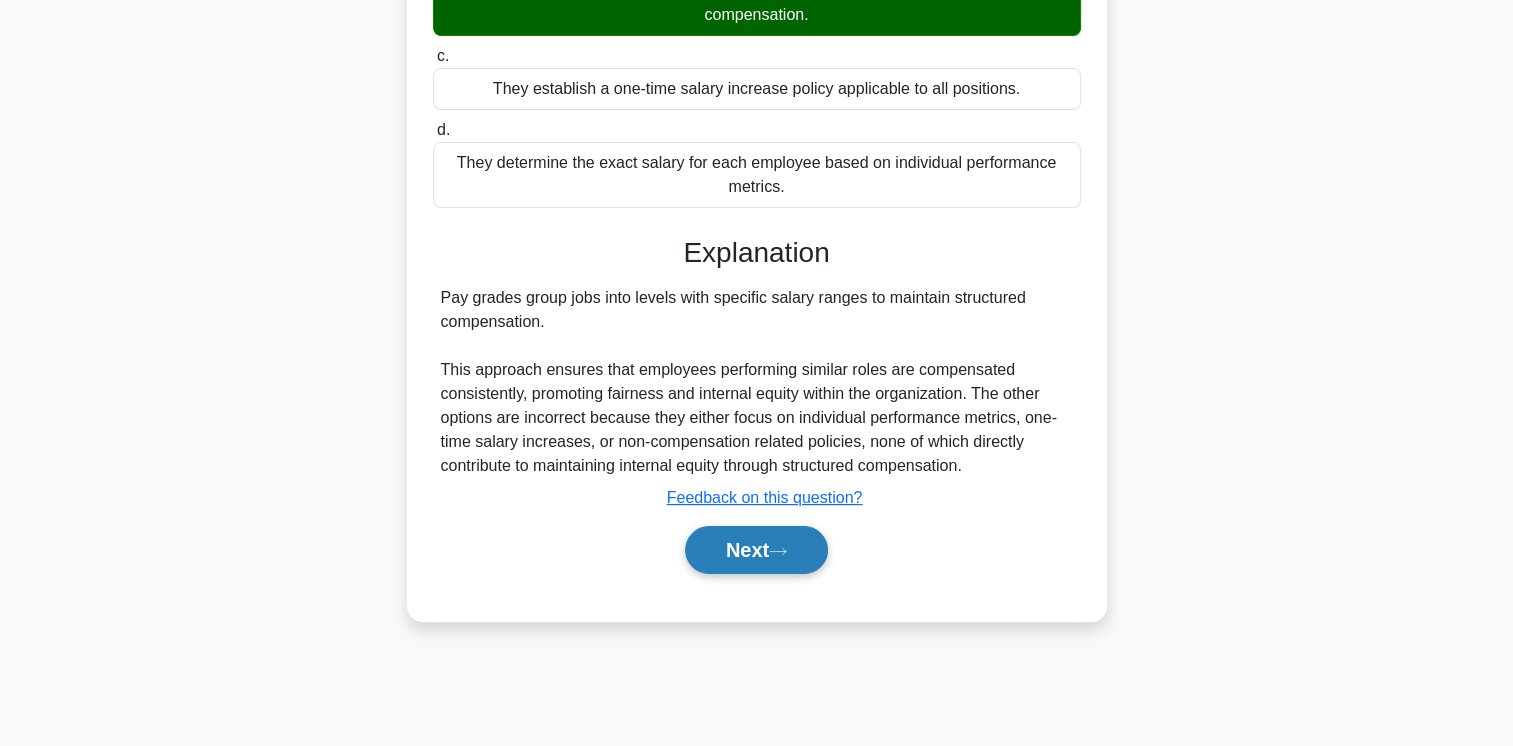 click on "Next" at bounding box center [756, 550] 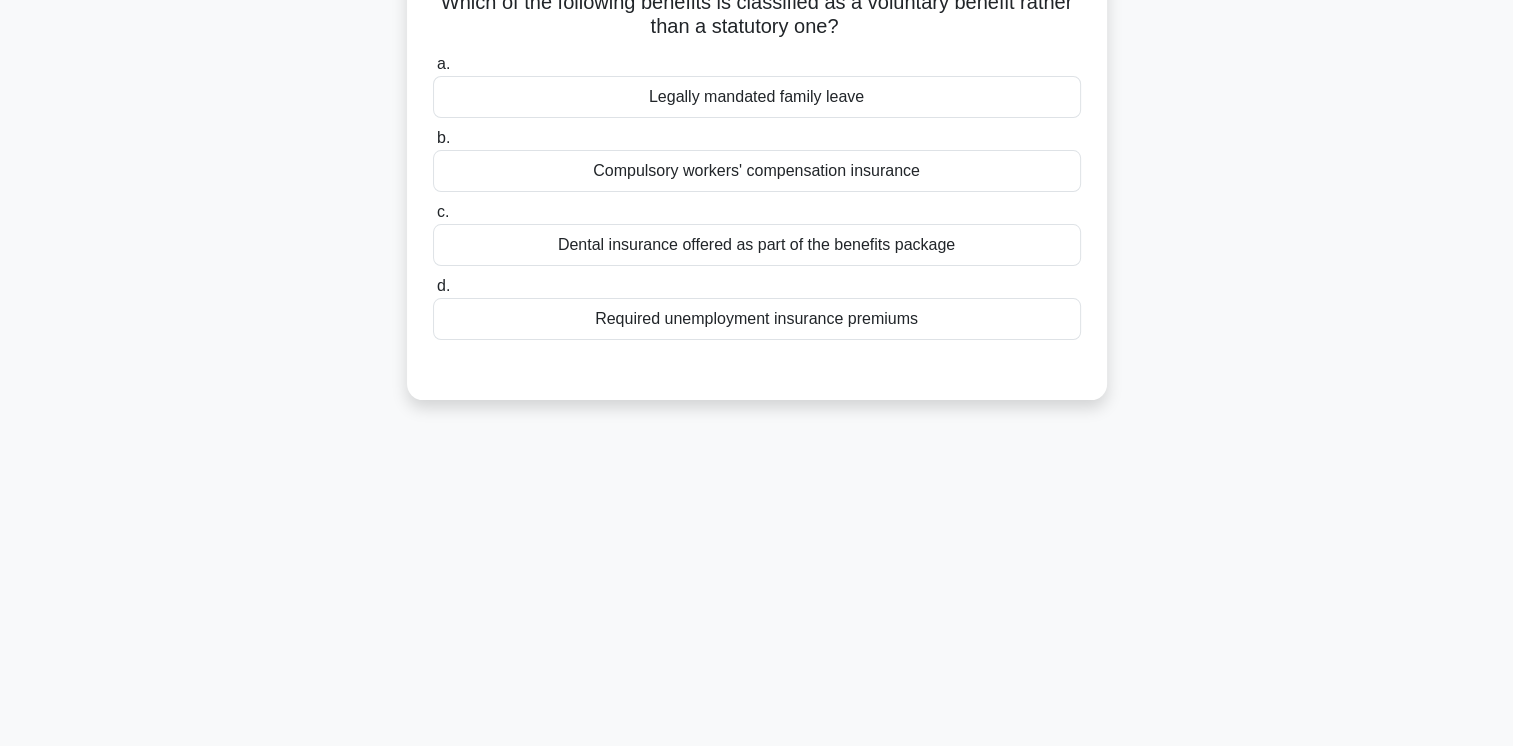 scroll, scrollTop: 34, scrollLeft: 0, axis: vertical 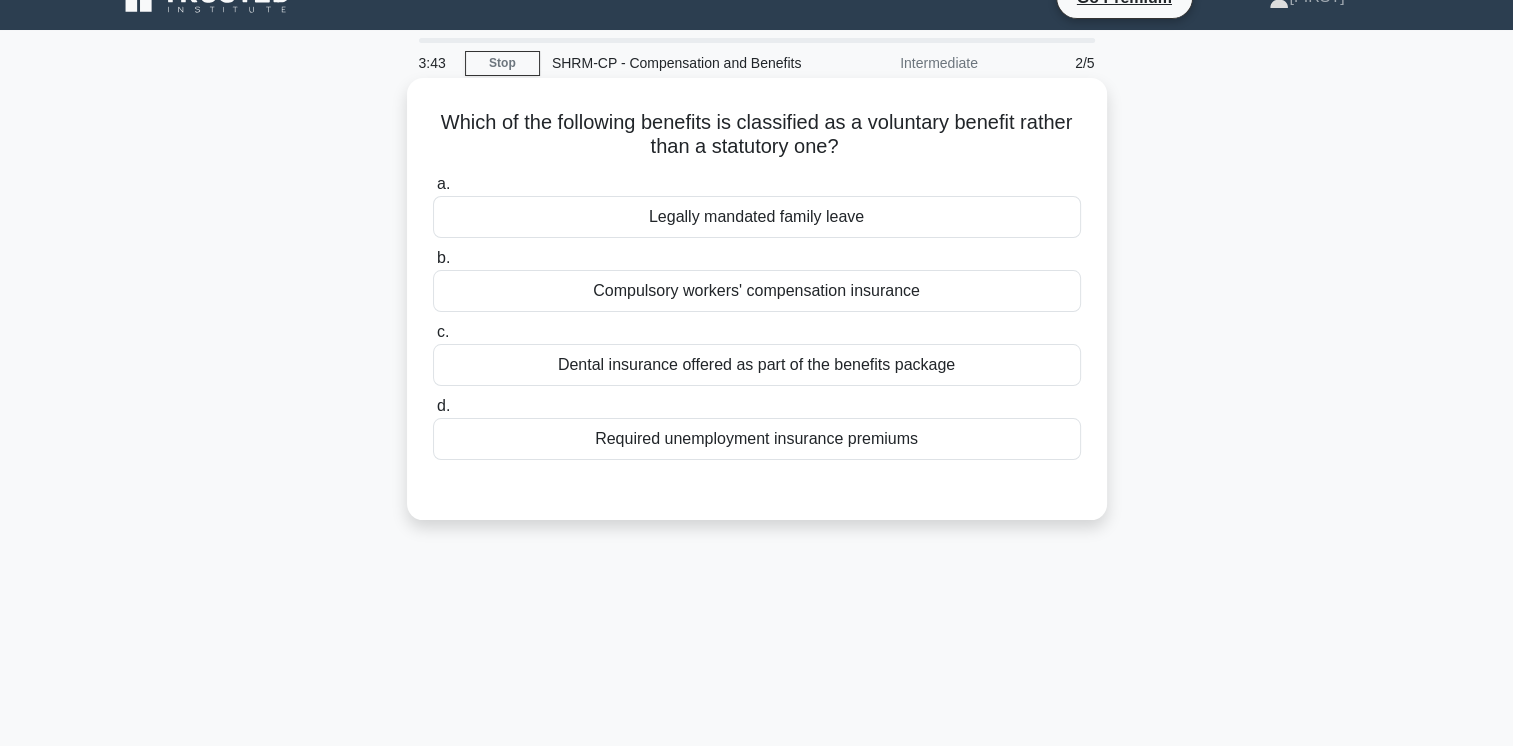 click on "Required unemployment insurance premiums" at bounding box center (757, 439) 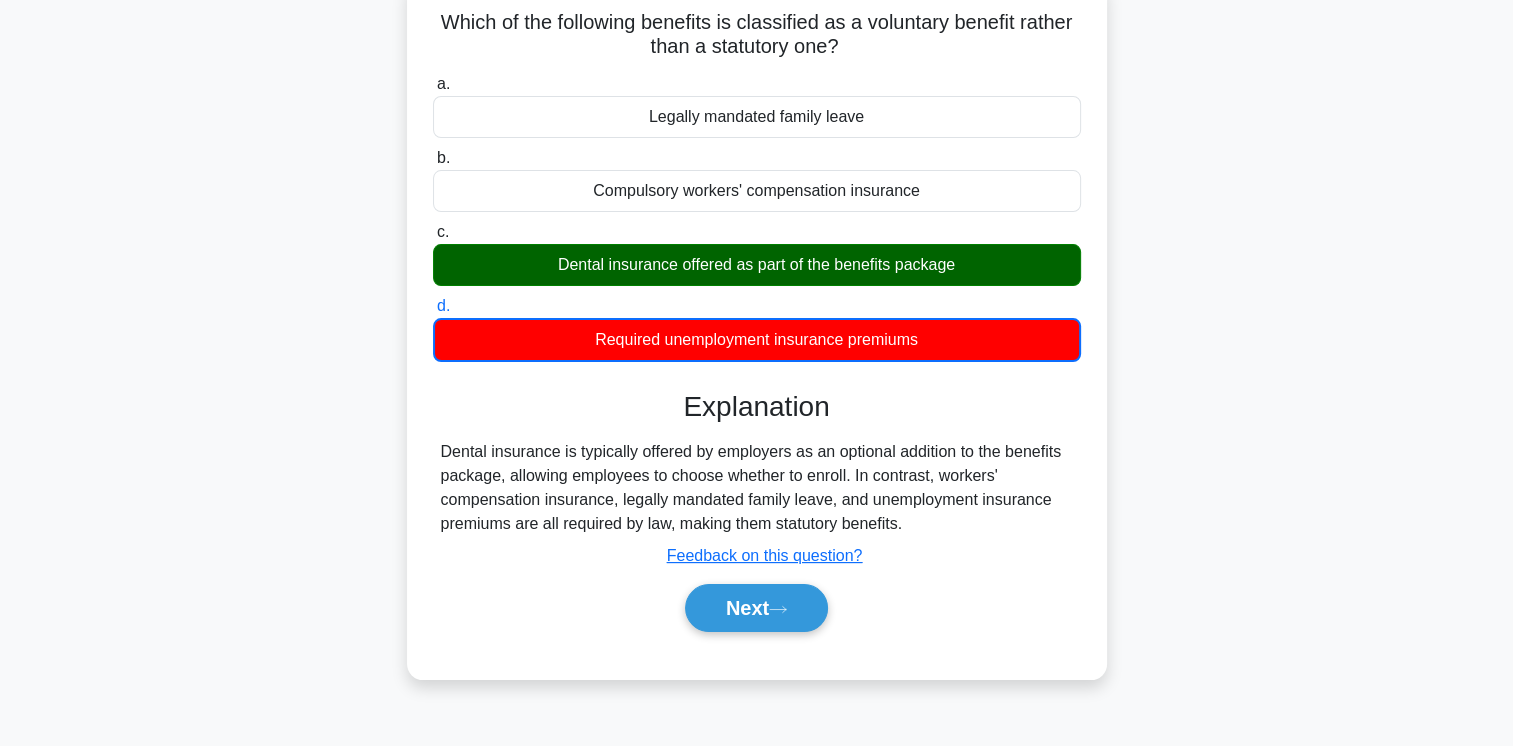 scroll, scrollTop: 234, scrollLeft: 0, axis: vertical 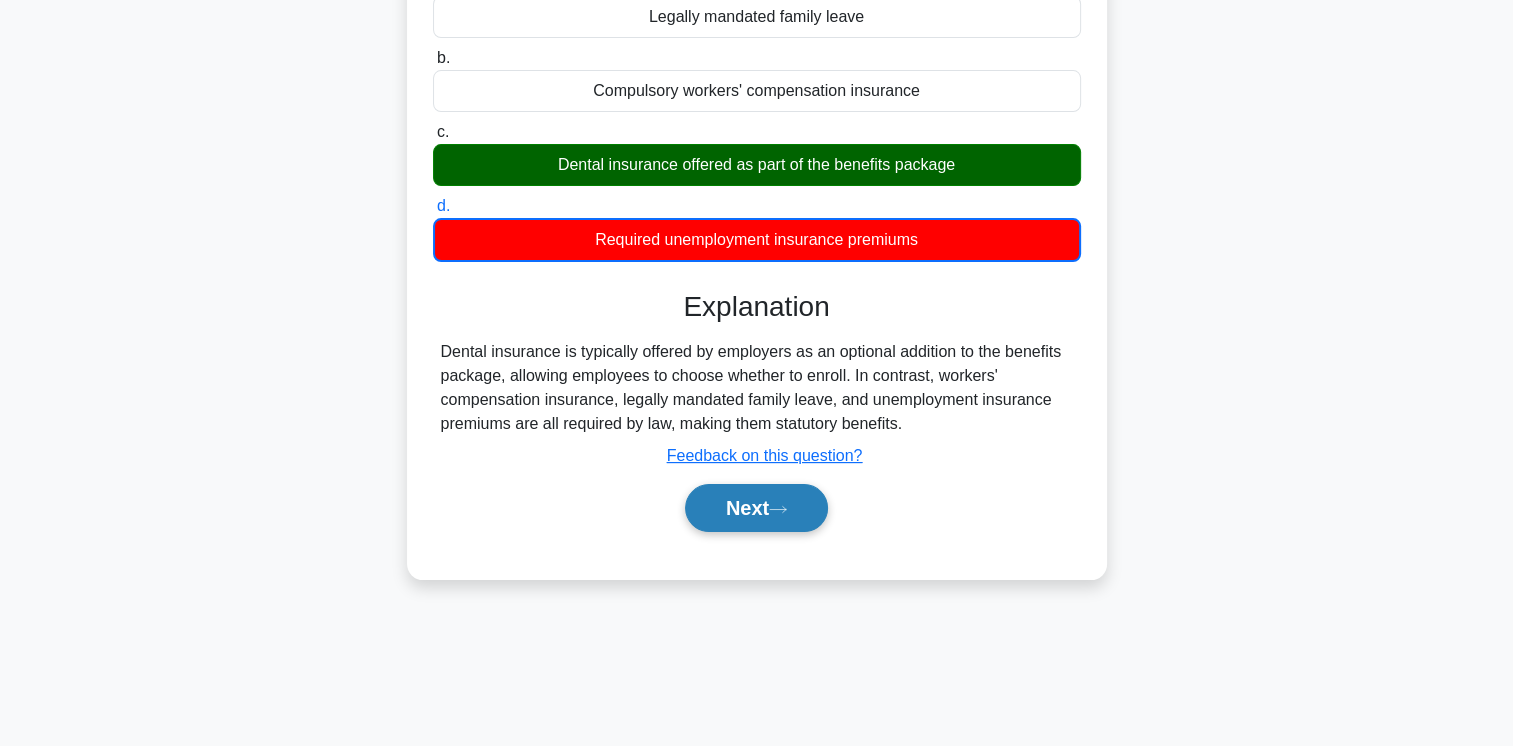 click on "Next" at bounding box center [756, 508] 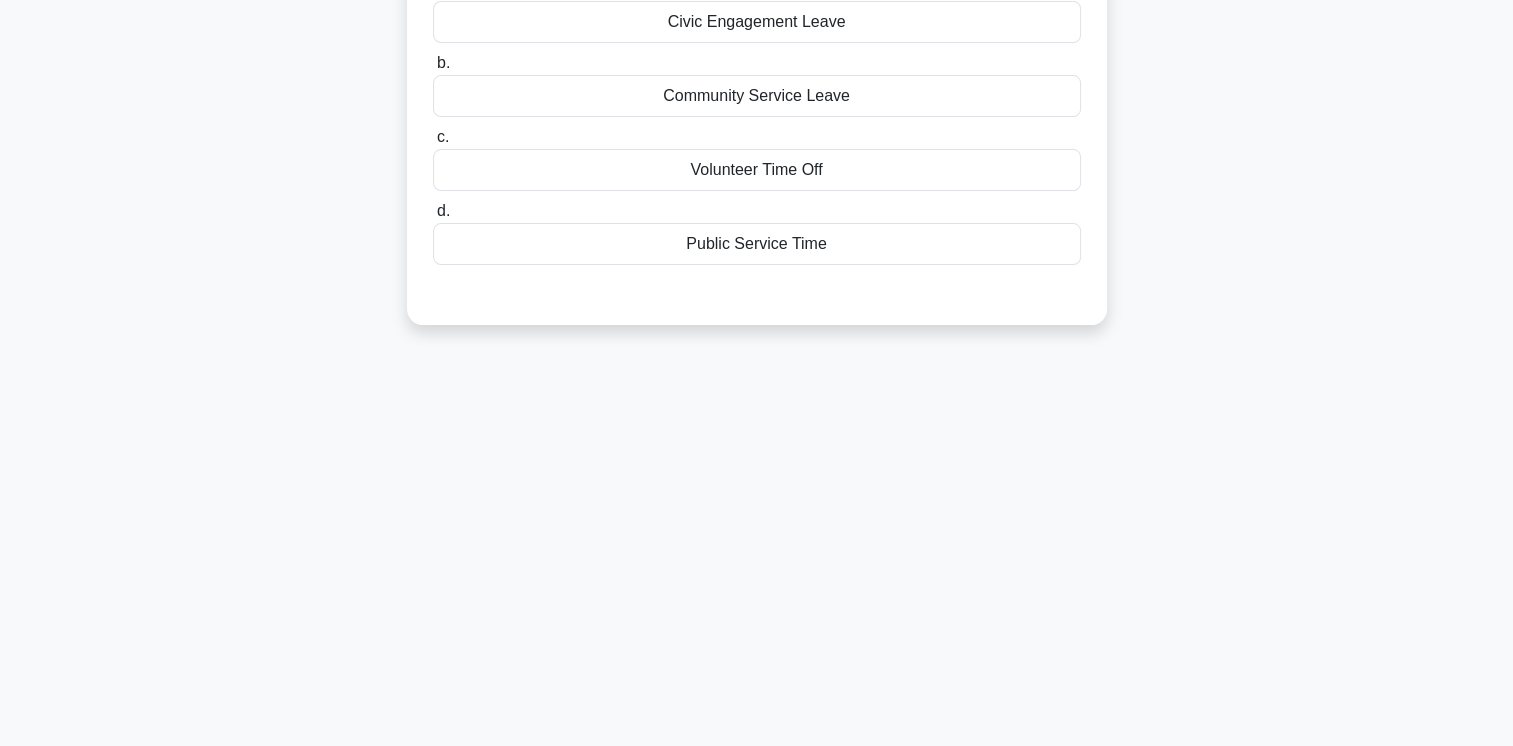 scroll, scrollTop: 0, scrollLeft: 0, axis: both 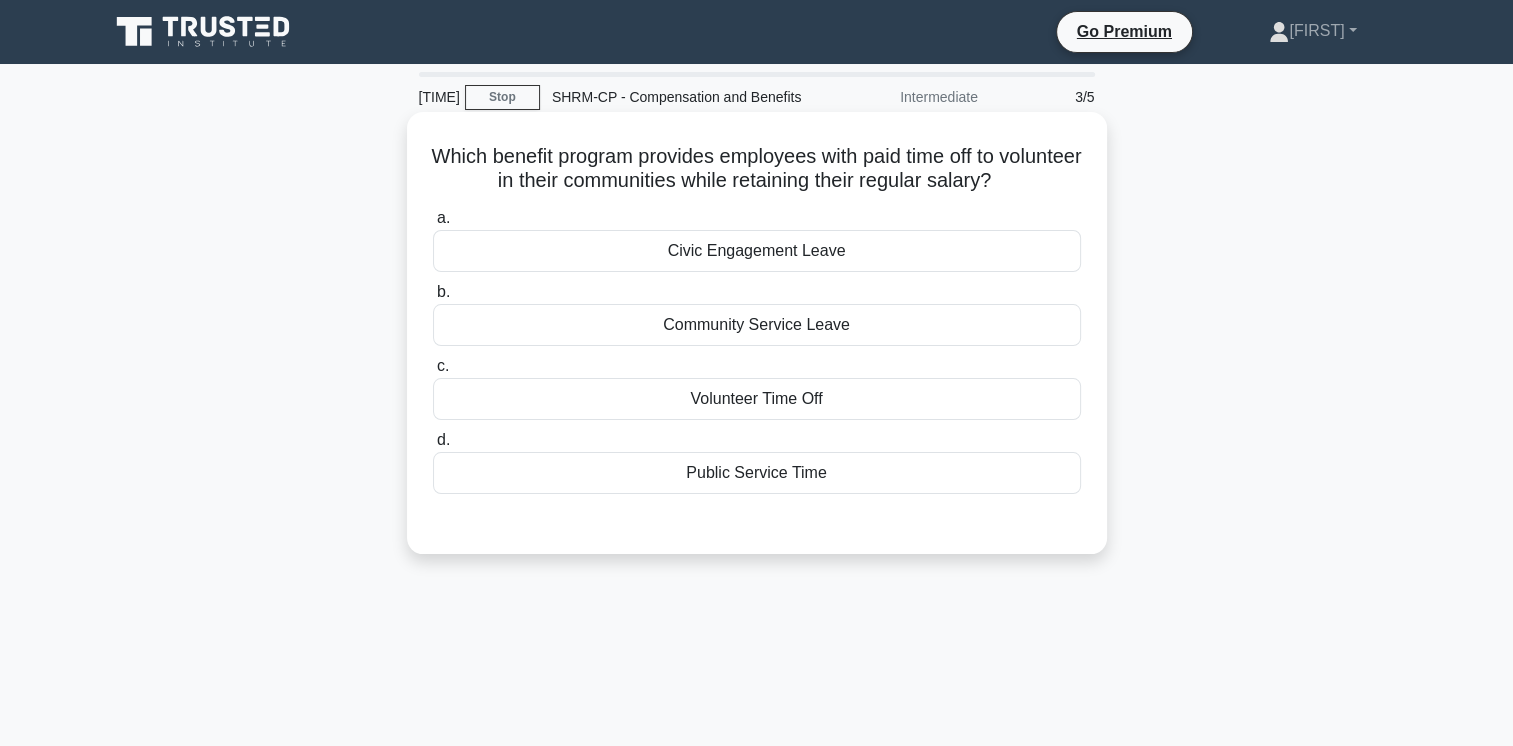 click on "Community Service Leave" at bounding box center (757, 325) 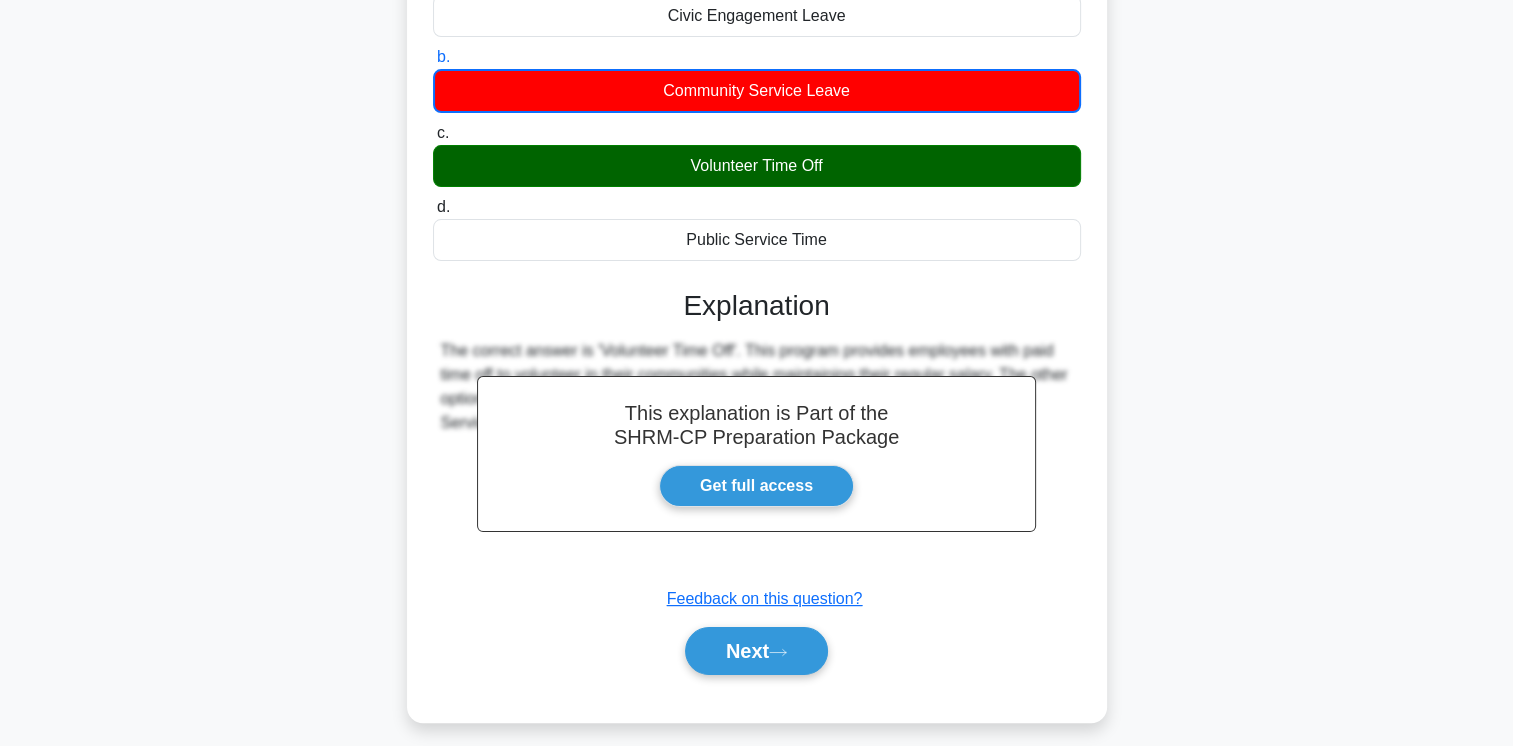 scroll, scrollTop: 300, scrollLeft: 0, axis: vertical 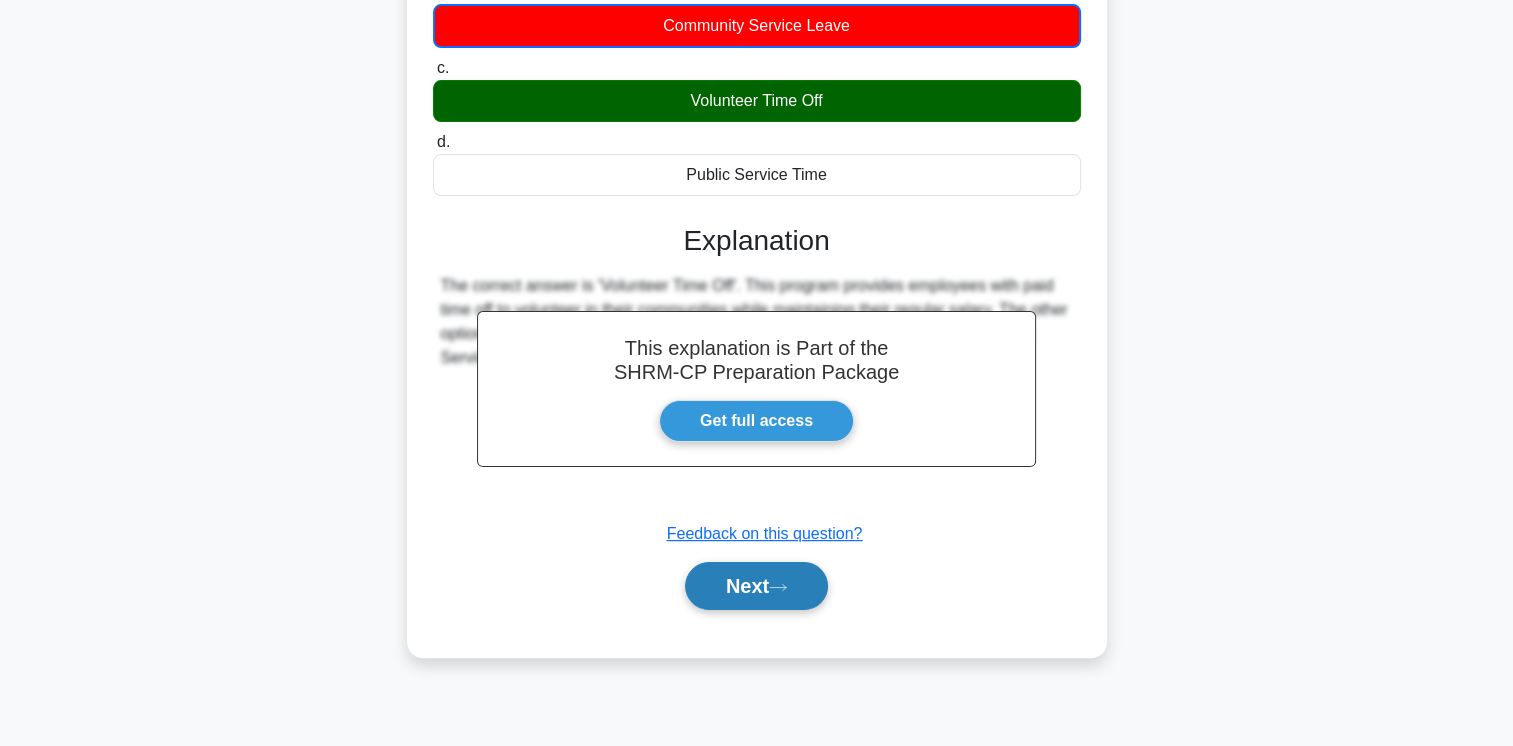 click on "Next" at bounding box center [756, 586] 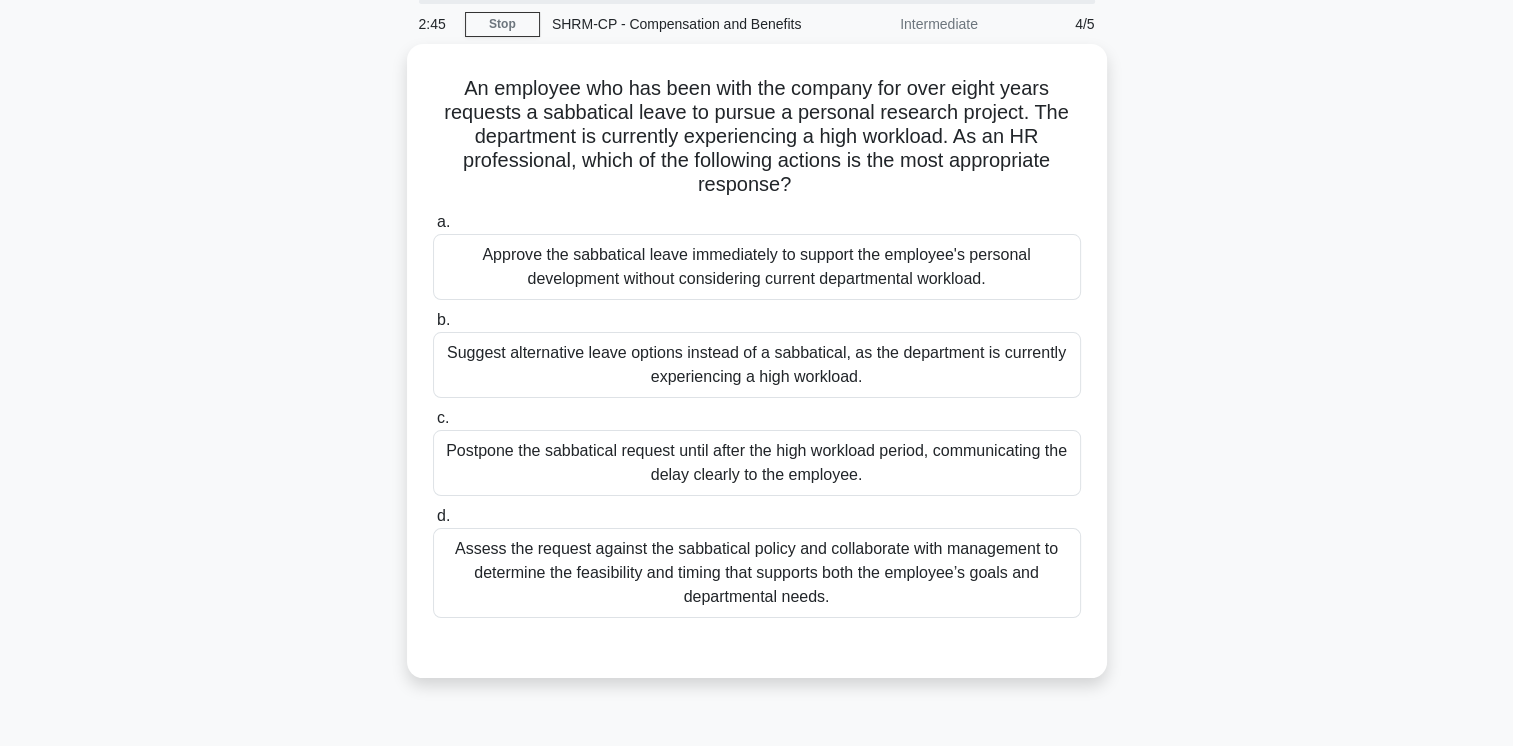 scroll, scrollTop: 0, scrollLeft: 0, axis: both 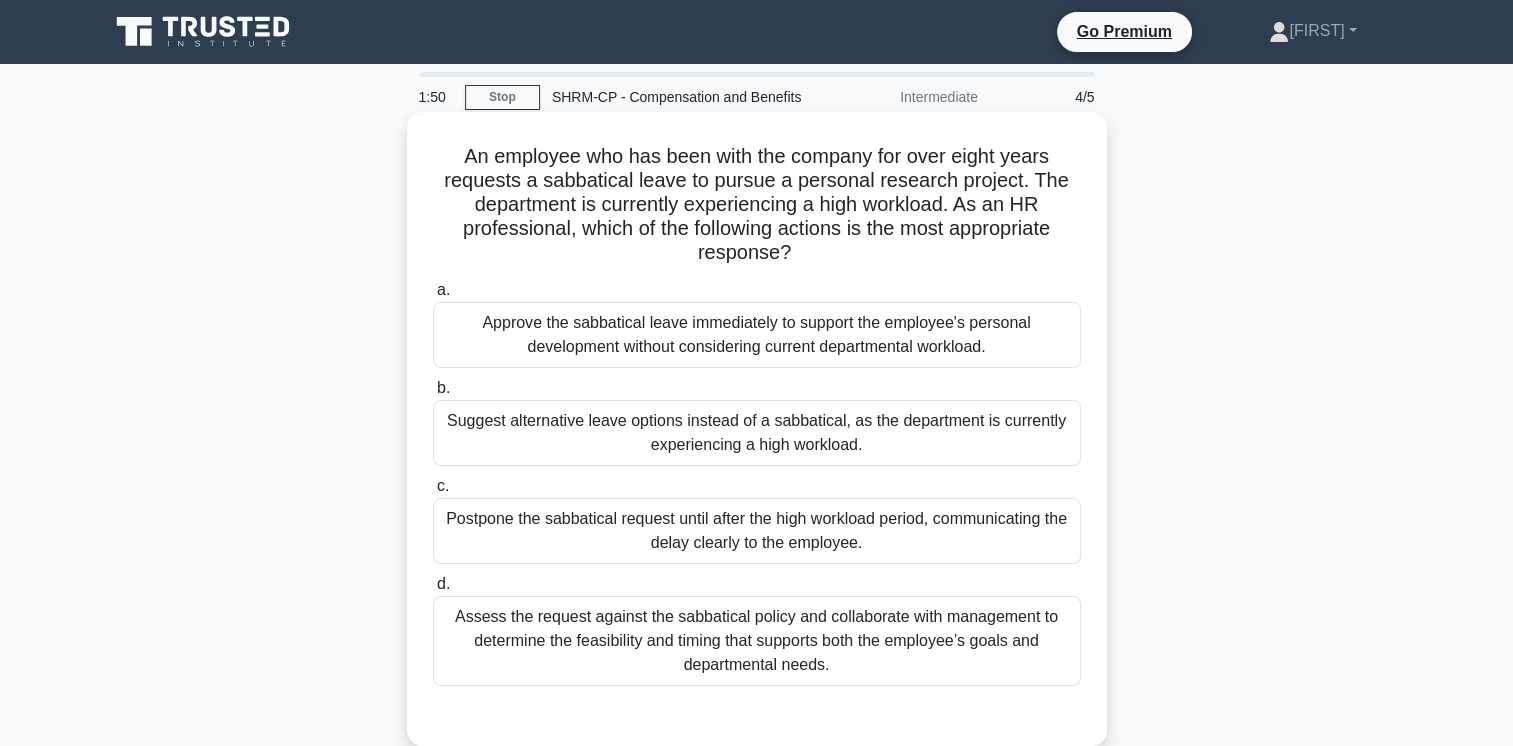 click on "Assess the request against the sabbatical policy and collaborate with management to determine the feasibility and timing that supports both the employee’s goals and departmental needs." at bounding box center [757, 641] 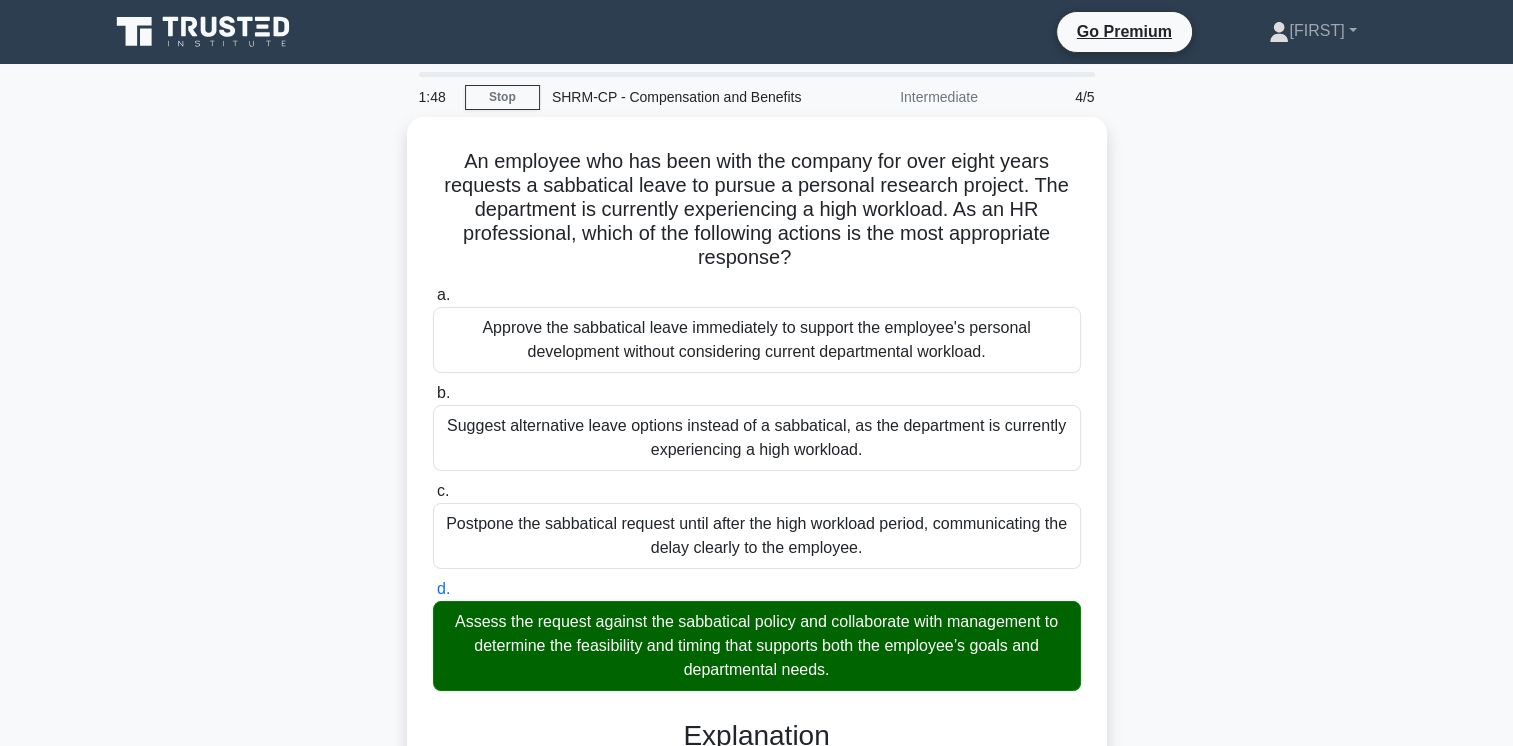 scroll, scrollTop: 437, scrollLeft: 0, axis: vertical 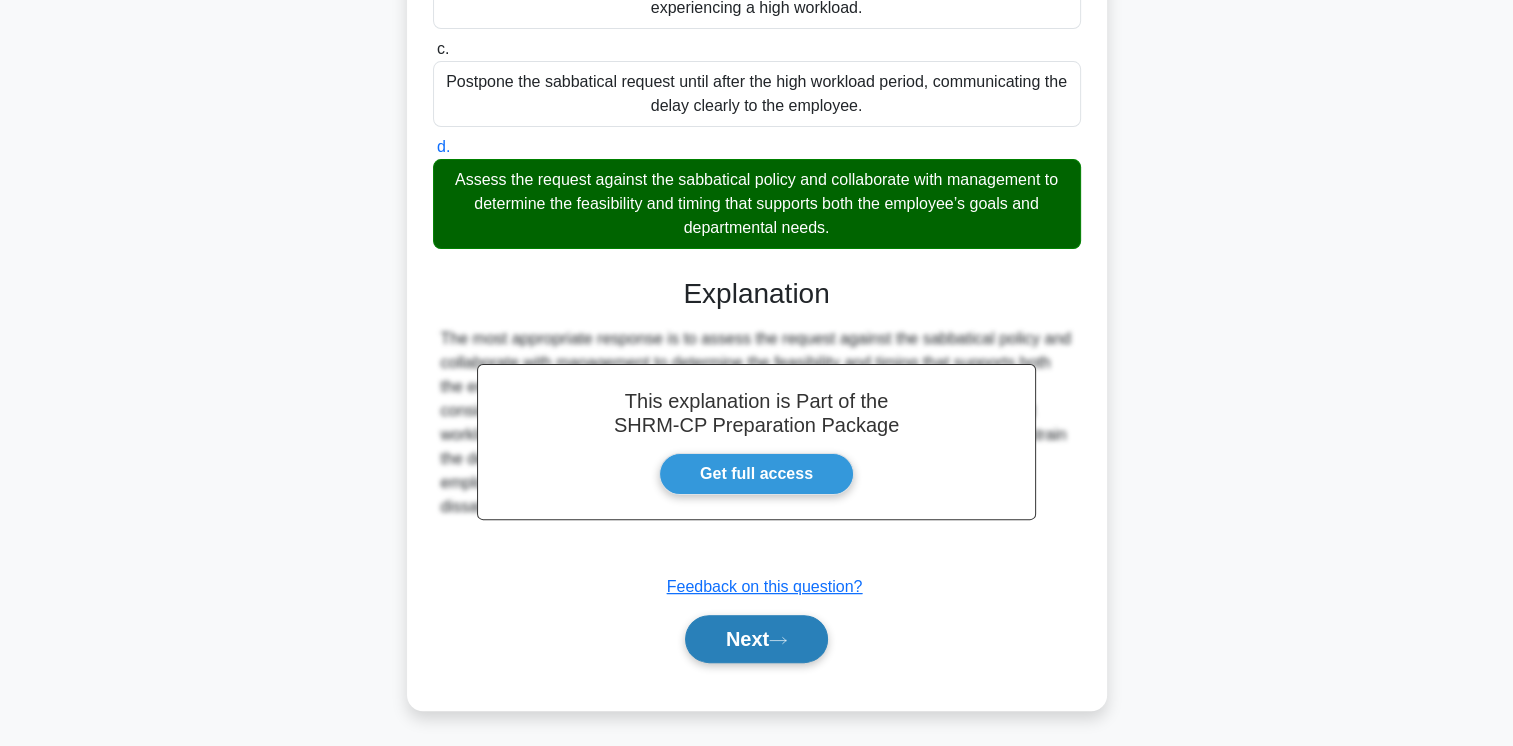 click on "Next" at bounding box center [756, 639] 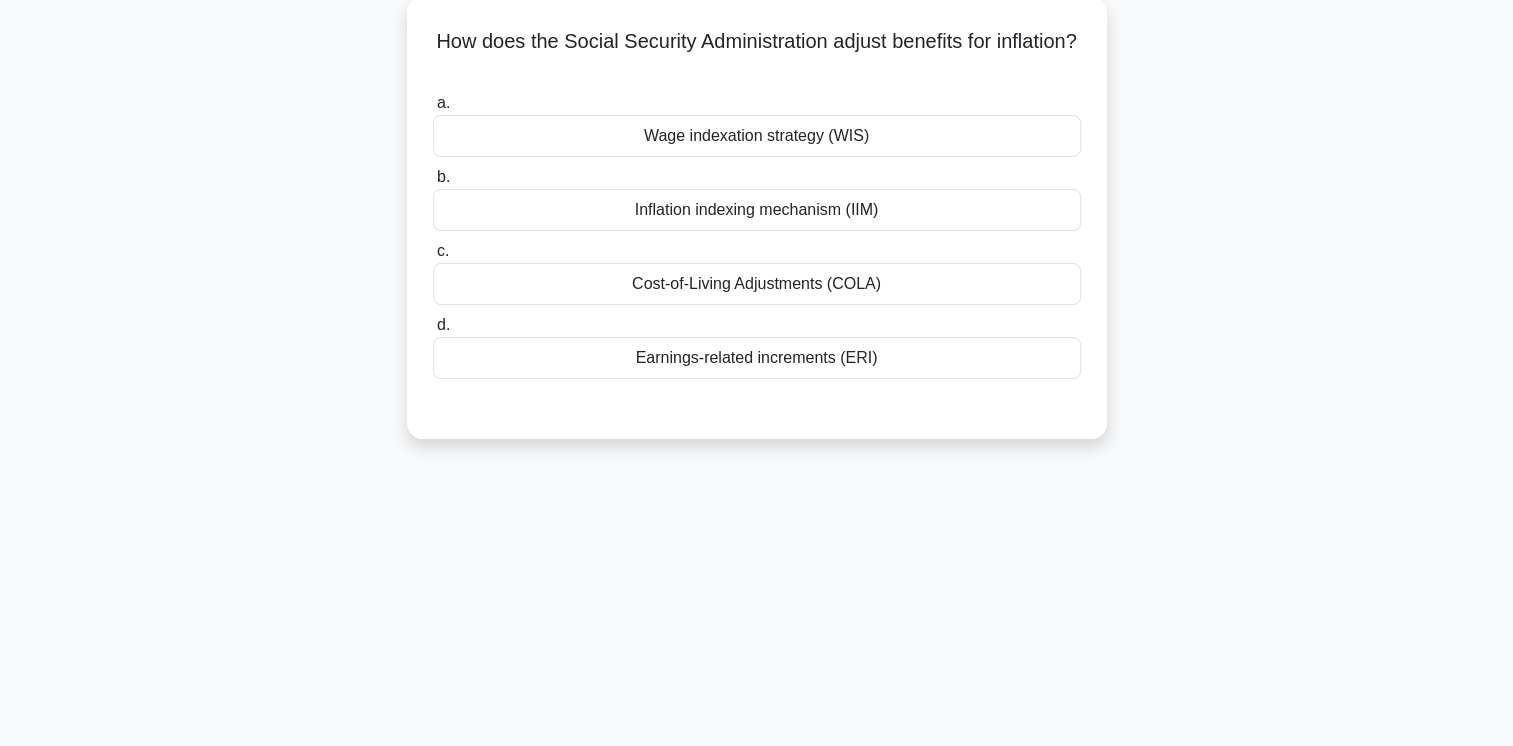 scroll, scrollTop: 0, scrollLeft: 0, axis: both 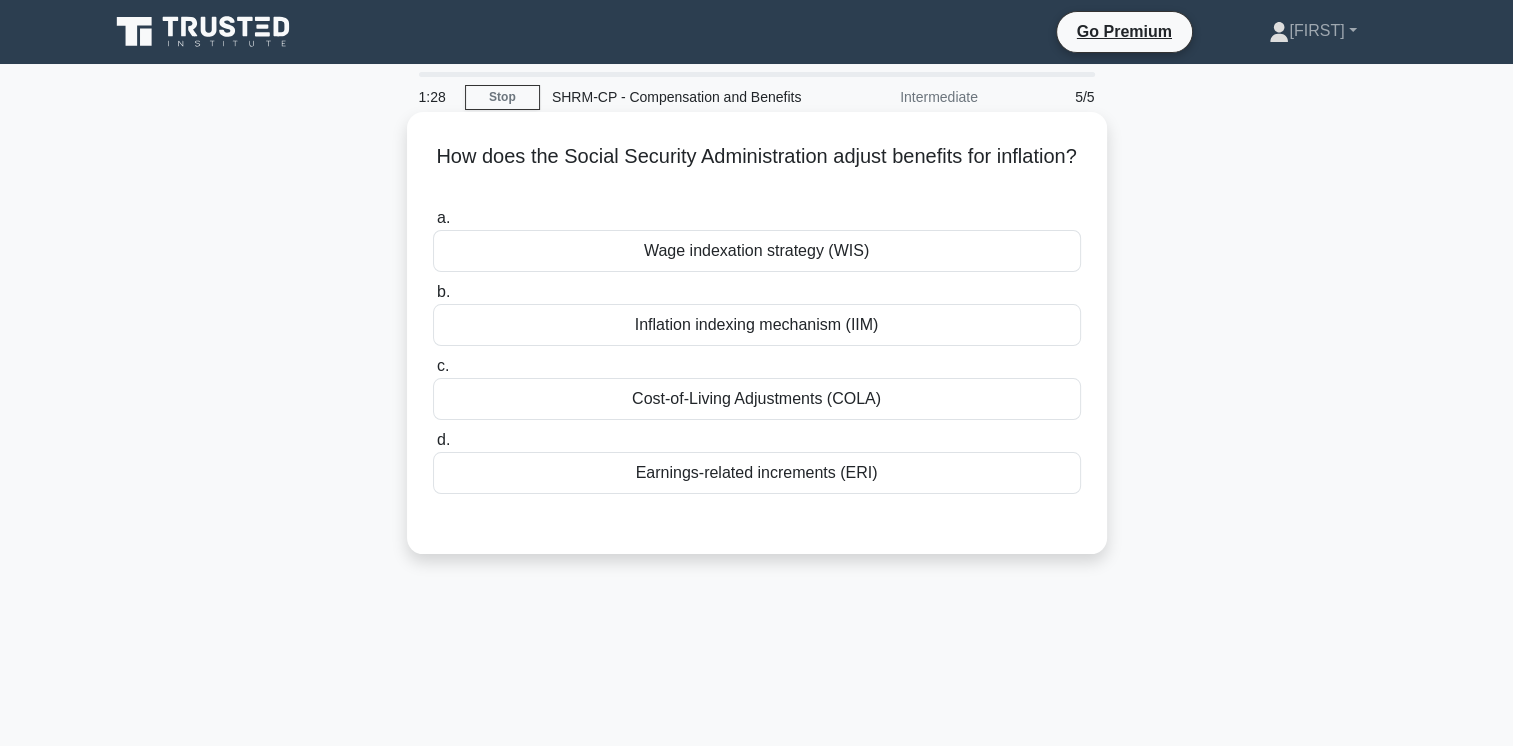 click on "Inflation indexing mechanism (IIM)" at bounding box center (757, 325) 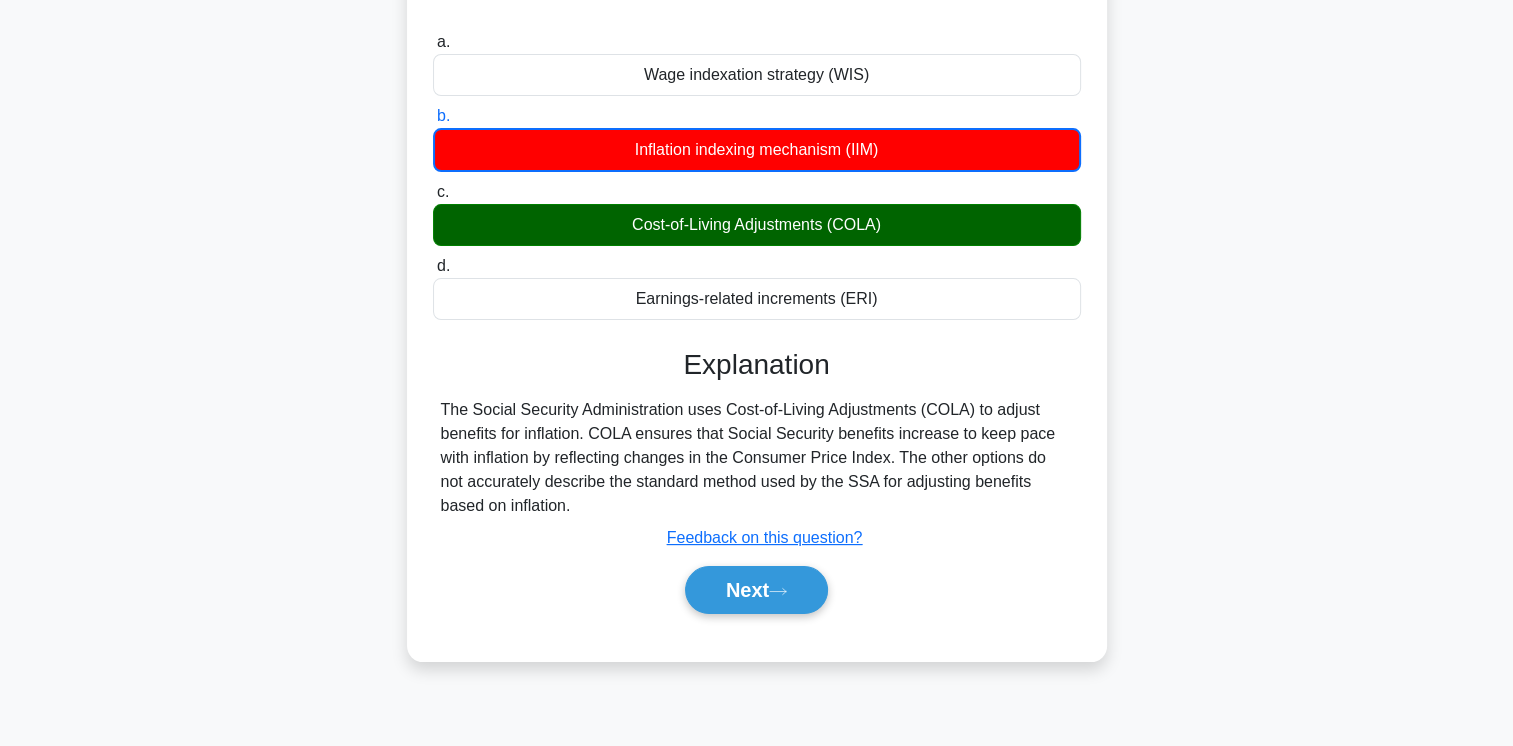 scroll, scrollTop: 300, scrollLeft: 0, axis: vertical 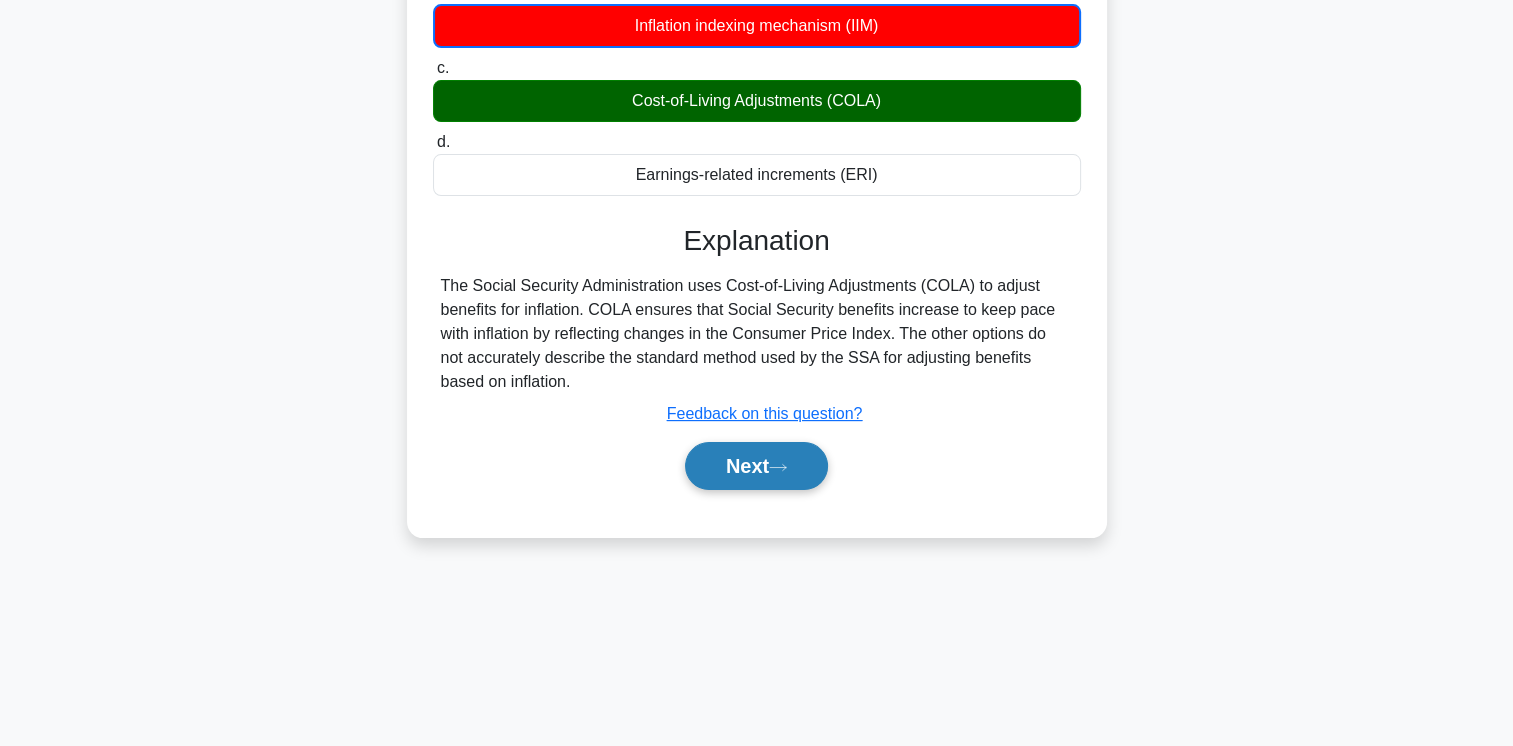 click on "Next" at bounding box center (756, 466) 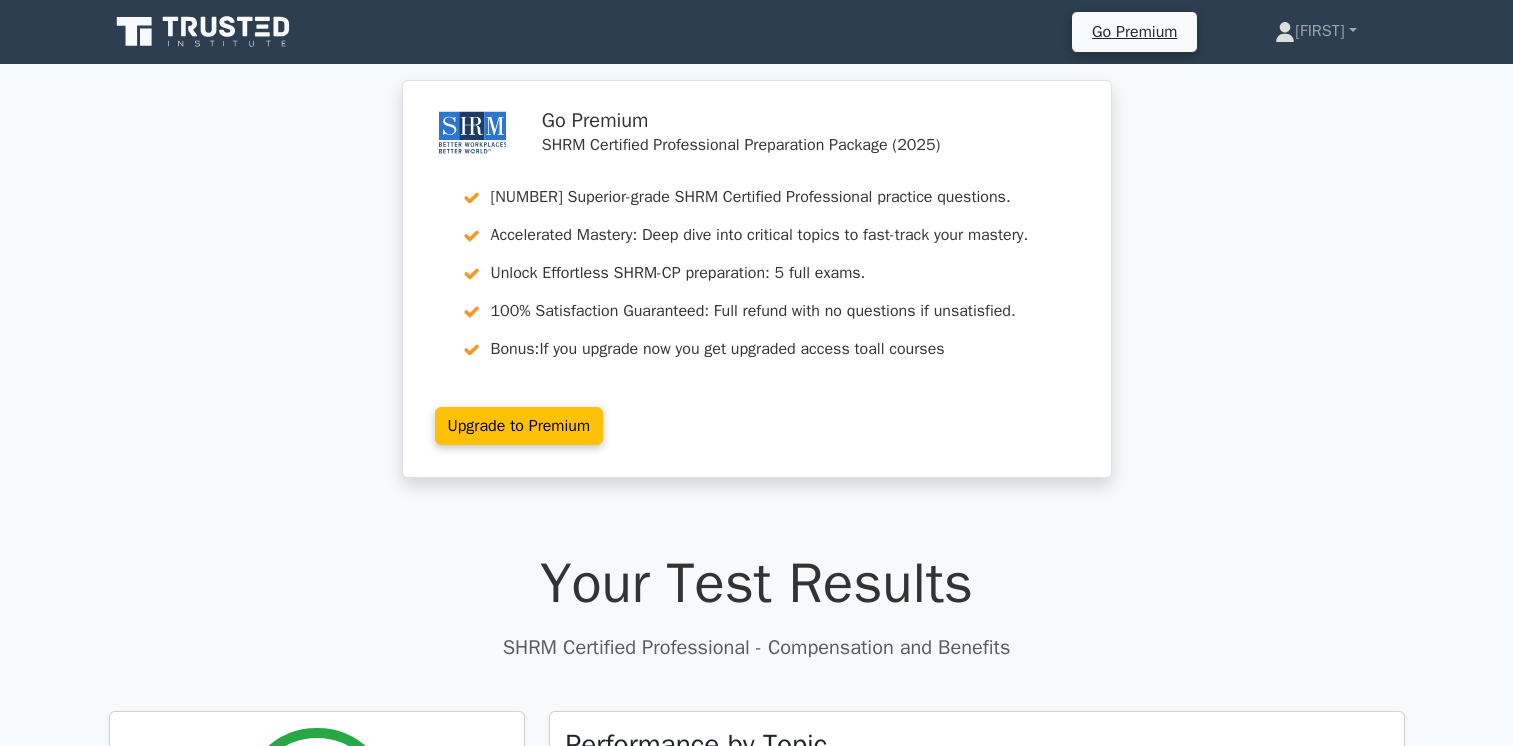 scroll, scrollTop: 0, scrollLeft: 0, axis: both 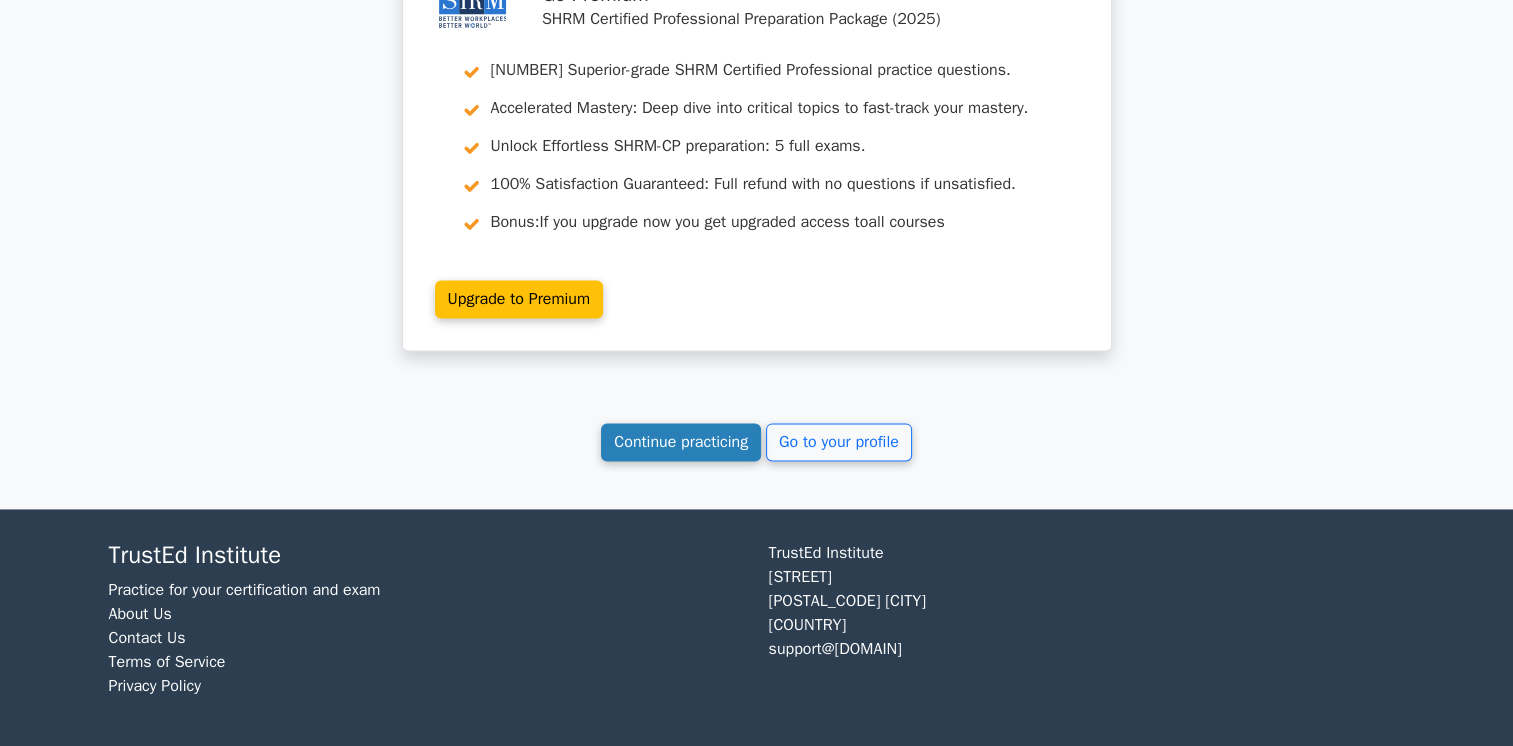 click on "Continue practicing" at bounding box center (681, 442) 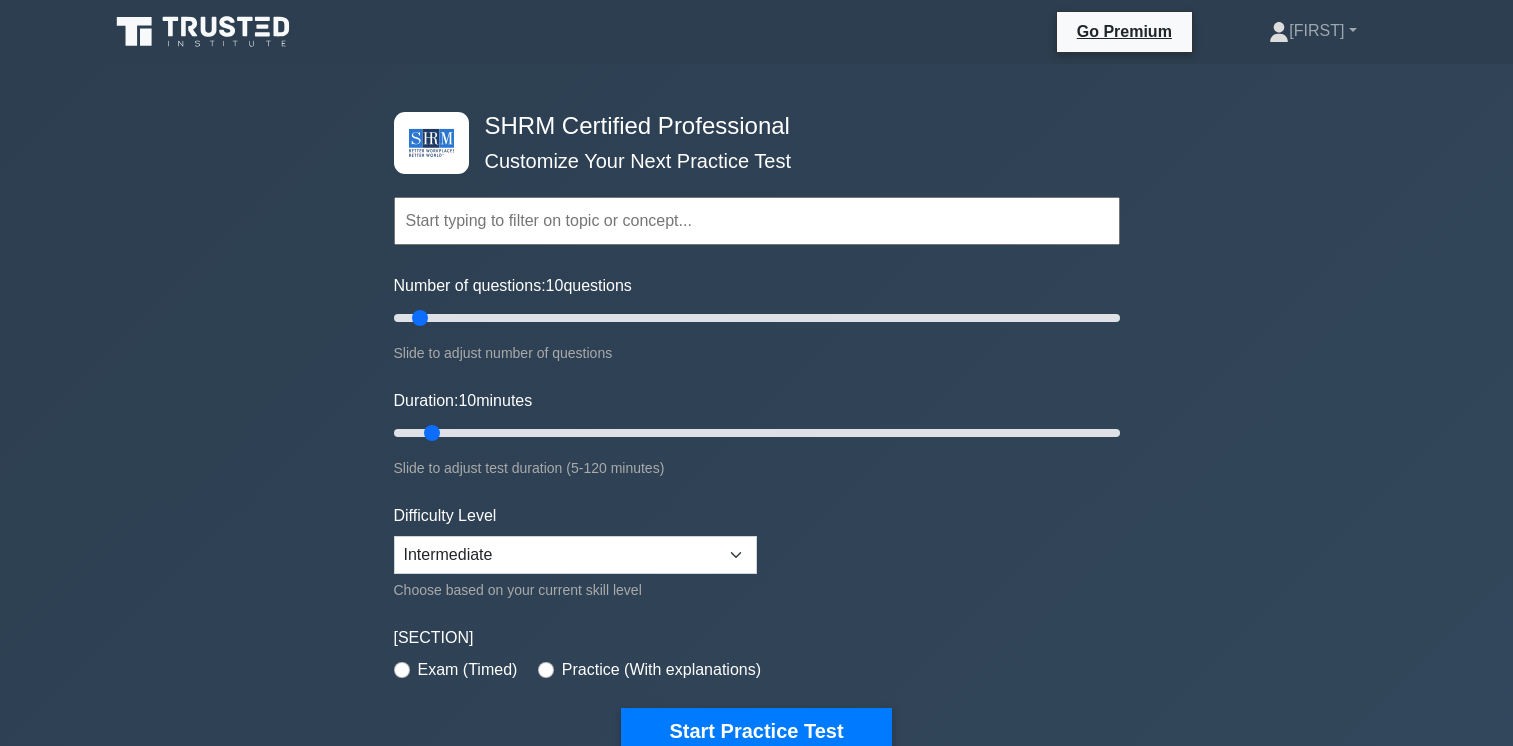 scroll, scrollTop: 0, scrollLeft: 0, axis: both 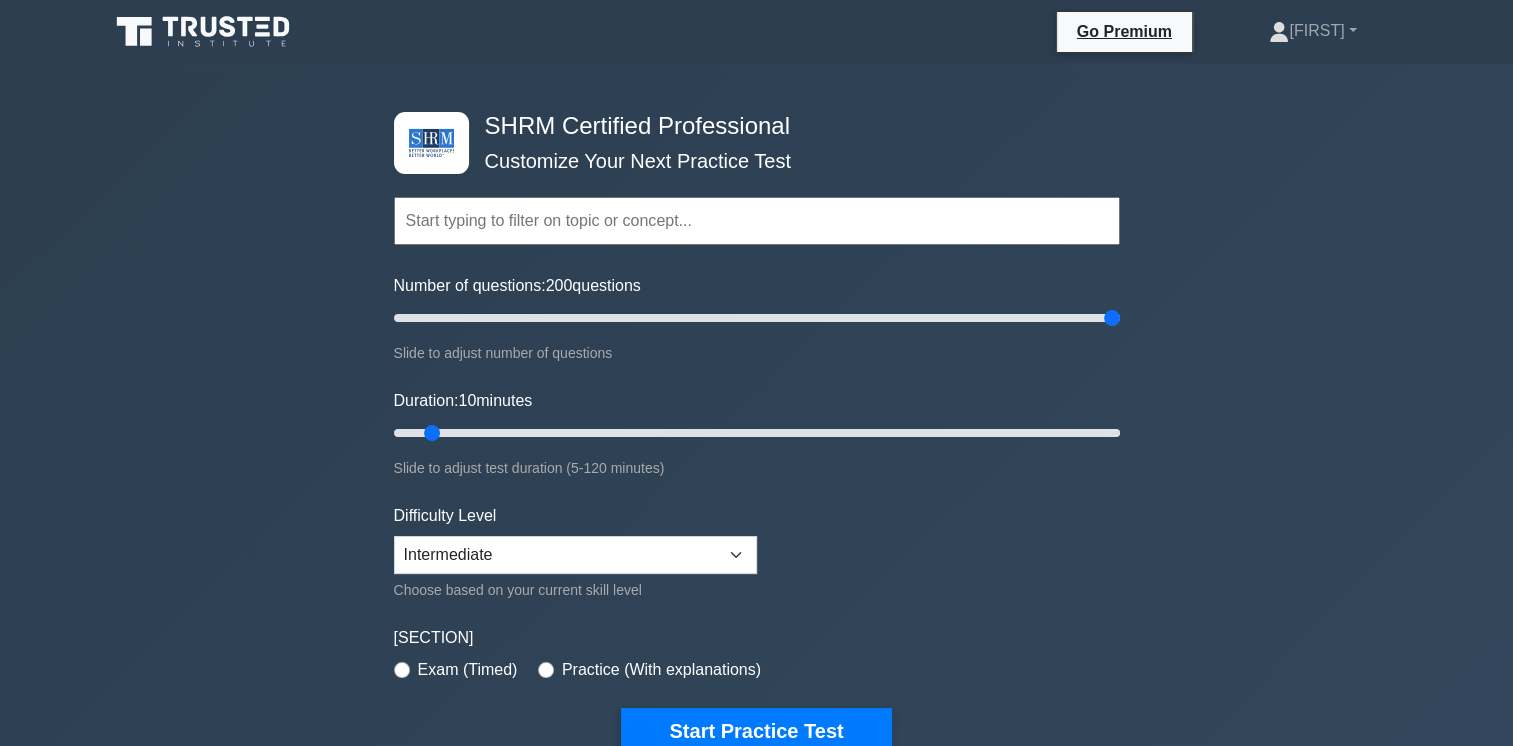 drag, startPoint x: 425, startPoint y: 316, endPoint x: 1141, endPoint y: 350, distance: 716.8068 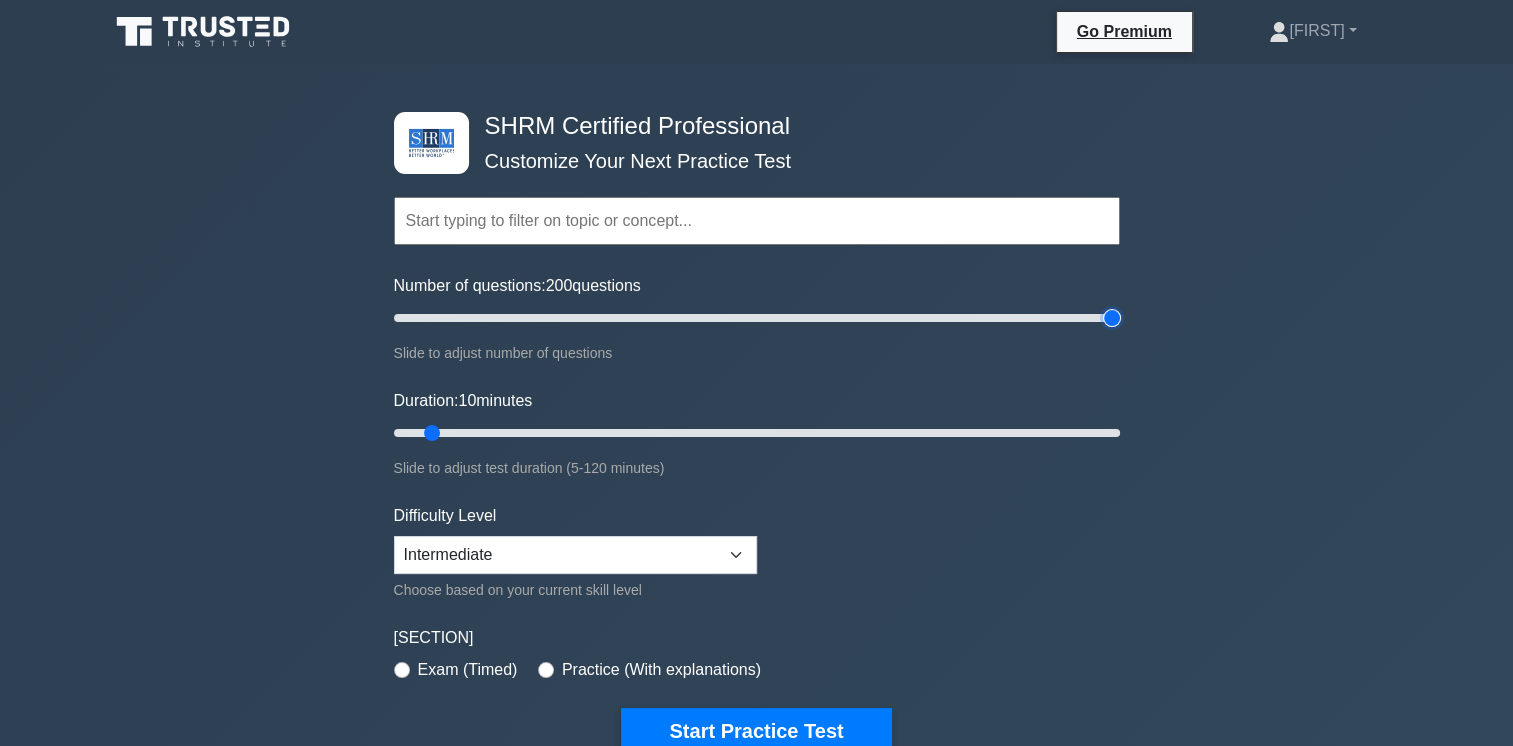 type on "200" 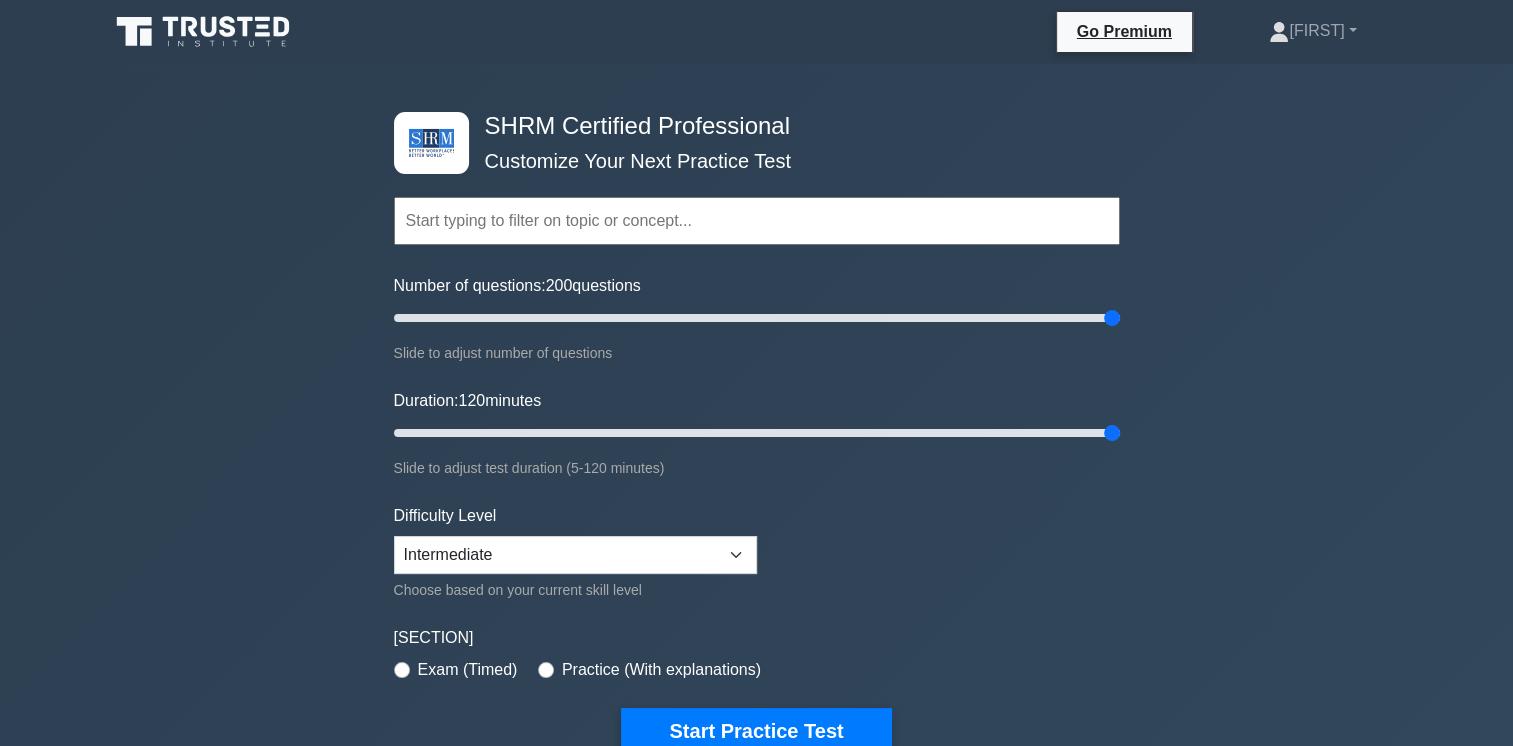 drag, startPoint x: 434, startPoint y: 434, endPoint x: 1156, endPoint y: 475, distance: 723.1632 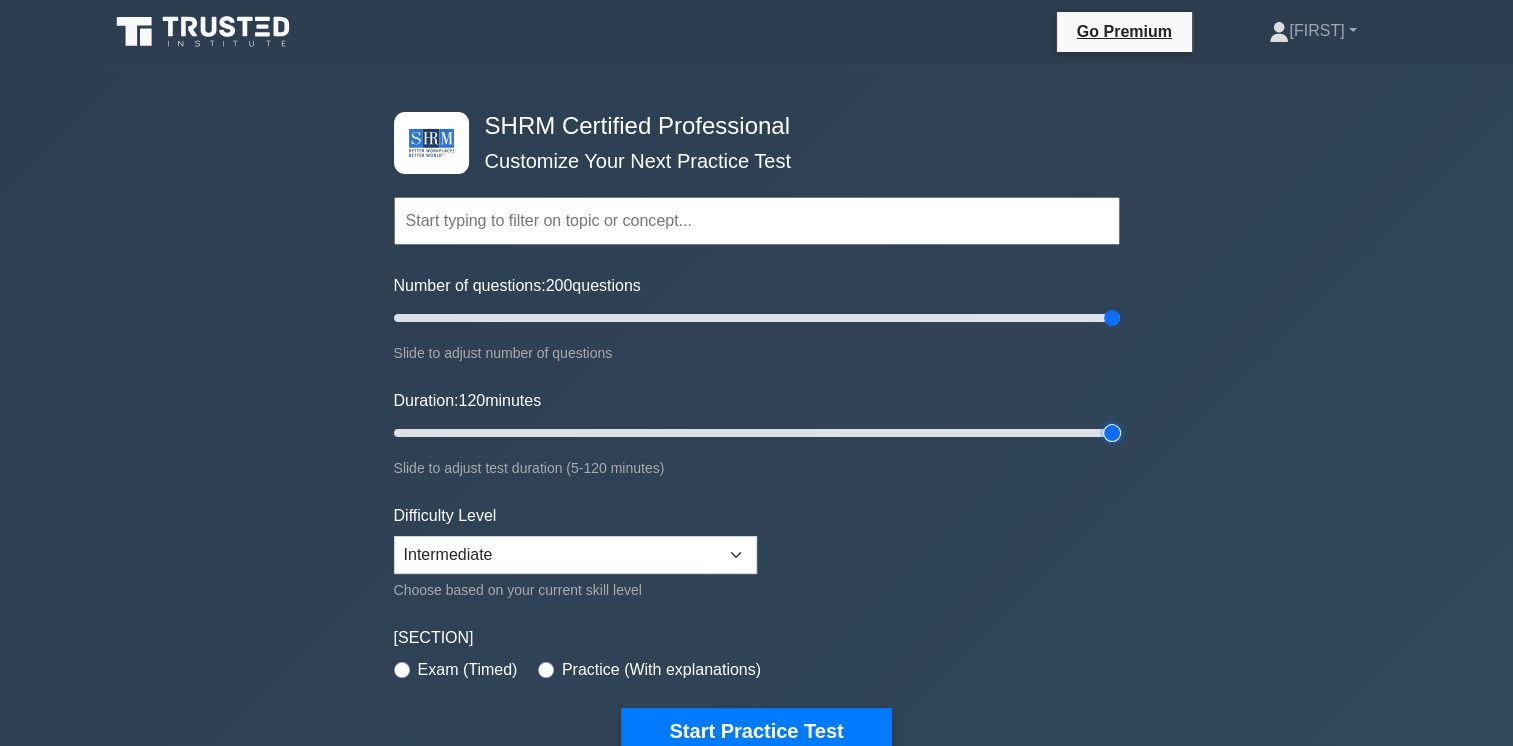 type on "120" 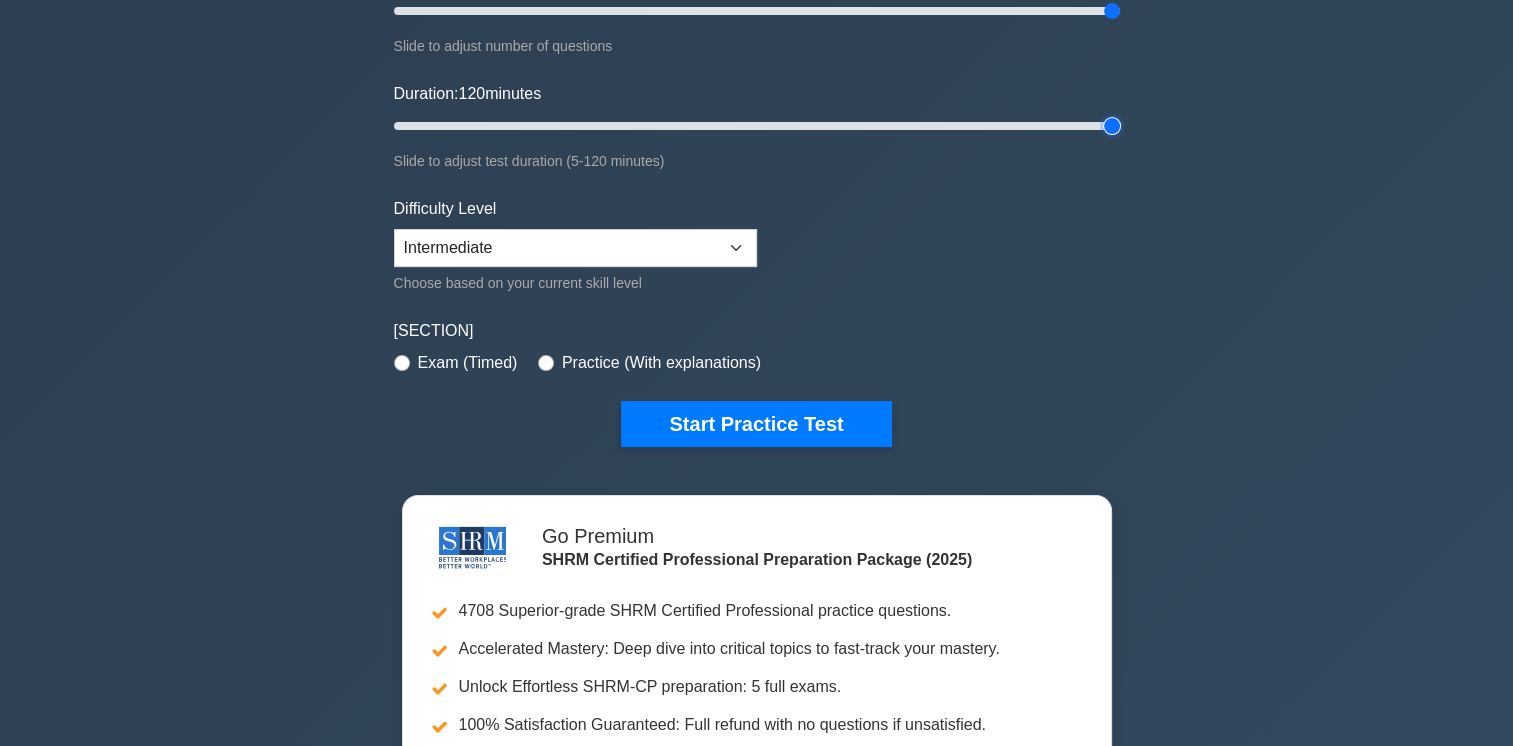 scroll, scrollTop: 327, scrollLeft: 0, axis: vertical 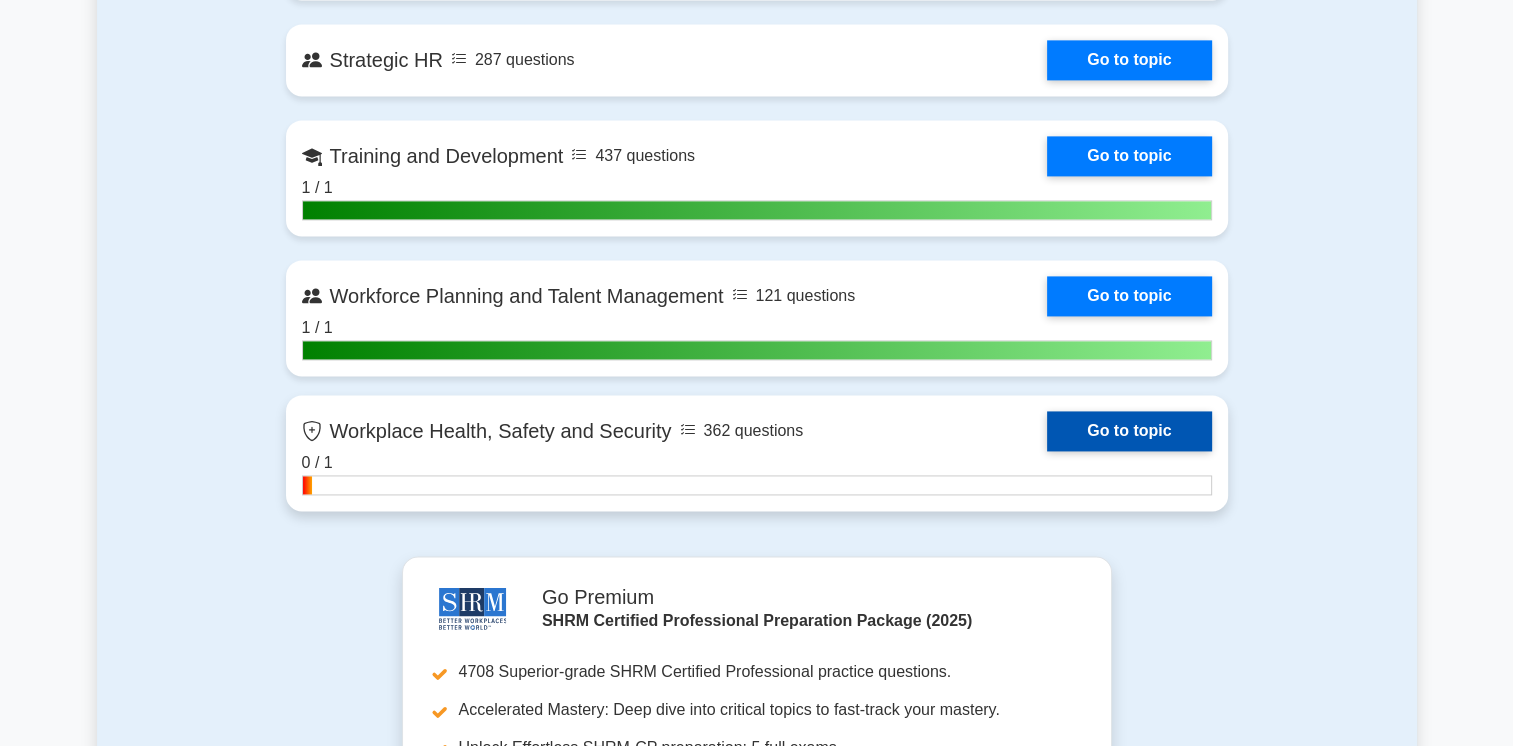 click on "Go to topic" at bounding box center [1129, 431] 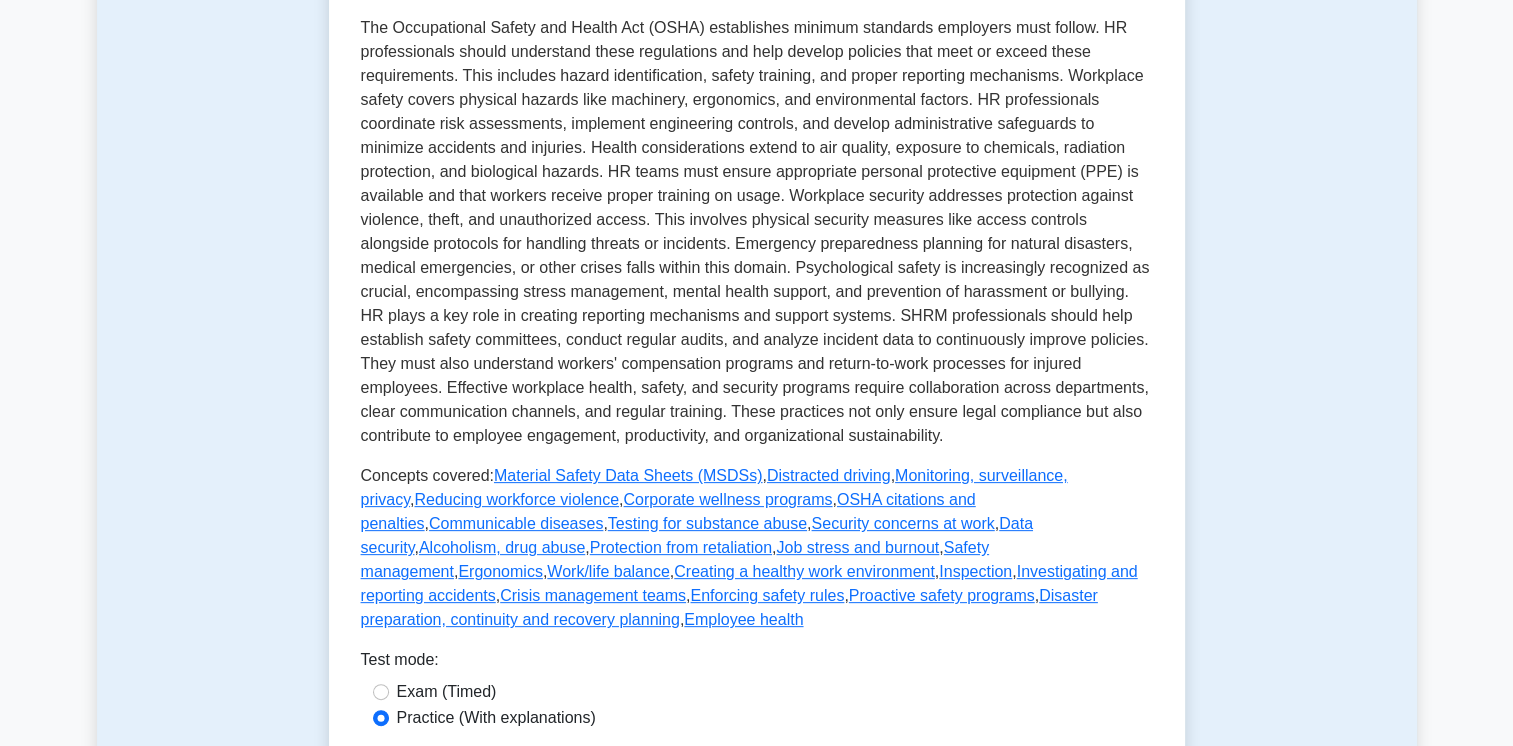 scroll, scrollTop: 0, scrollLeft: 0, axis: both 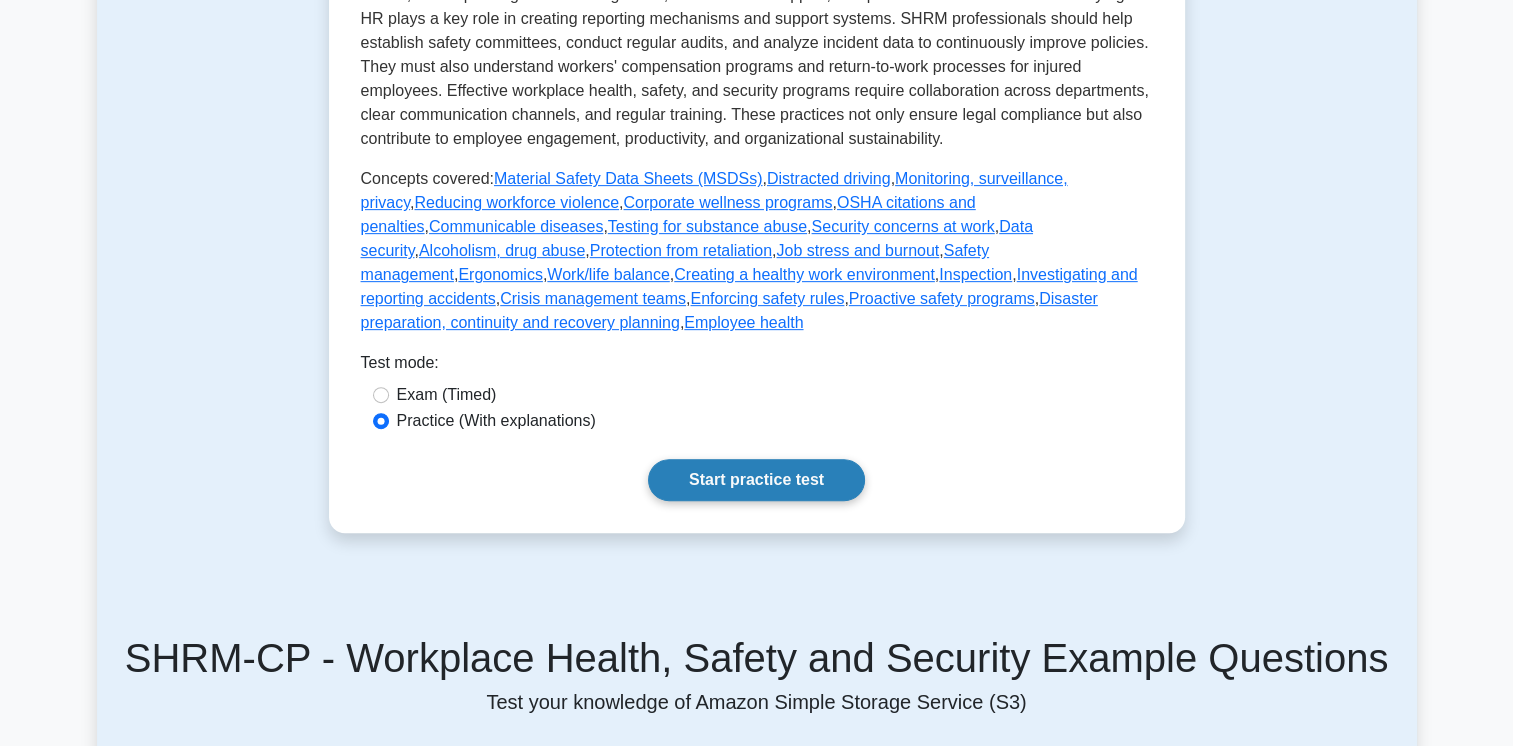 click on "Start practice test" at bounding box center [756, 480] 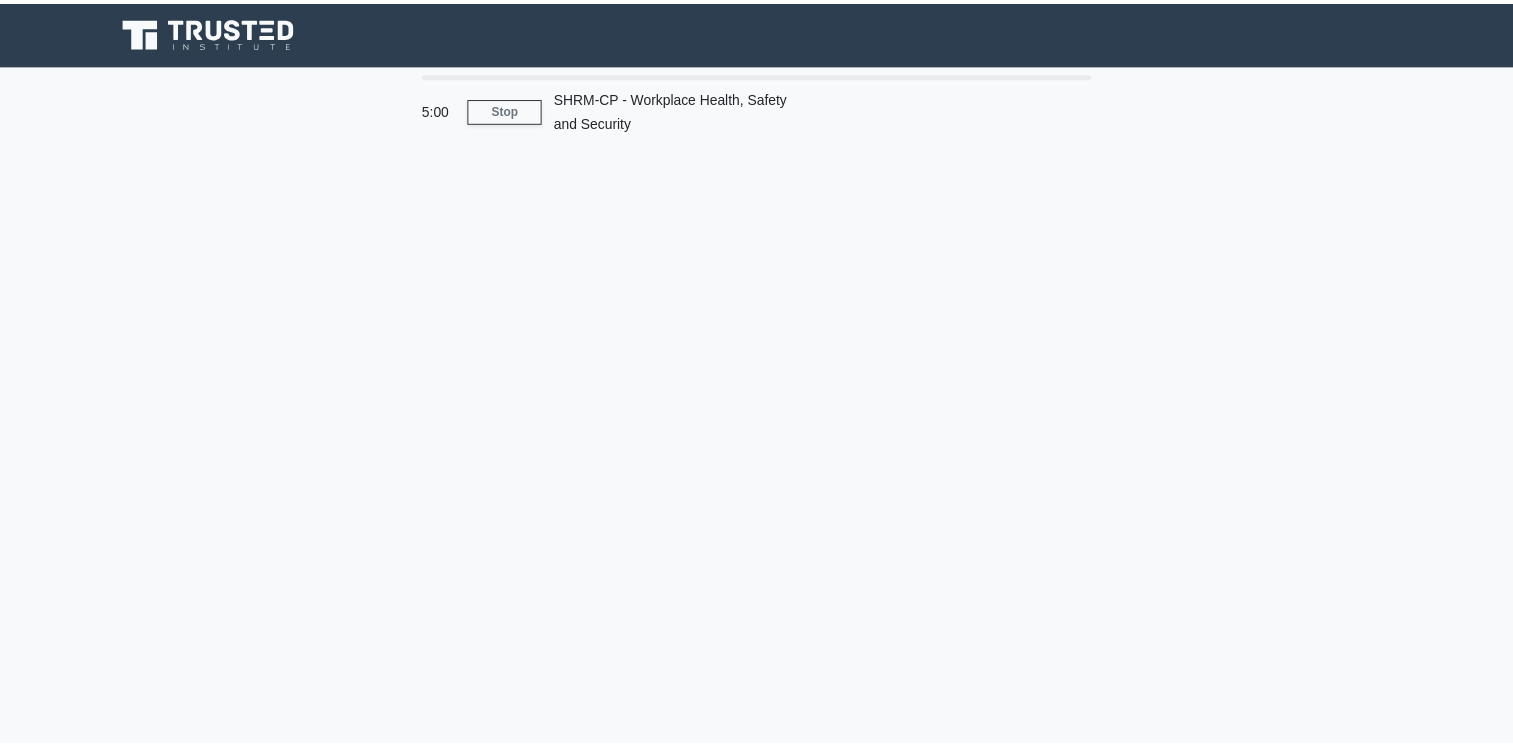 scroll, scrollTop: 0, scrollLeft: 0, axis: both 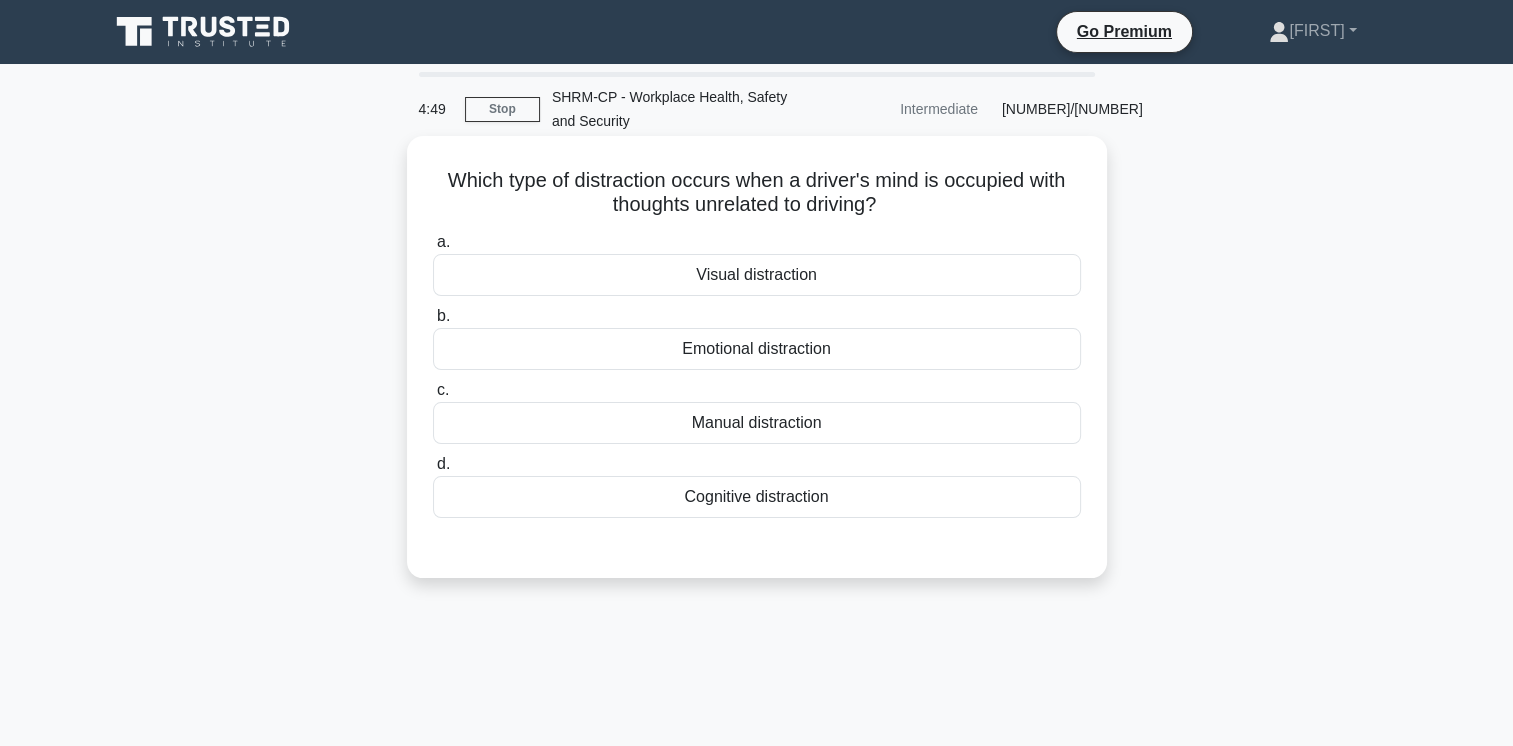 click on "Emotional distraction" at bounding box center (757, 349) 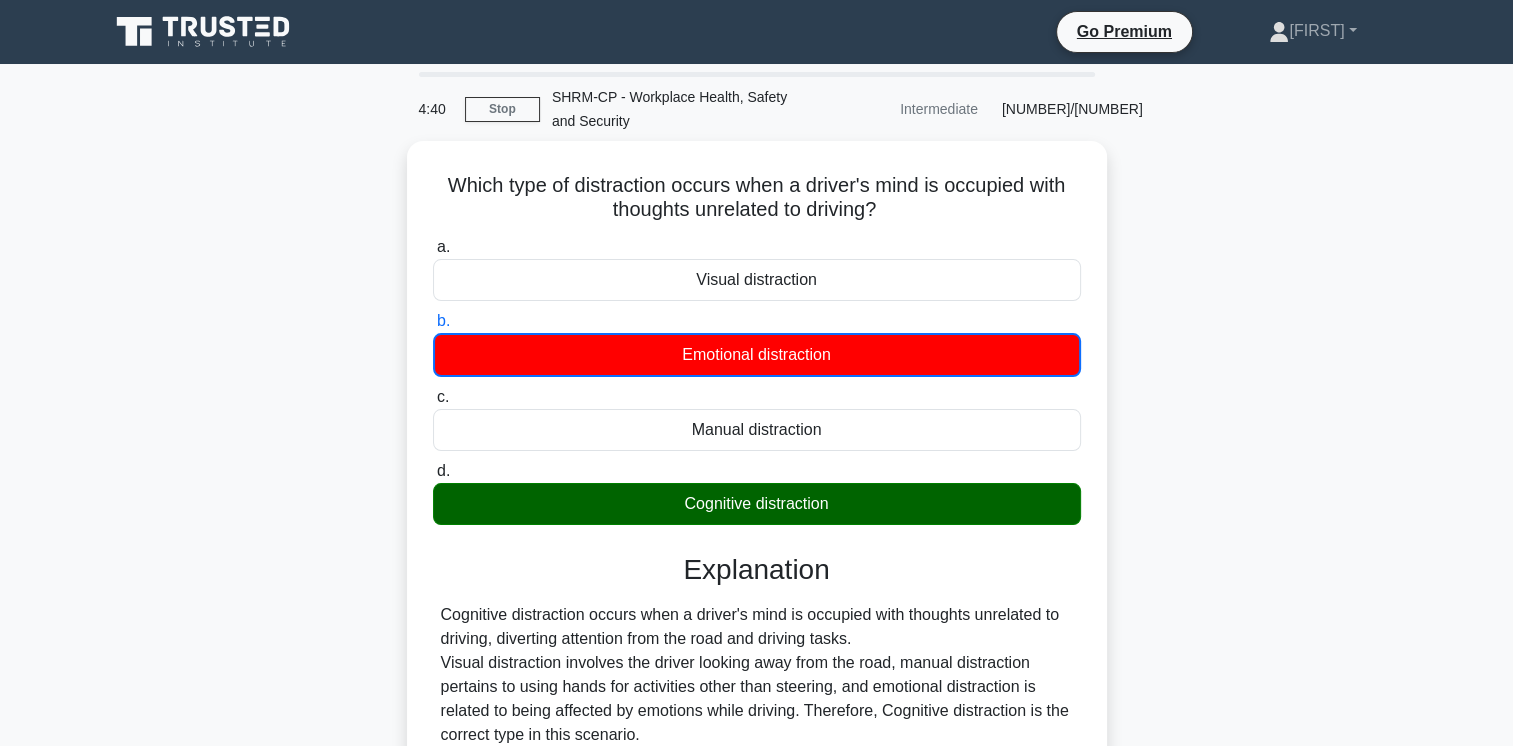 click on "Which type of distraction occurs when a driver's mind is occupied with thoughts unrelated to driving?
.spinner_0XTQ{transform-origin:center;animation:spinner_y6GP .75s linear infinite}@keyframes spinner_y6GP{100%{transform:rotate(360deg)}}
a.
Visual distraction" at bounding box center [757, 527] 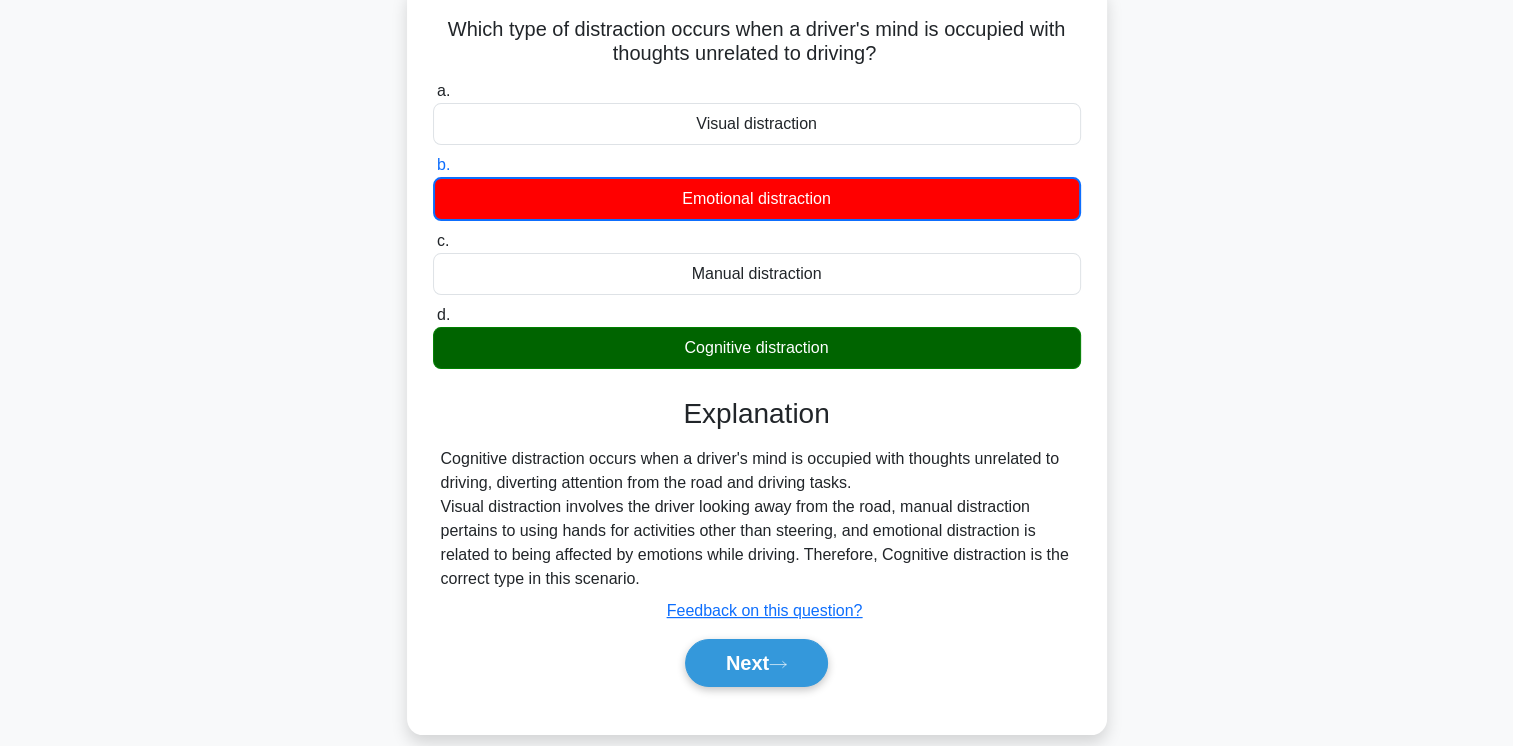 scroll, scrollTop: 160, scrollLeft: 0, axis: vertical 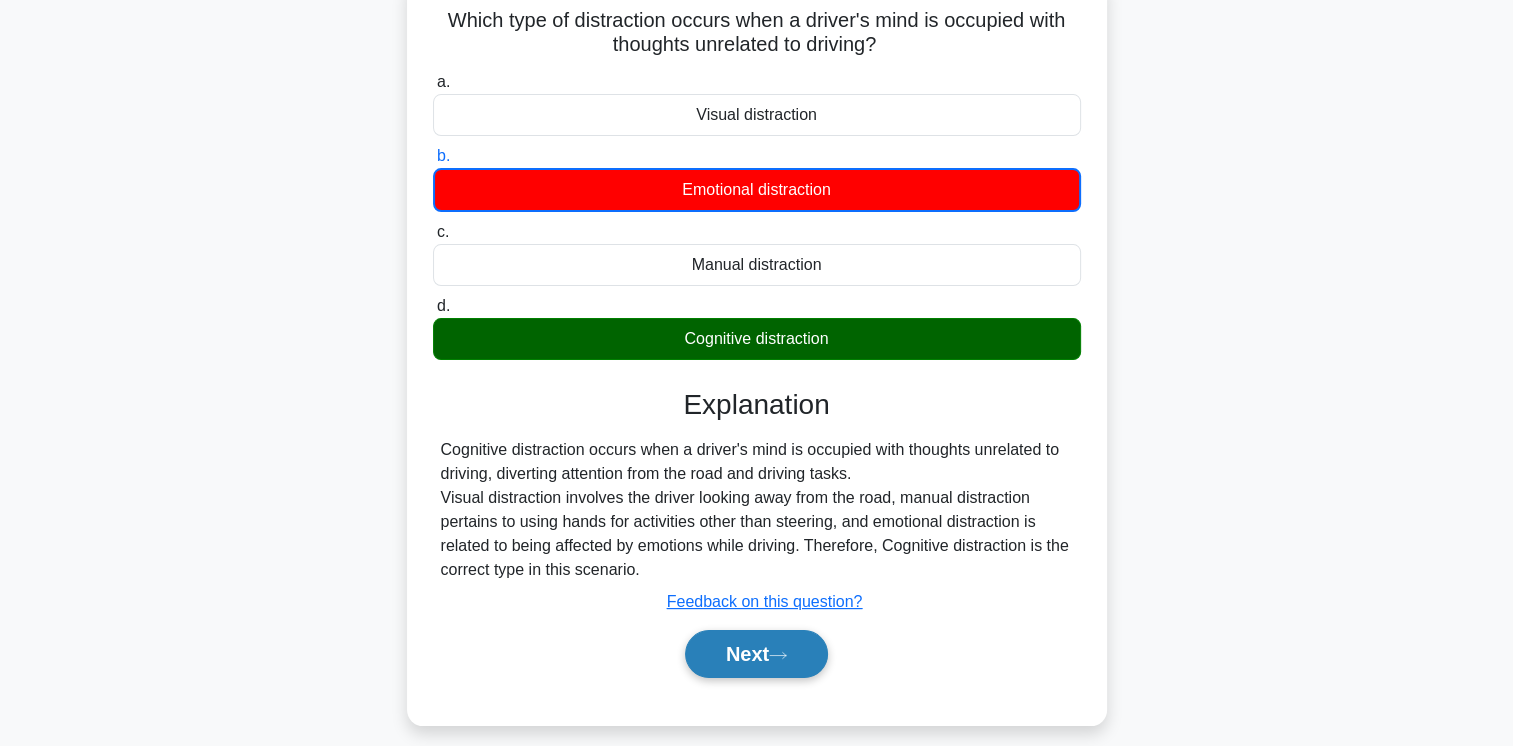 click on "Next" at bounding box center (756, 654) 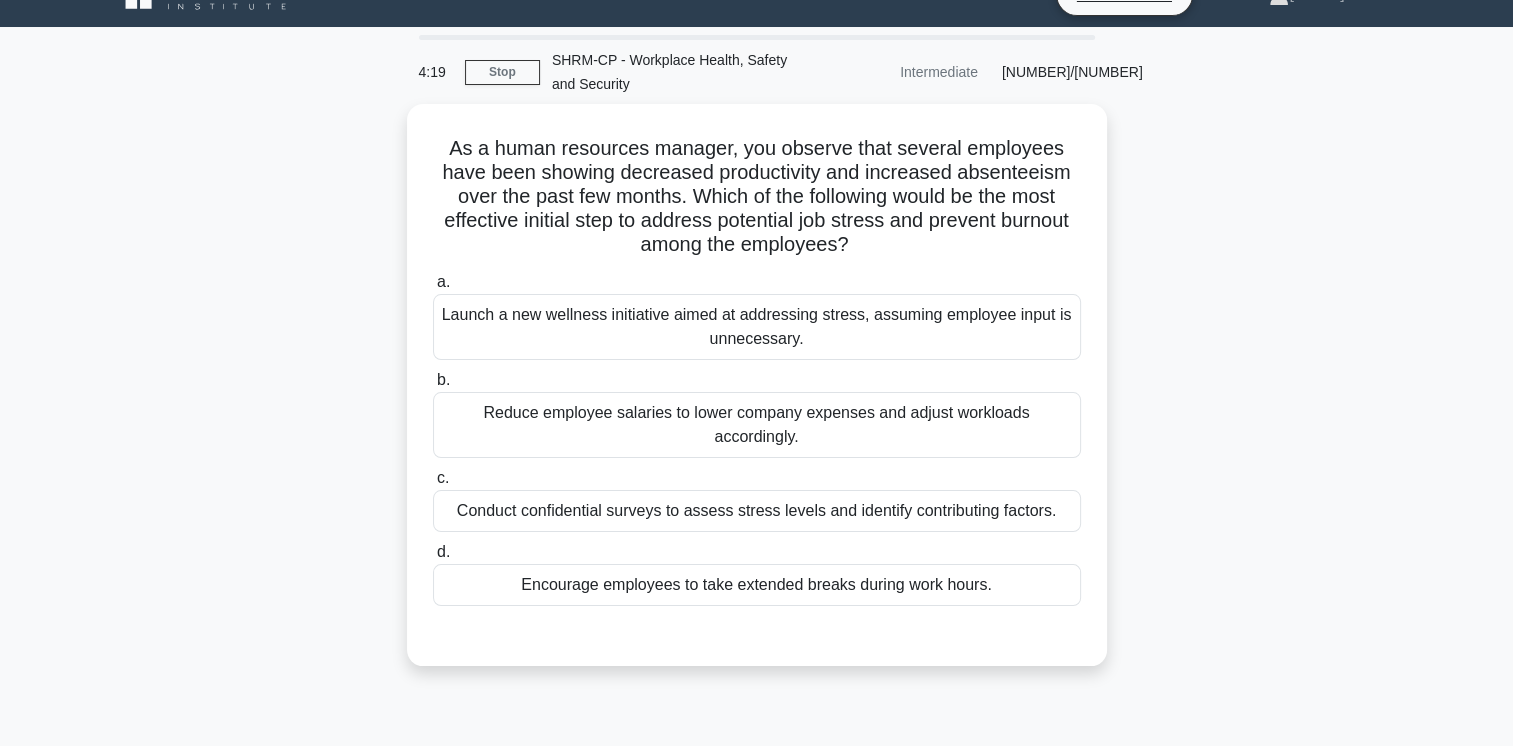 scroll, scrollTop: 40, scrollLeft: 0, axis: vertical 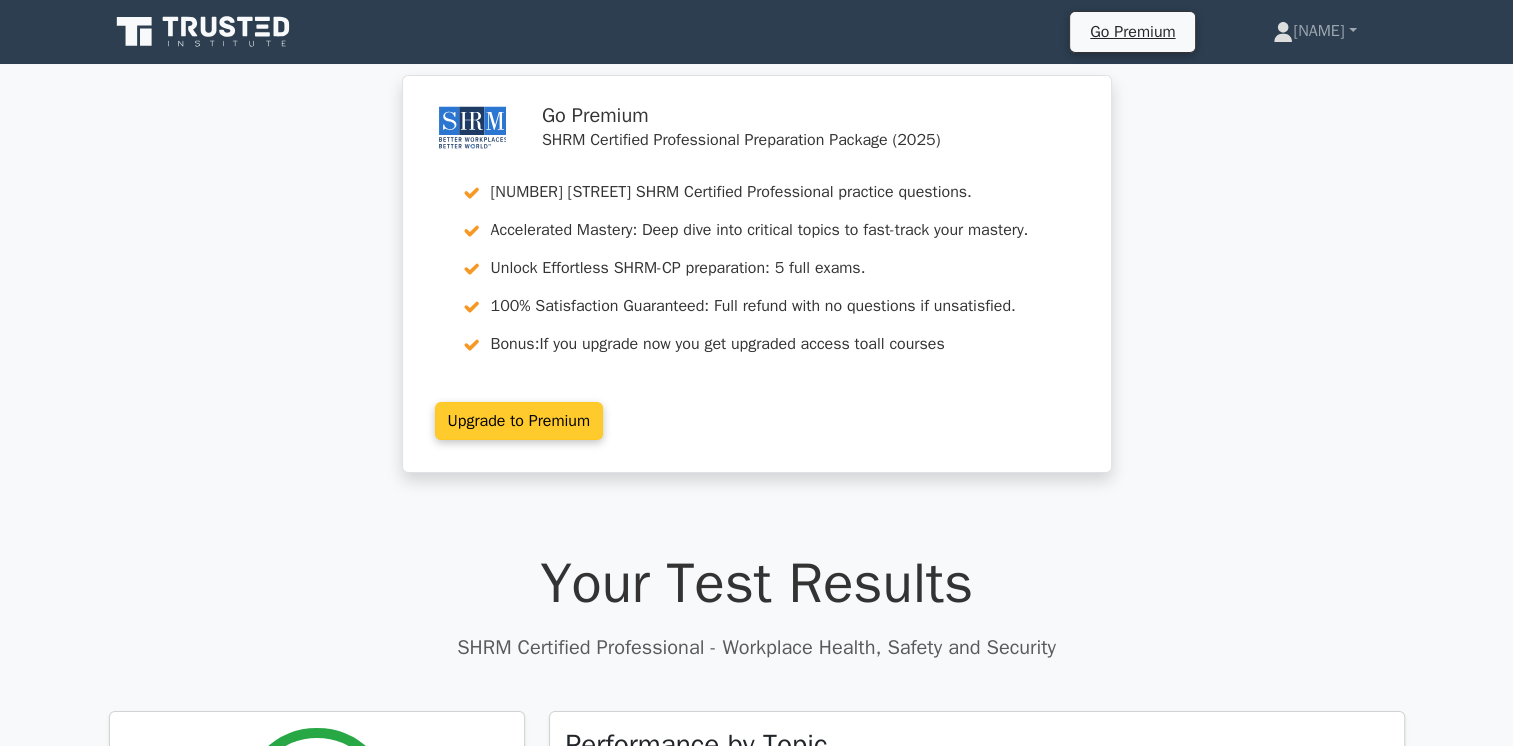 click on "Upgrade to Premium" at bounding box center [519, 421] 